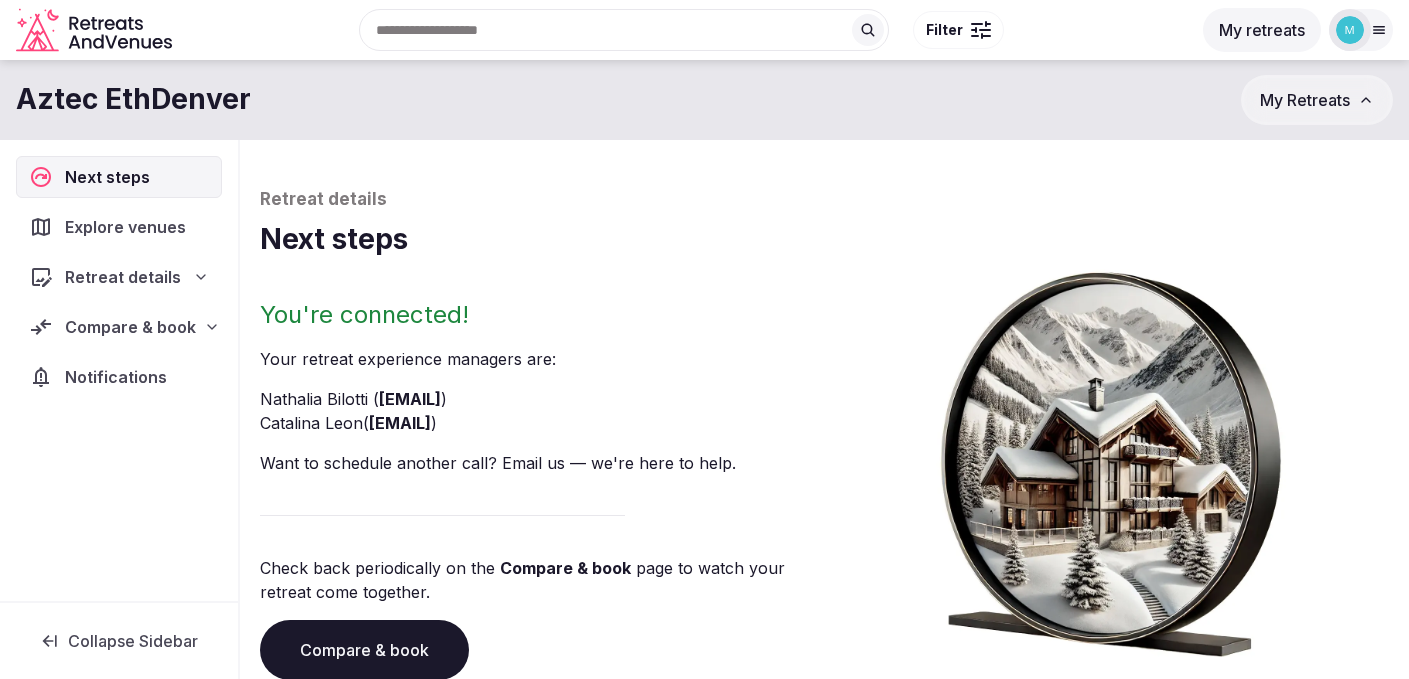 scroll, scrollTop: 0, scrollLeft: 0, axis: both 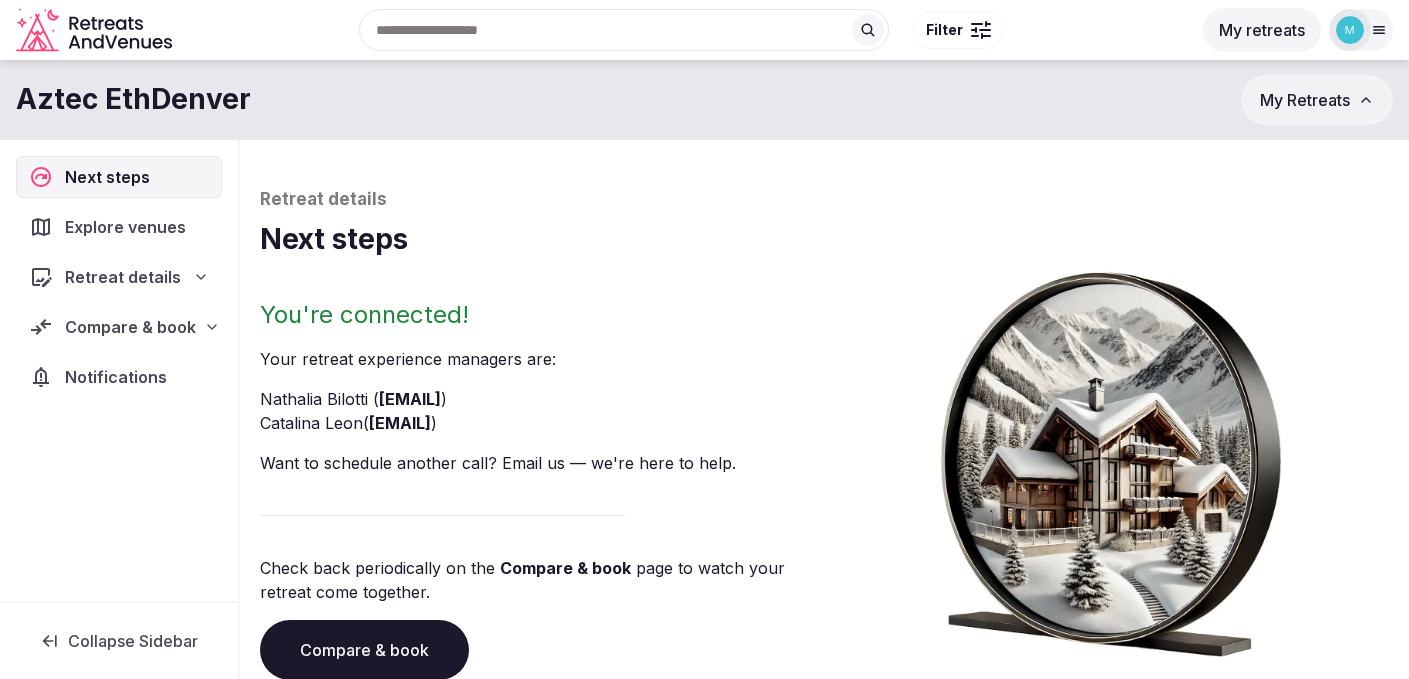 click on "My retreats" at bounding box center (1262, 30) 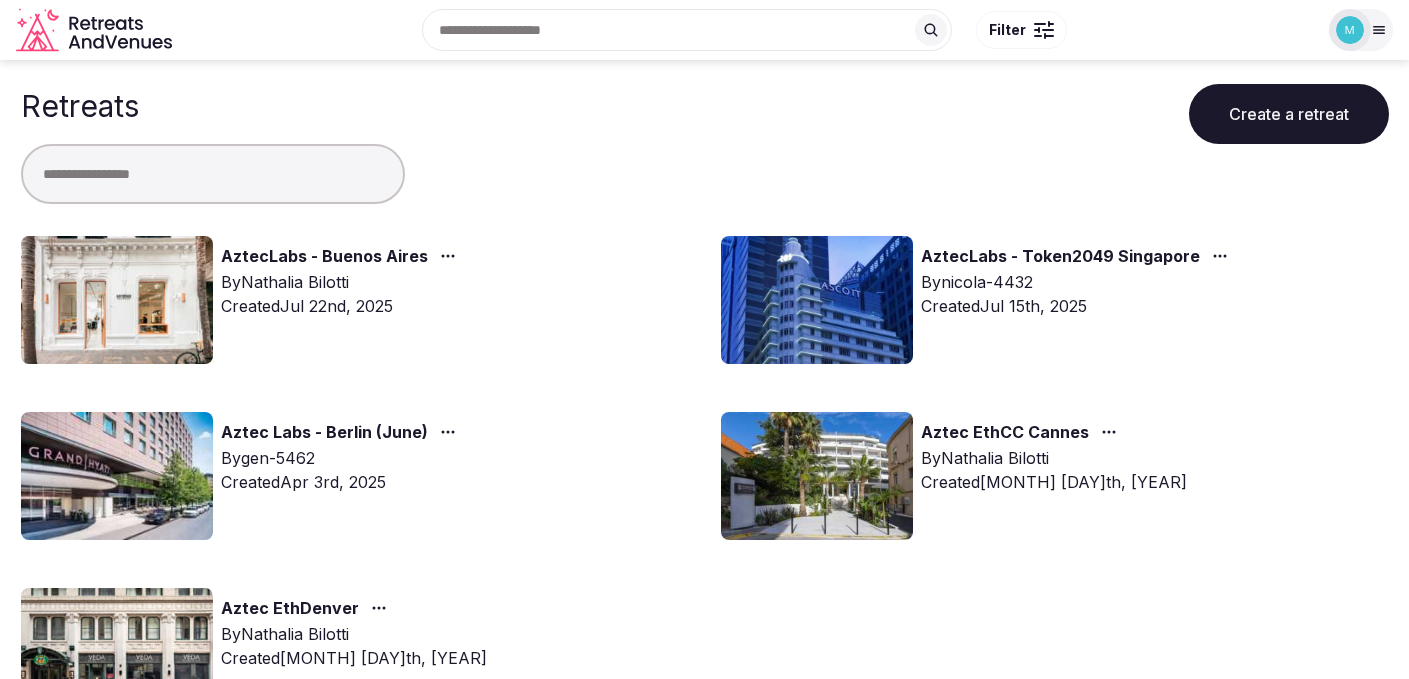 click on "AztecLabs - Buenos Aires" at bounding box center [324, 257] 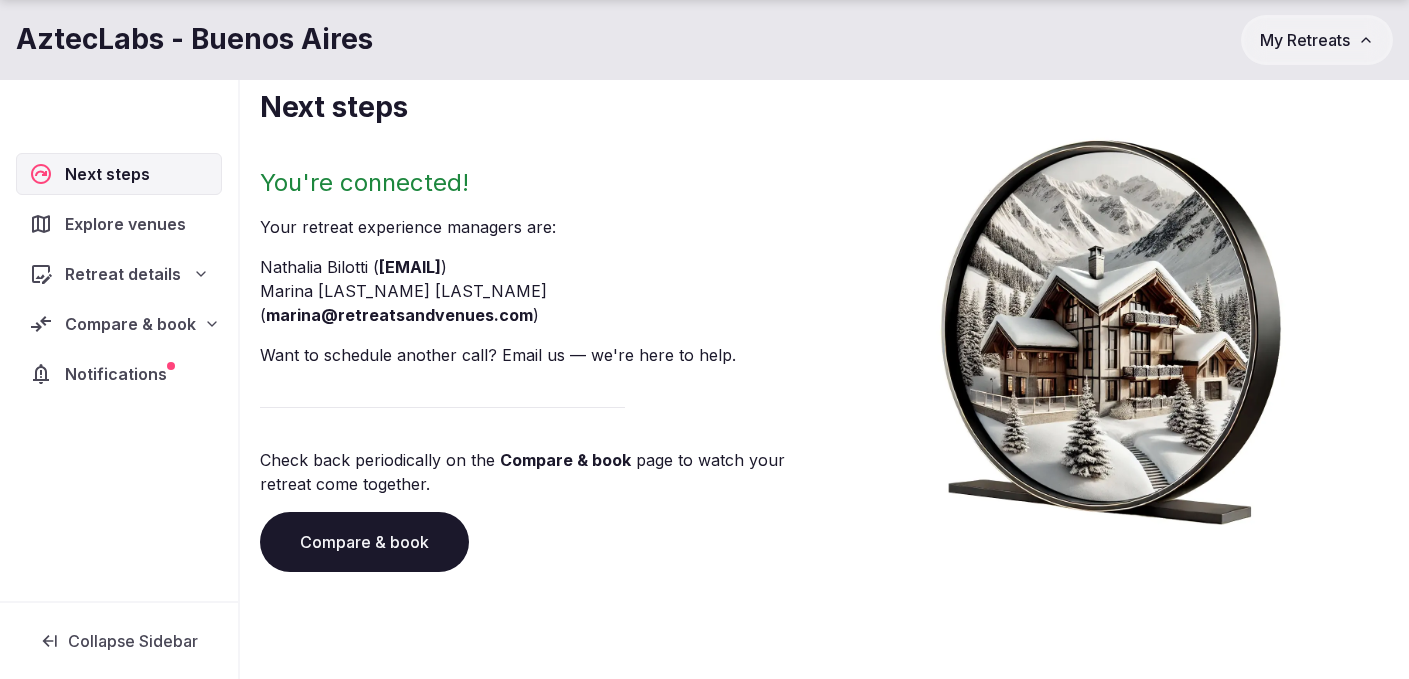 scroll, scrollTop: 161, scrollLeft: 0, axis: vertical 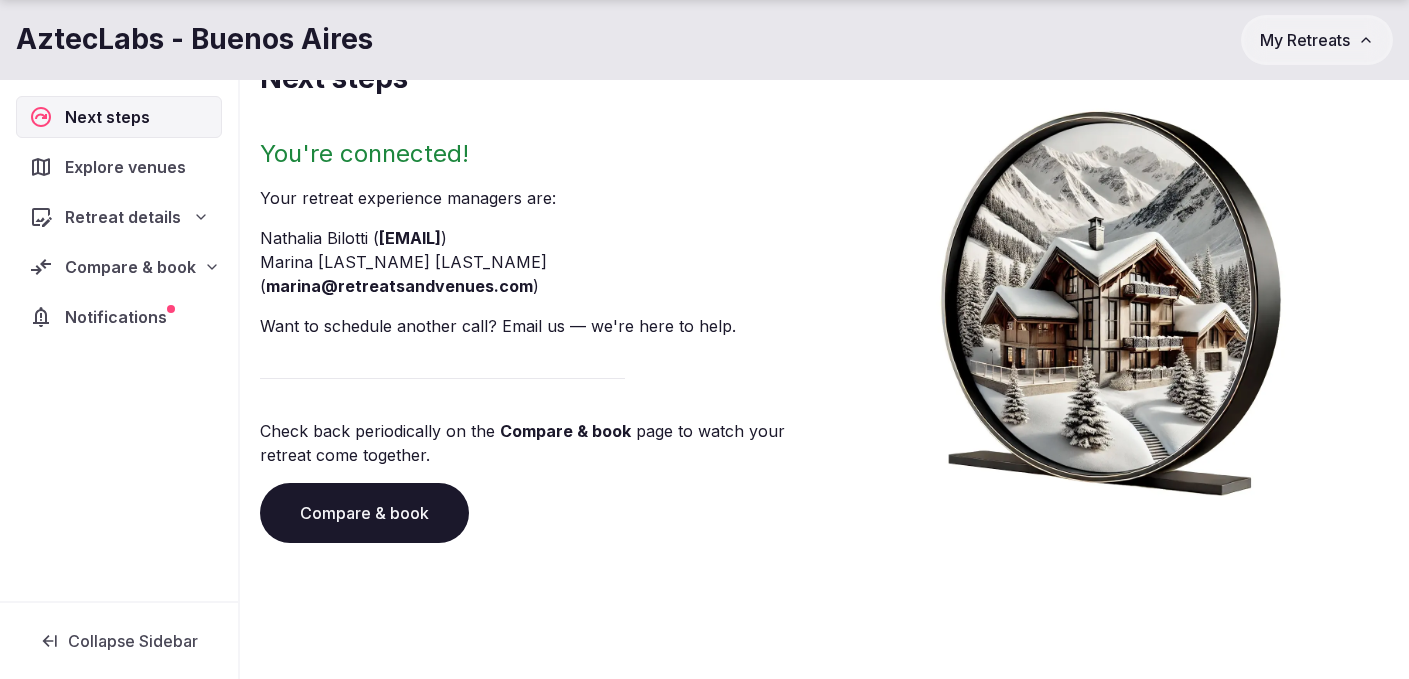 click on "Retreat details" at bounding box center (123, 217) 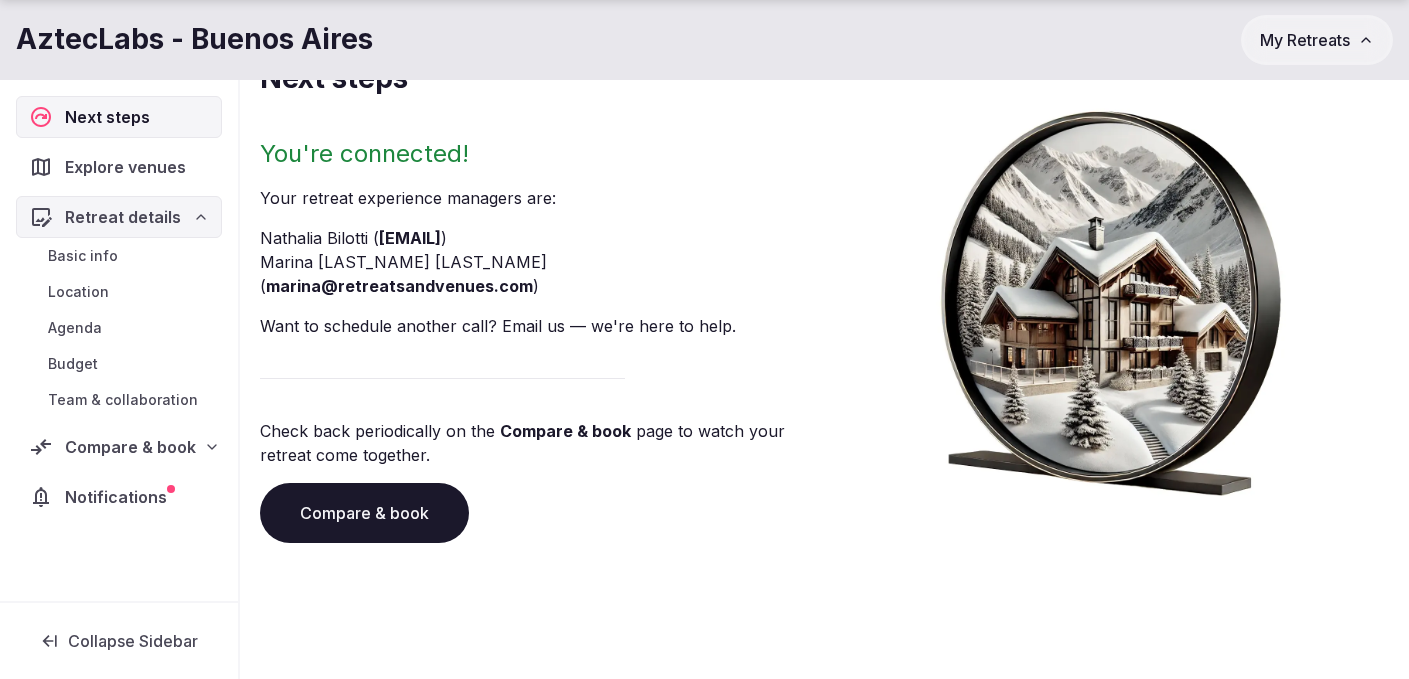 click on "Compare & book" at bounding box center [130, 447] 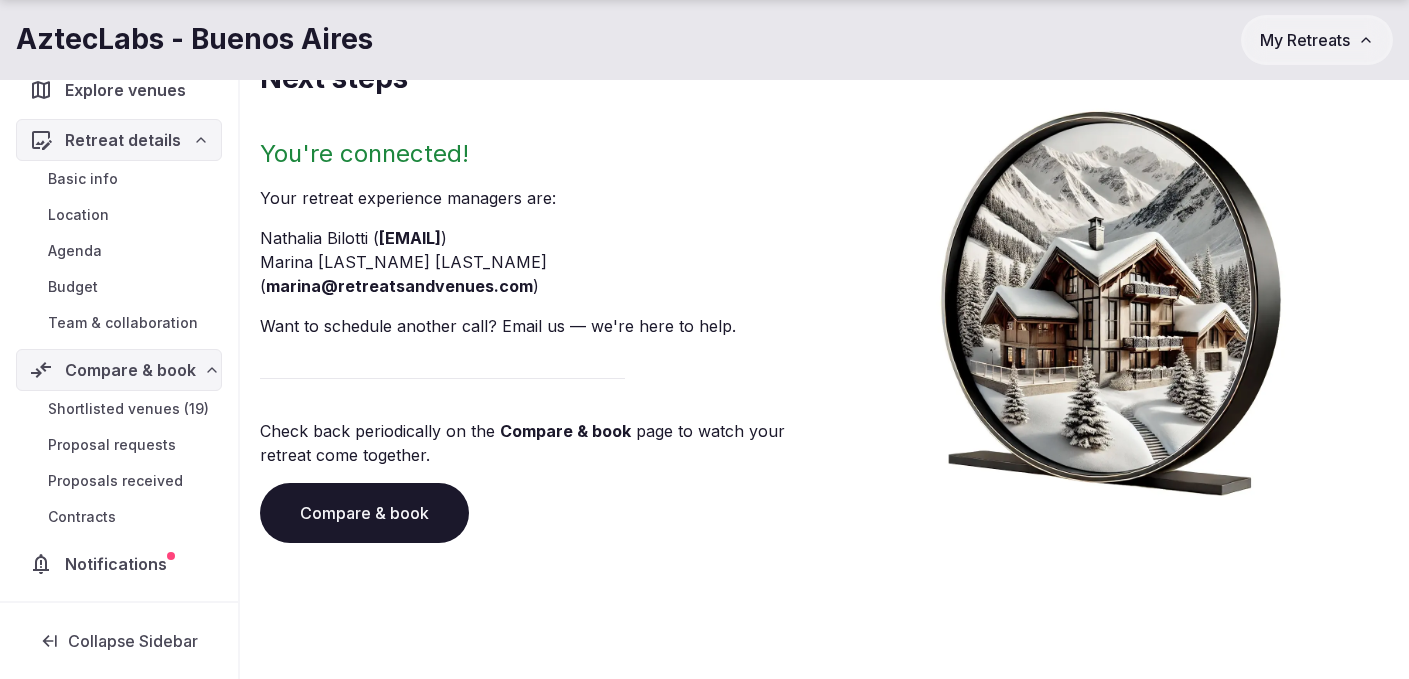 scroll, scrollTop: 97, scrollLeft: 0, axis: vertical 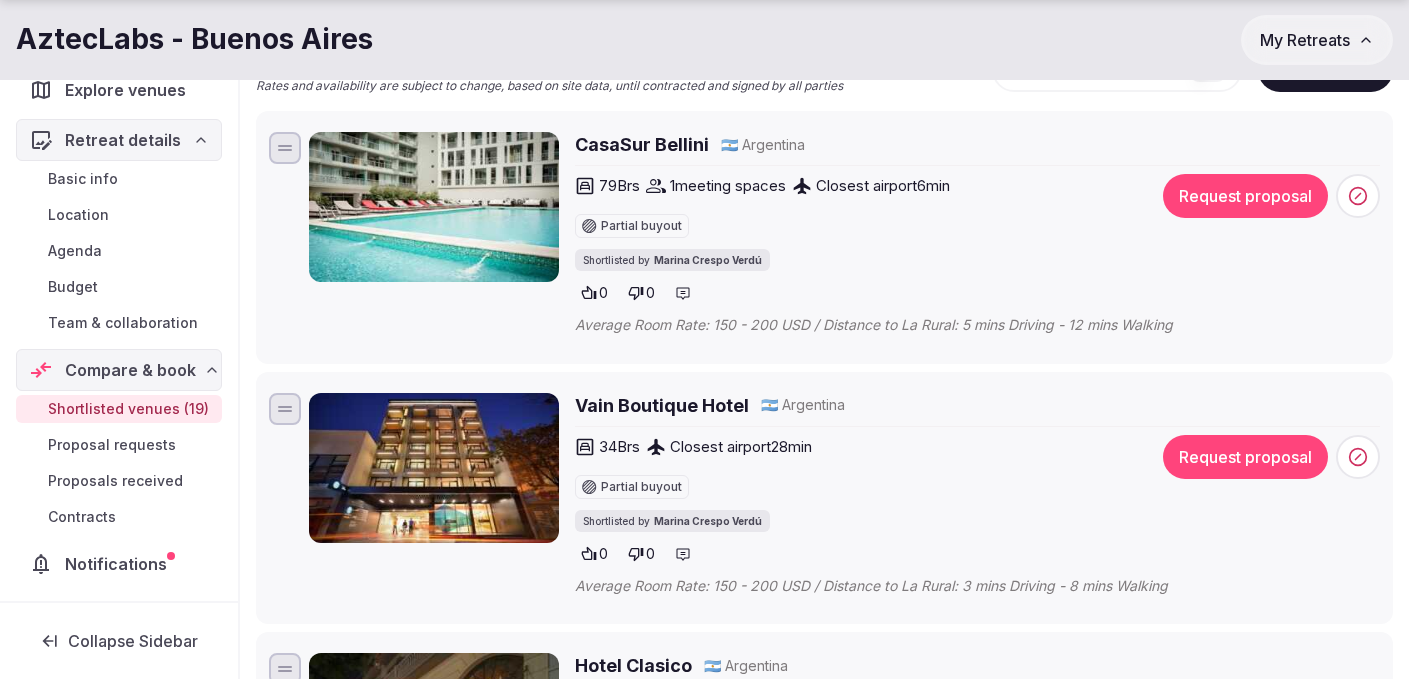click on "Vain Boutique Hotel" at bounding box center (662, 405) 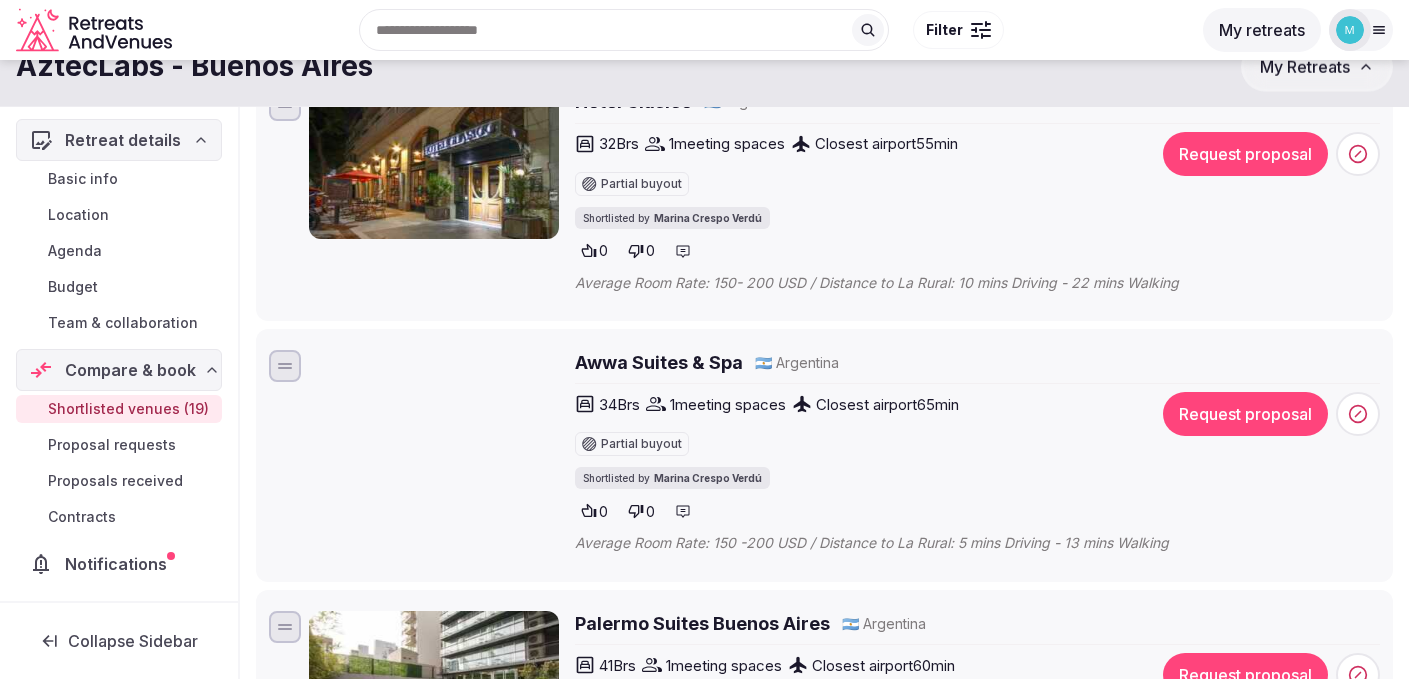 scroll, scrollTop: 683, scrollLeft: 0, axis: vertical 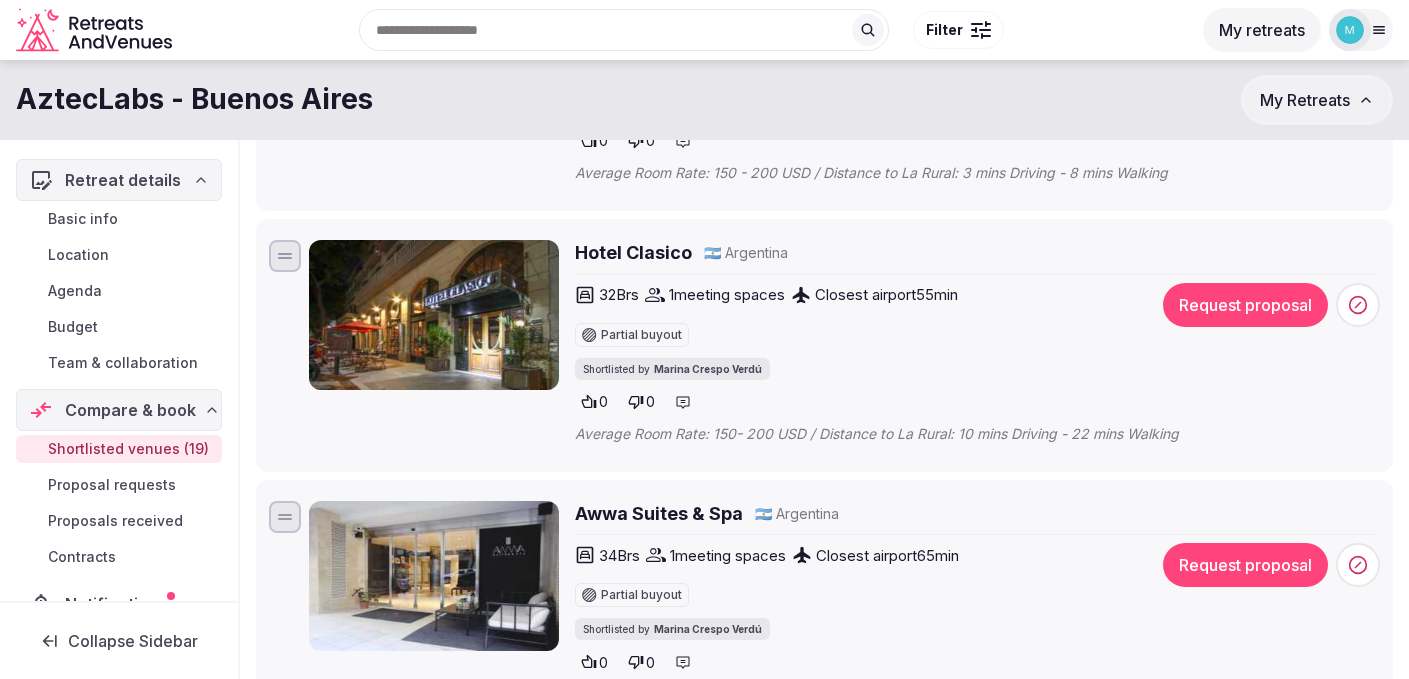 click on "Hotel Clasico" at bounding box center [633, 252] 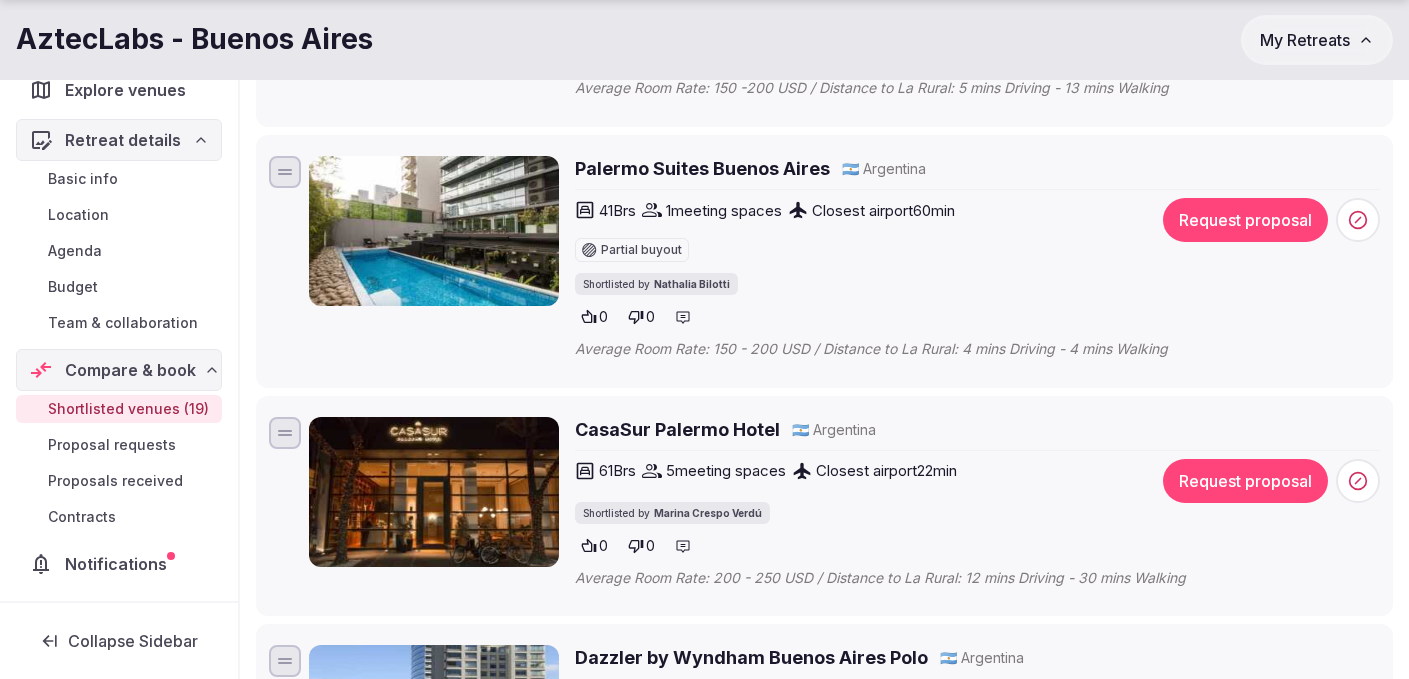 scroll, scrollTop: 1384, scrollLeft: 0, axis: vertical 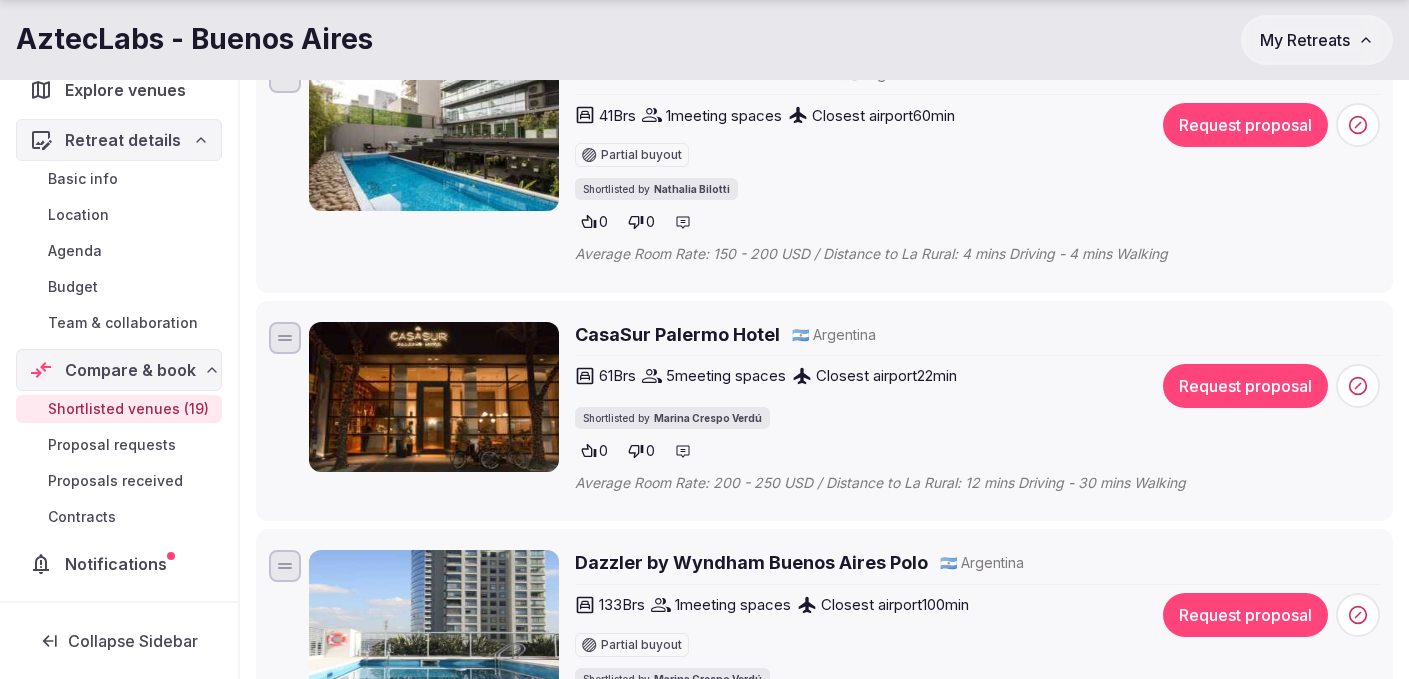 click on "CasaSur Palermo Hotel" at bounding box center [677, 334] 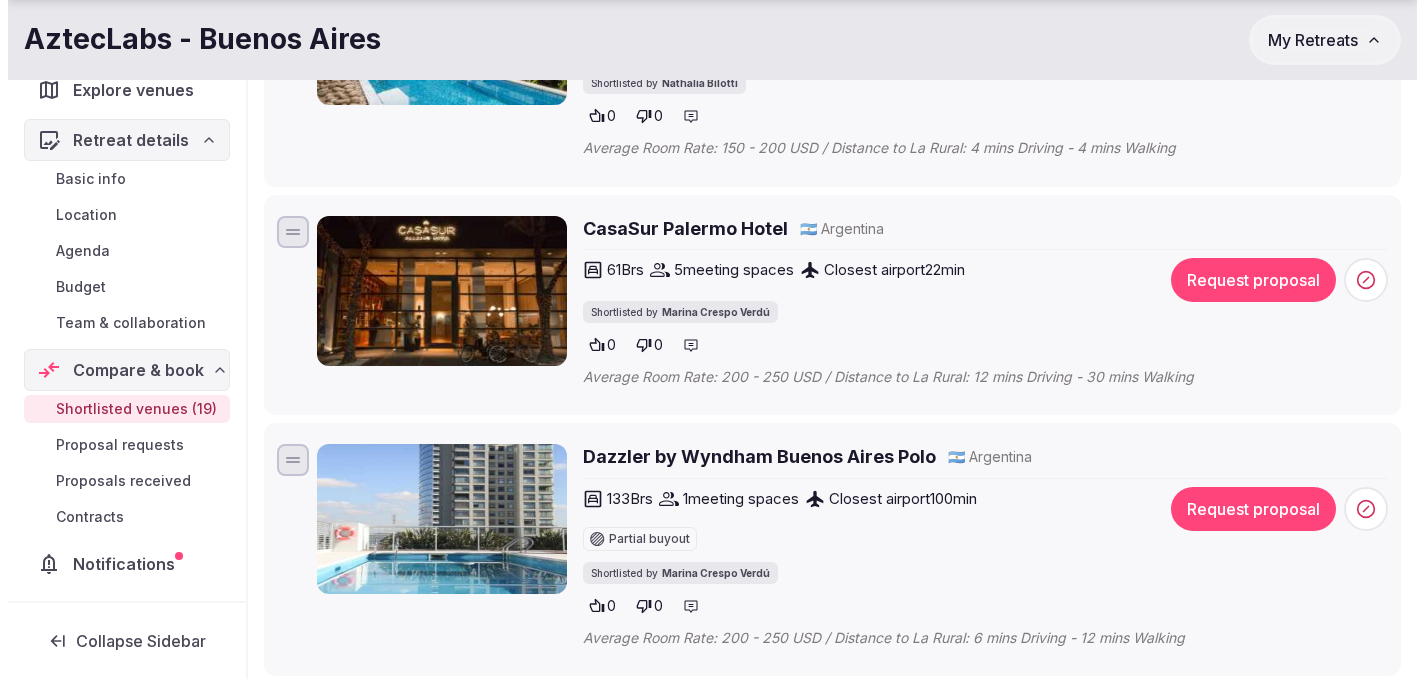 scroll, scrollTop: 1499, scrollLeft: 0, axis: vertical 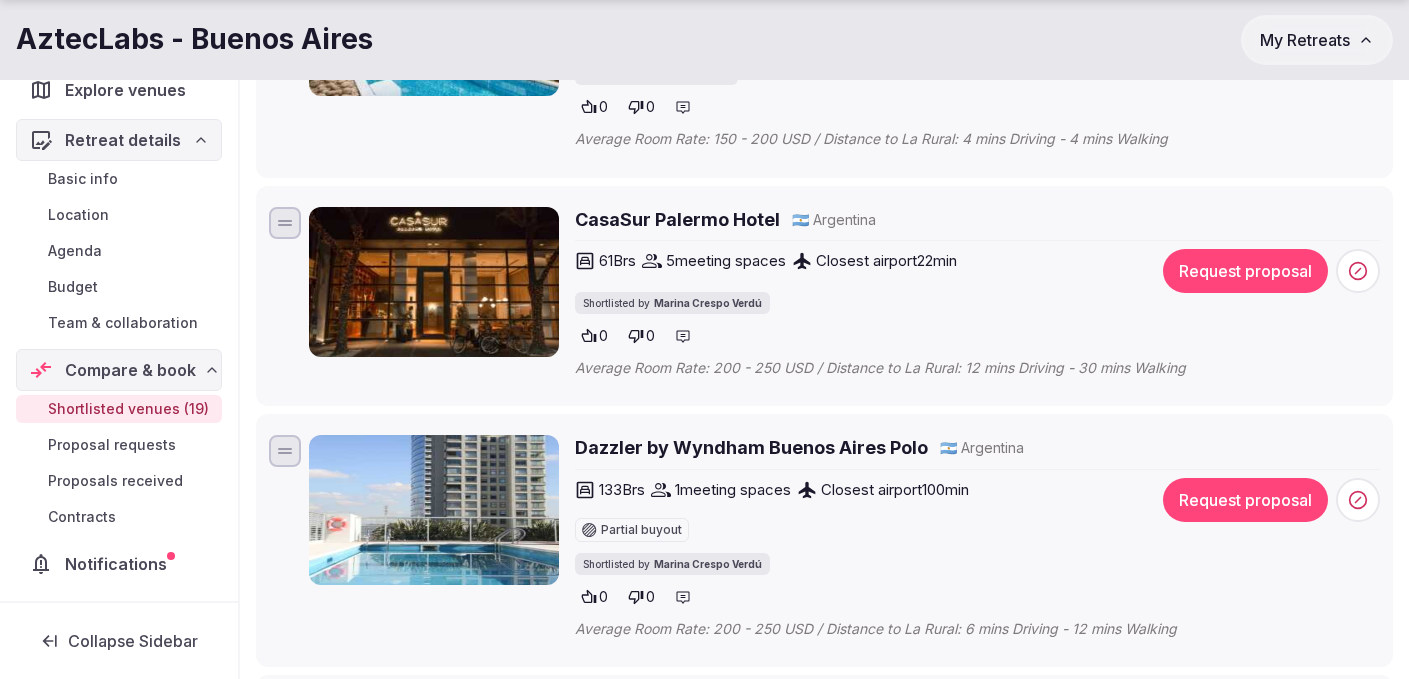 click on "Request proposal" at bounding box center [1245, 500] 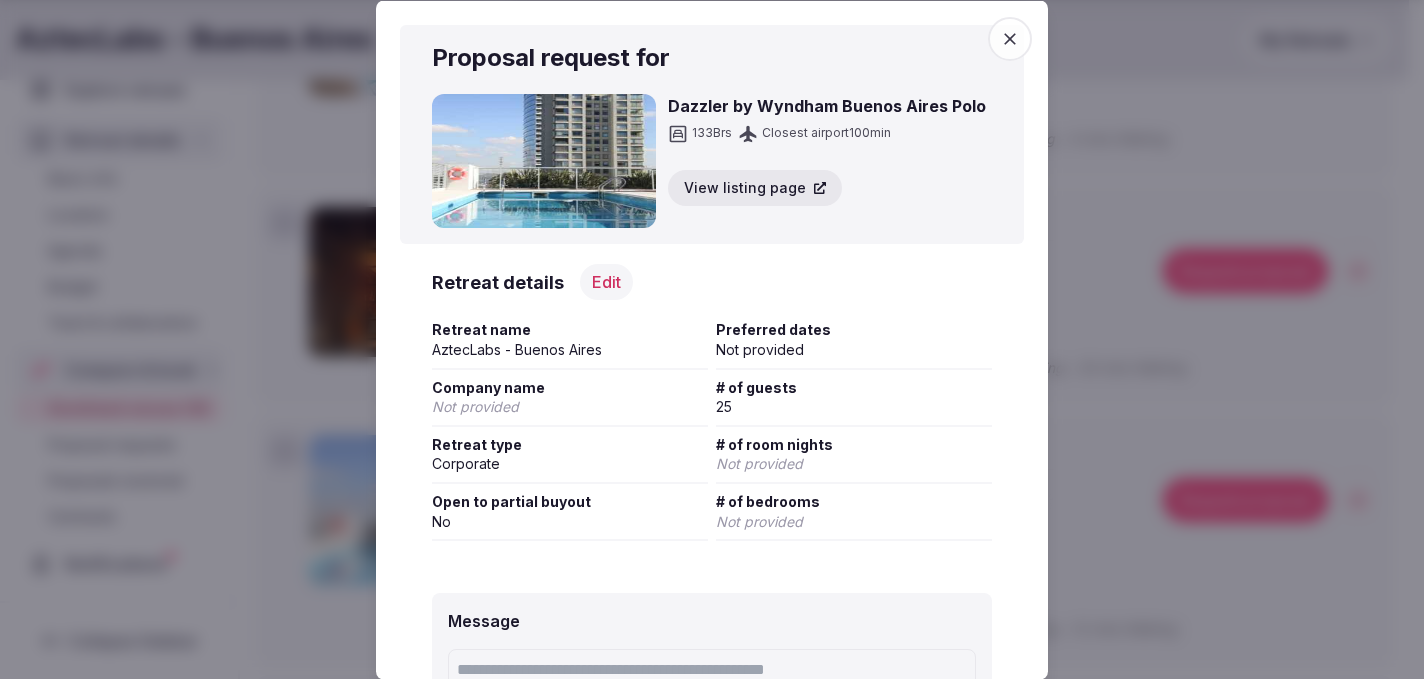 click on "25" at bounding box center (854, 407) 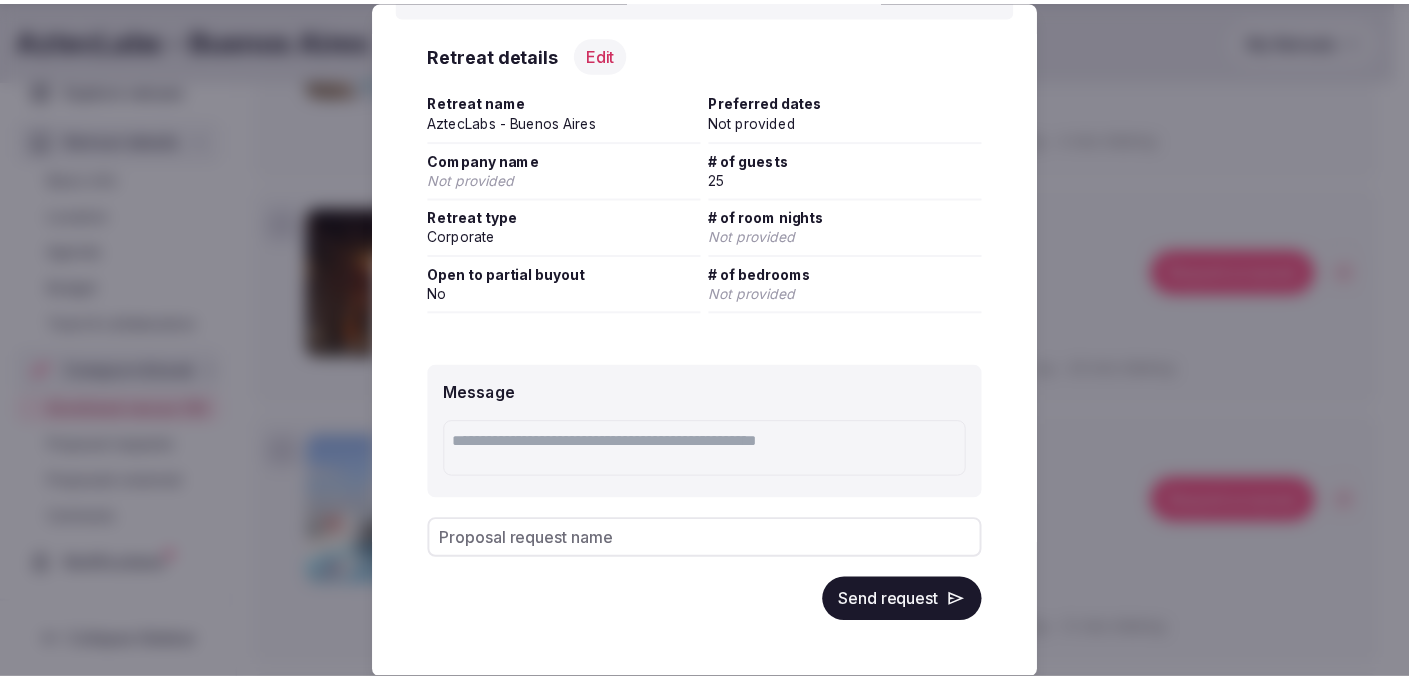 scroll, scrollTop: 230, scrollLeft: 0, axis: vertical 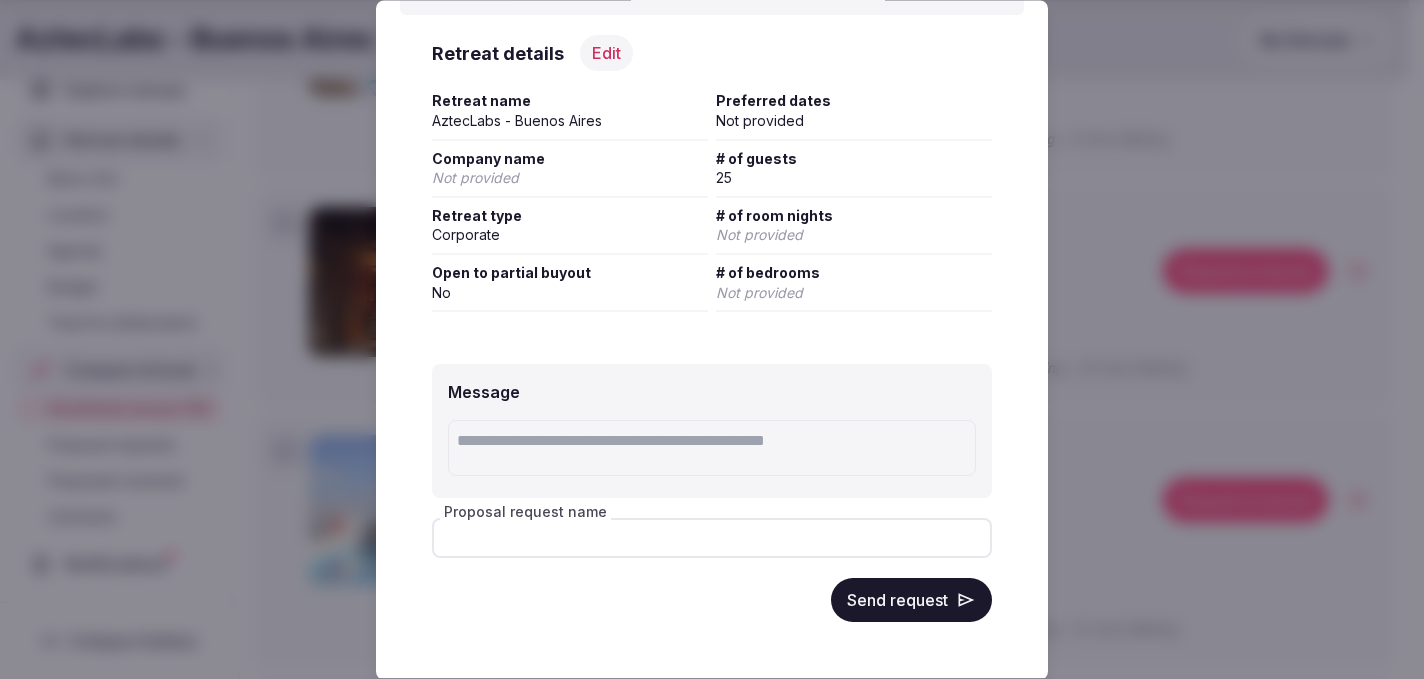 click on "Proposal request name" at bounding box center [712, 539] 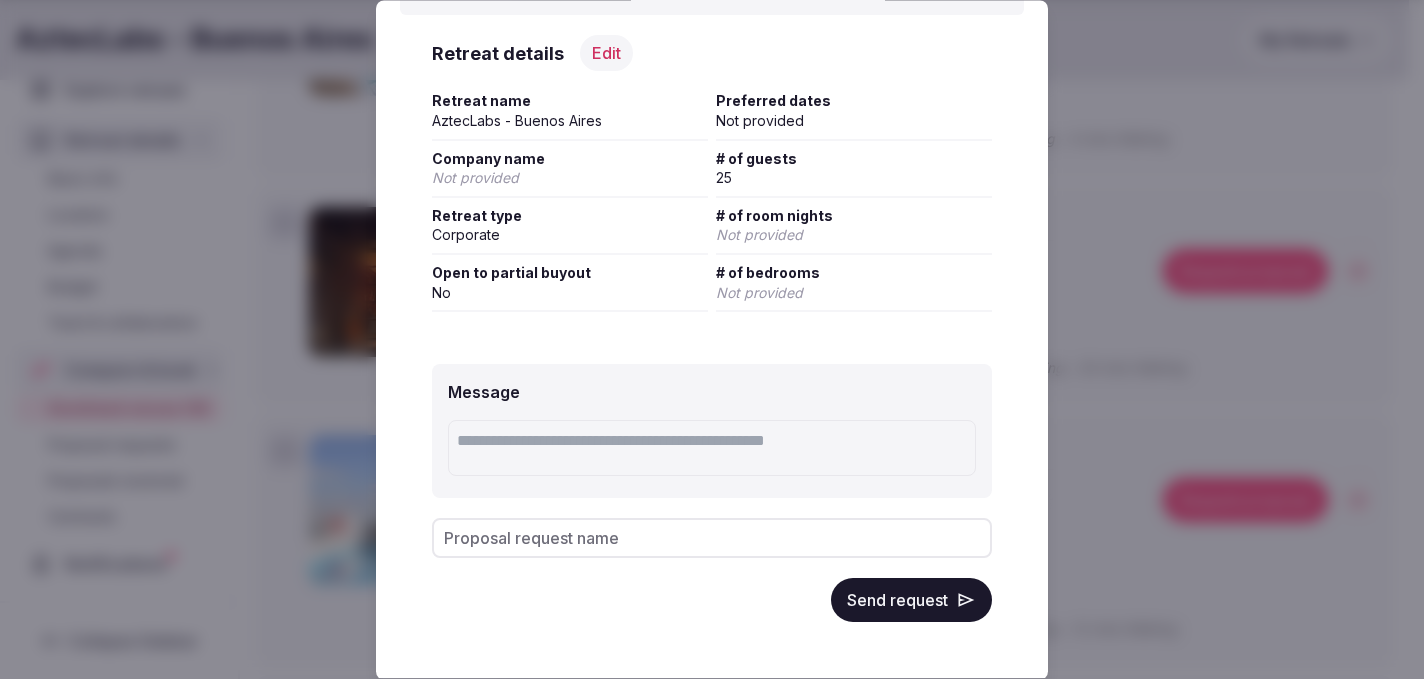 click at bounding box center (712, 449) 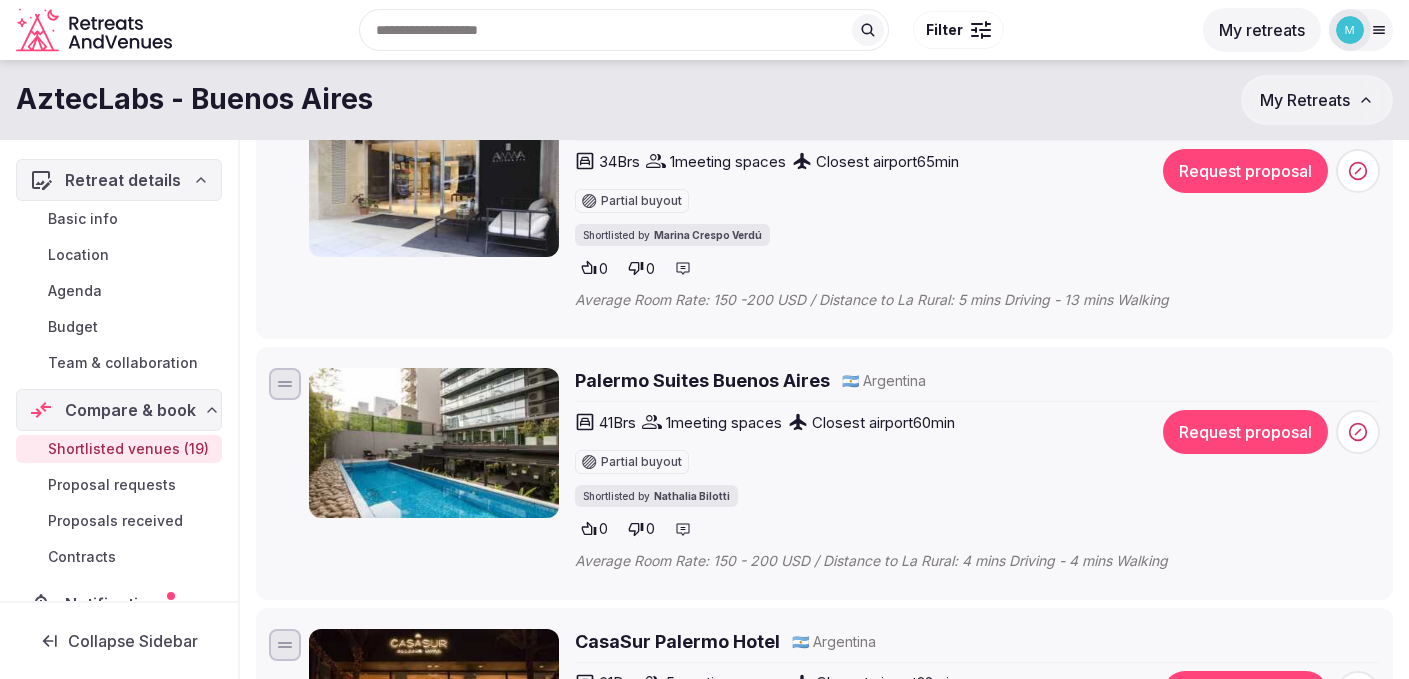 scroll, scrollTop: 891, scrollLeft: 0, axis: vertical 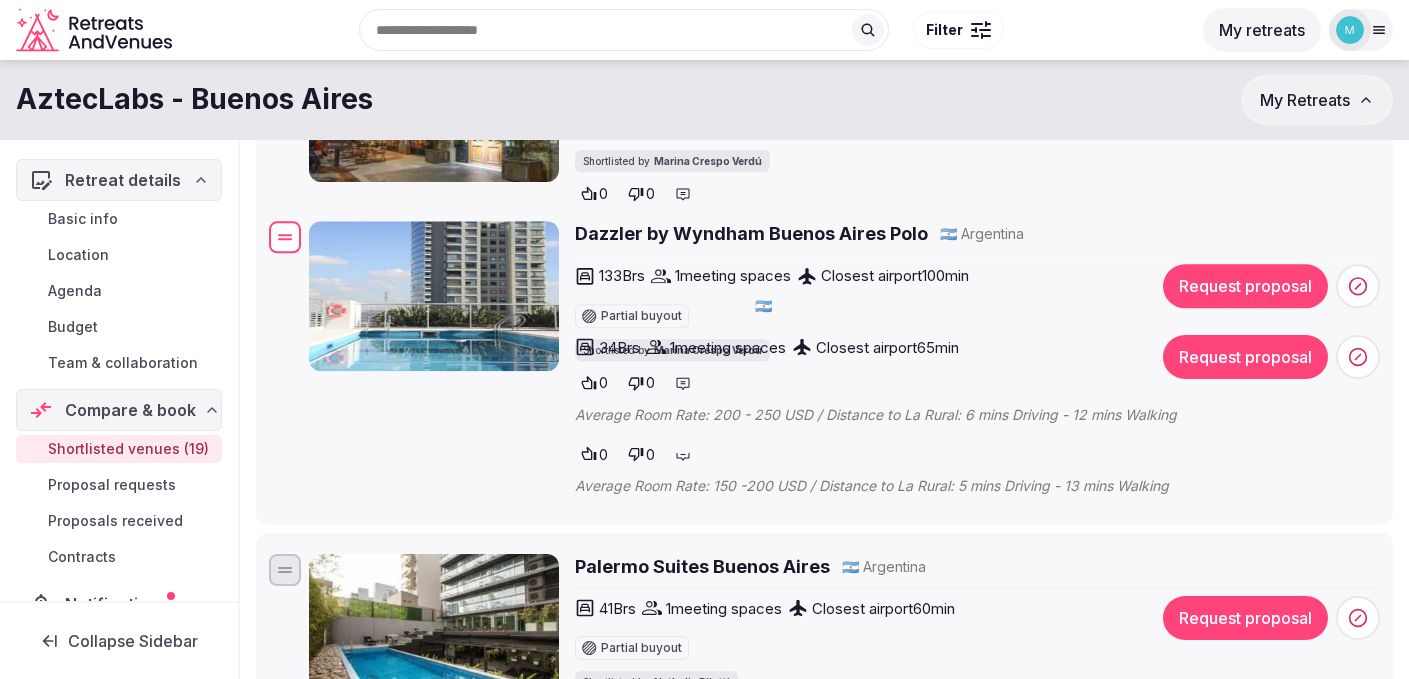 drag, startPoint x: 284, startPoint y: 457, endPoint x: 285, endPoint y: 243, distance: 214.00233 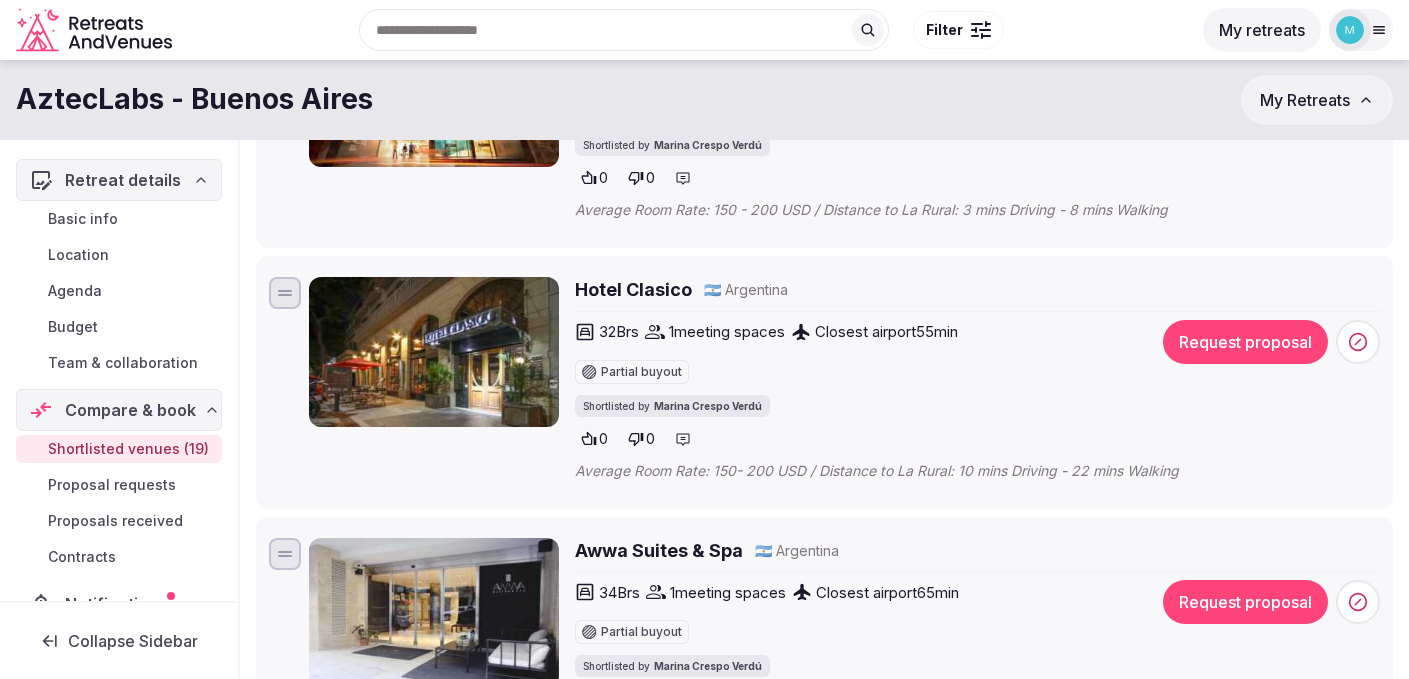scroll, scrollTop: 628, scrollLeft: 0, axis: vertical 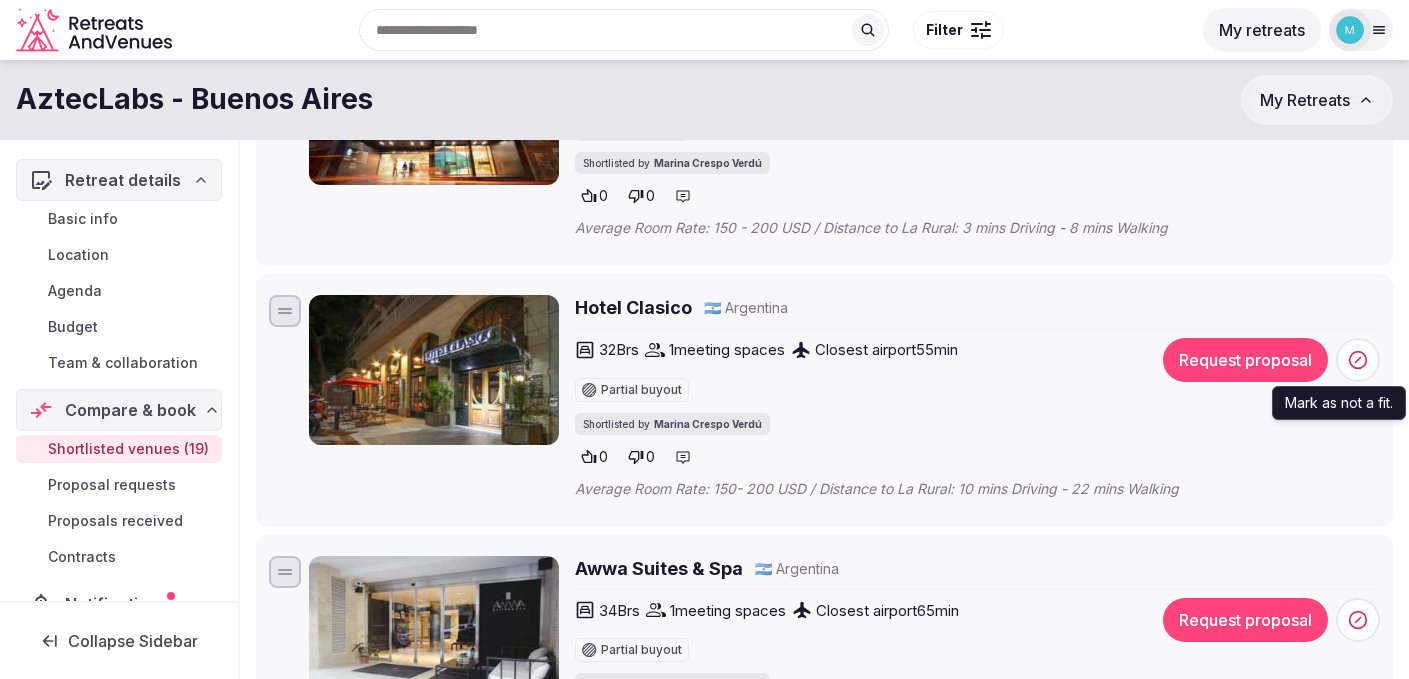 click 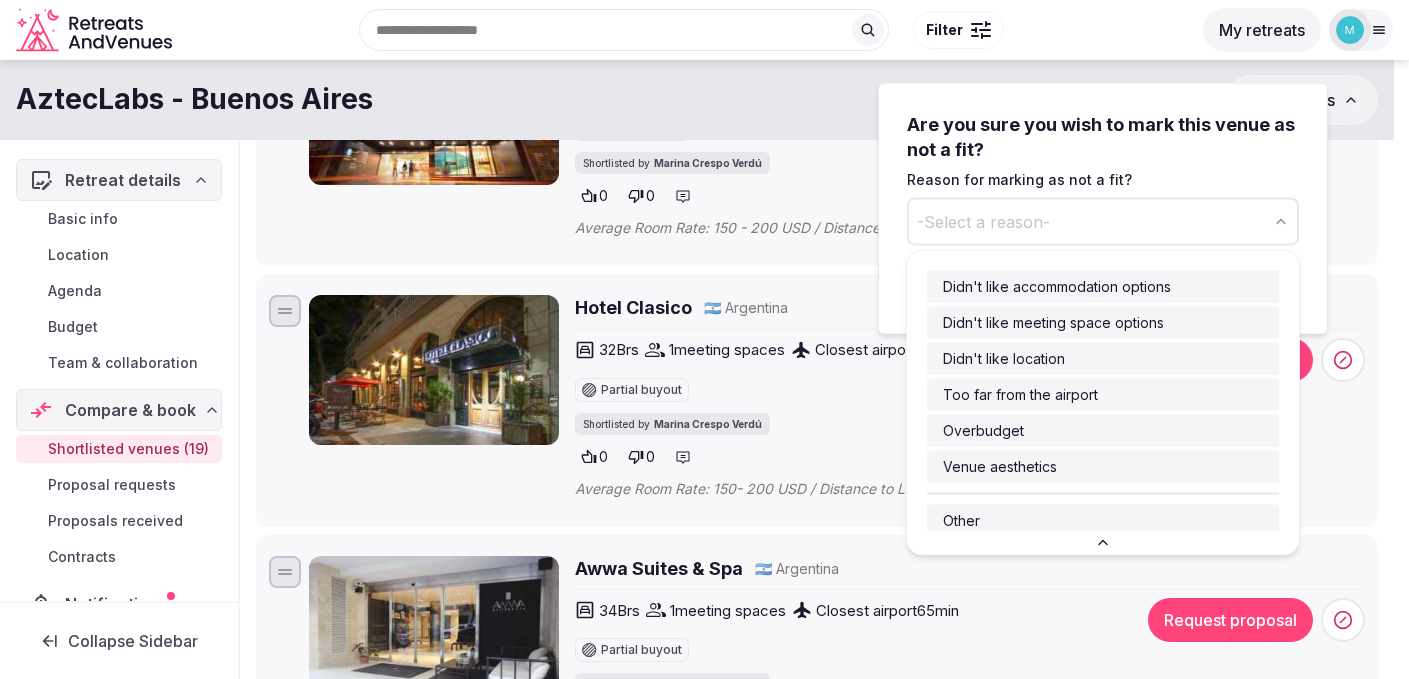 click on "-Select a reason-" at bounding box center [983, 221] 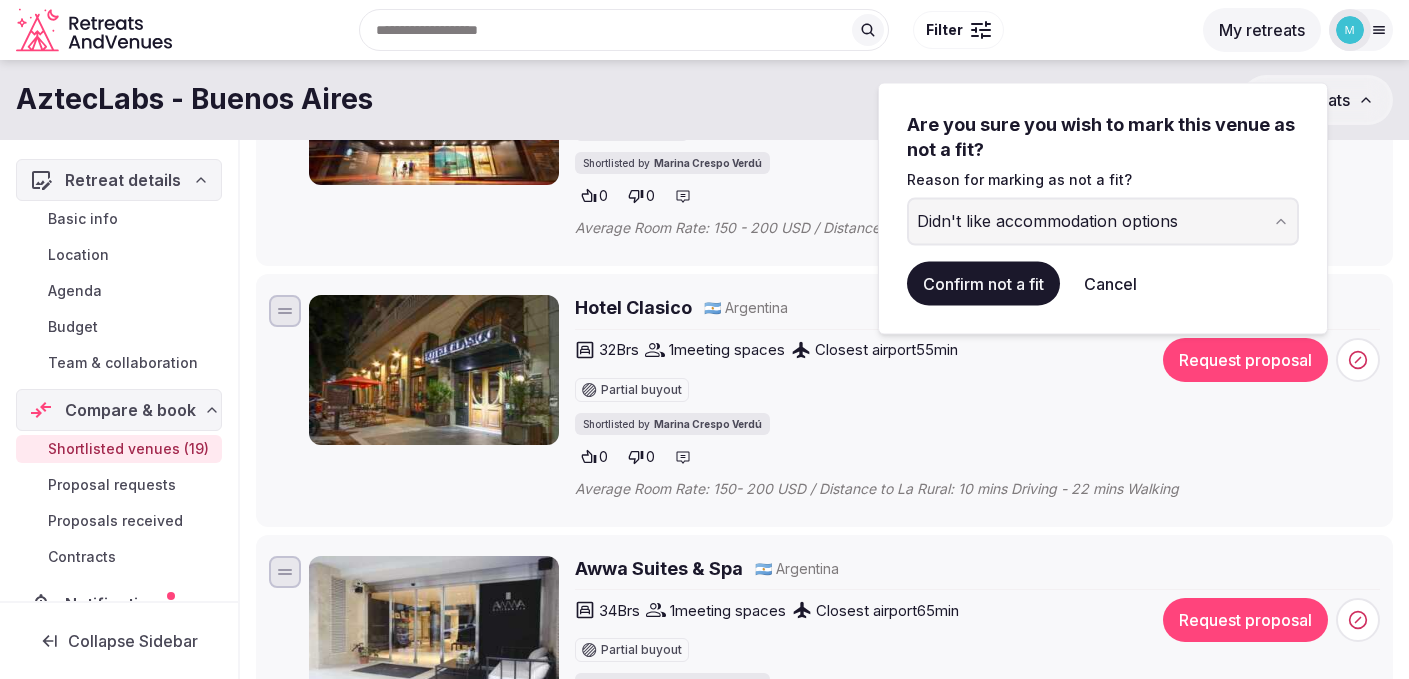 click on "Confirm not a fit" at bounding box center (983, 283) 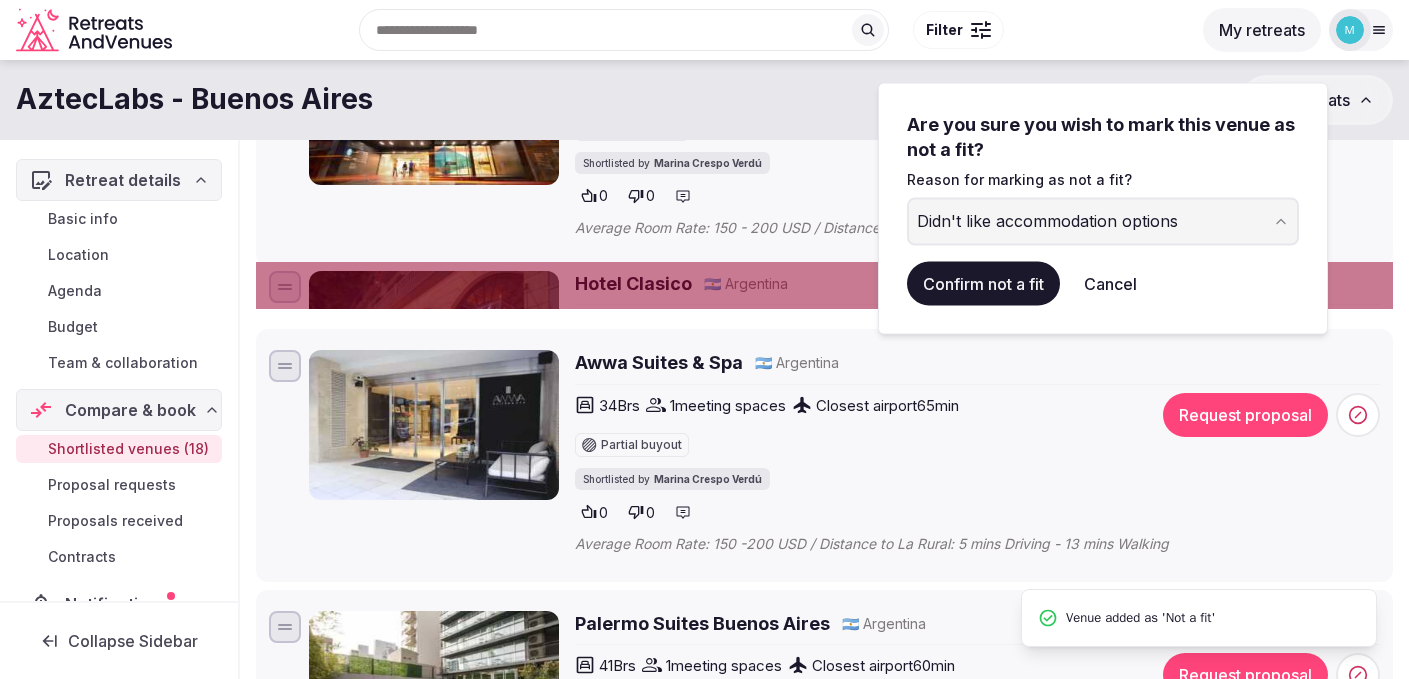 scroll, scrollTop: 0, scrollLeft: 0, axis: both 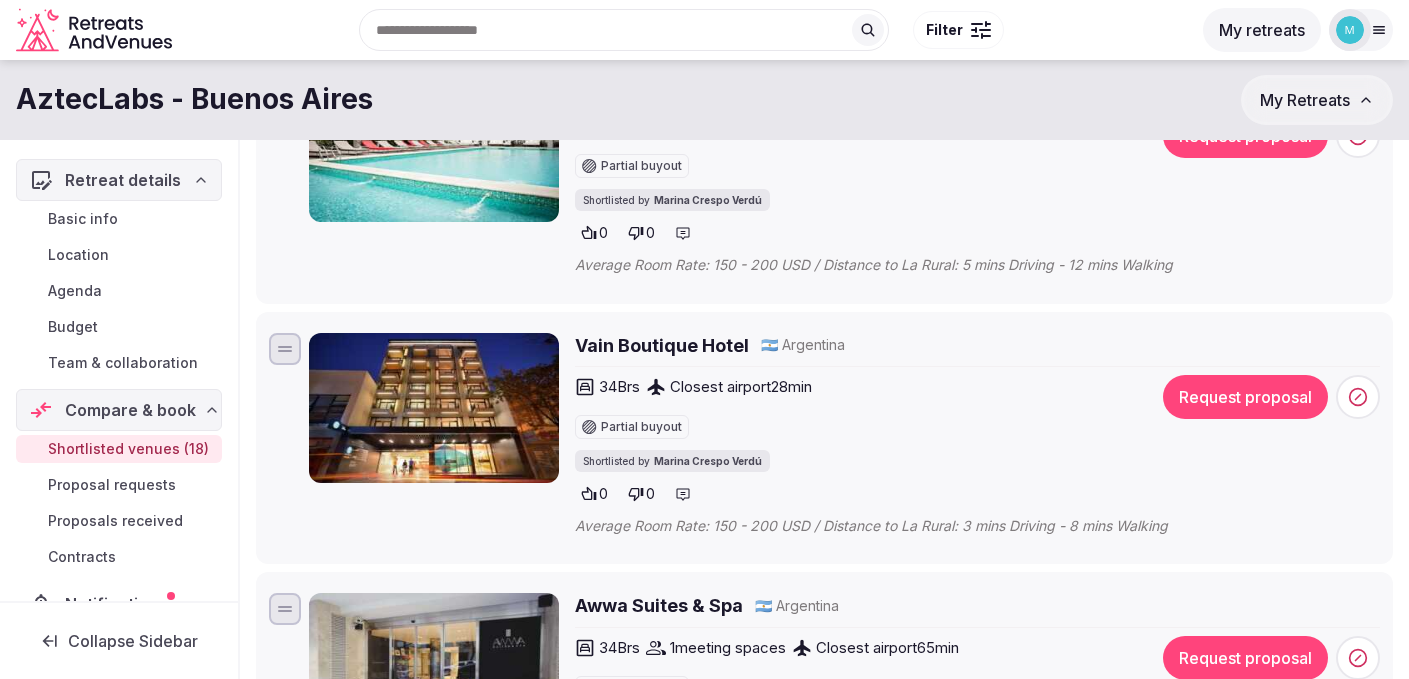 click on "Vain Boutique Hotel" at bounding box center (662, 345) 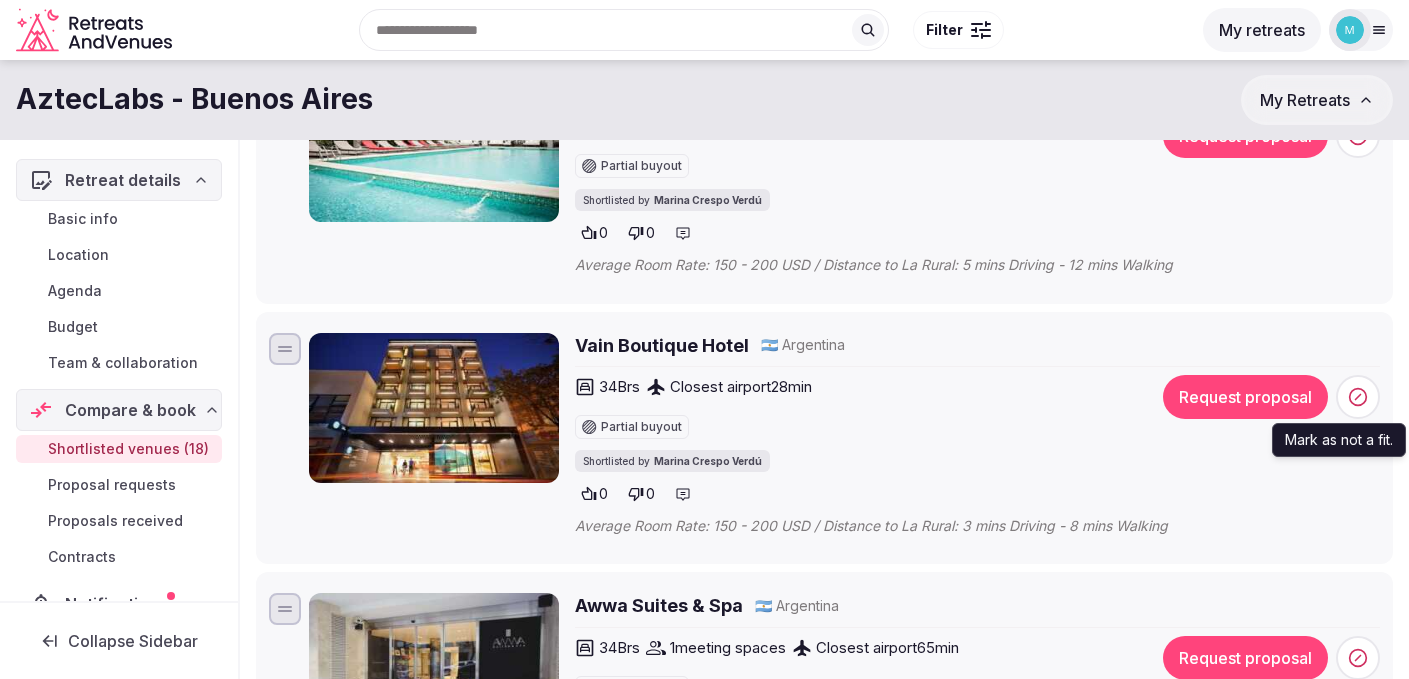 click 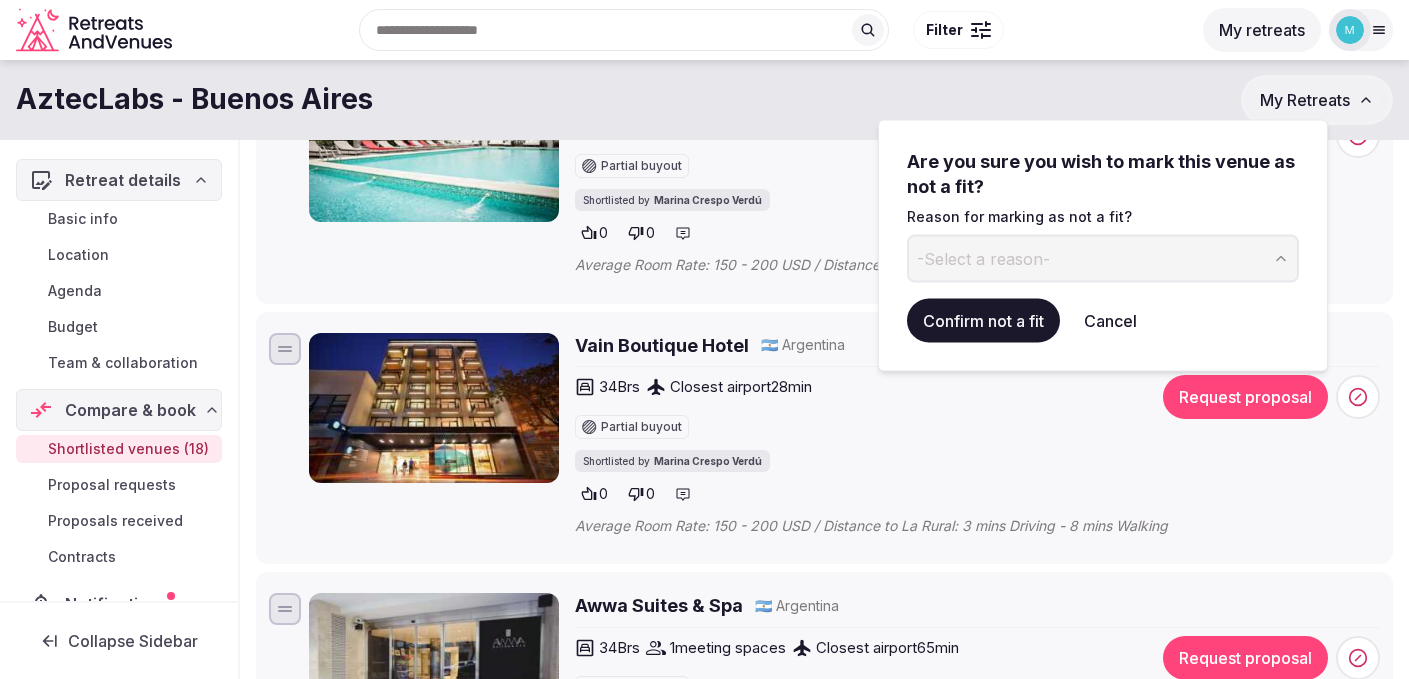 click on "-Select a reason-" at bounding box center [1103, 258] 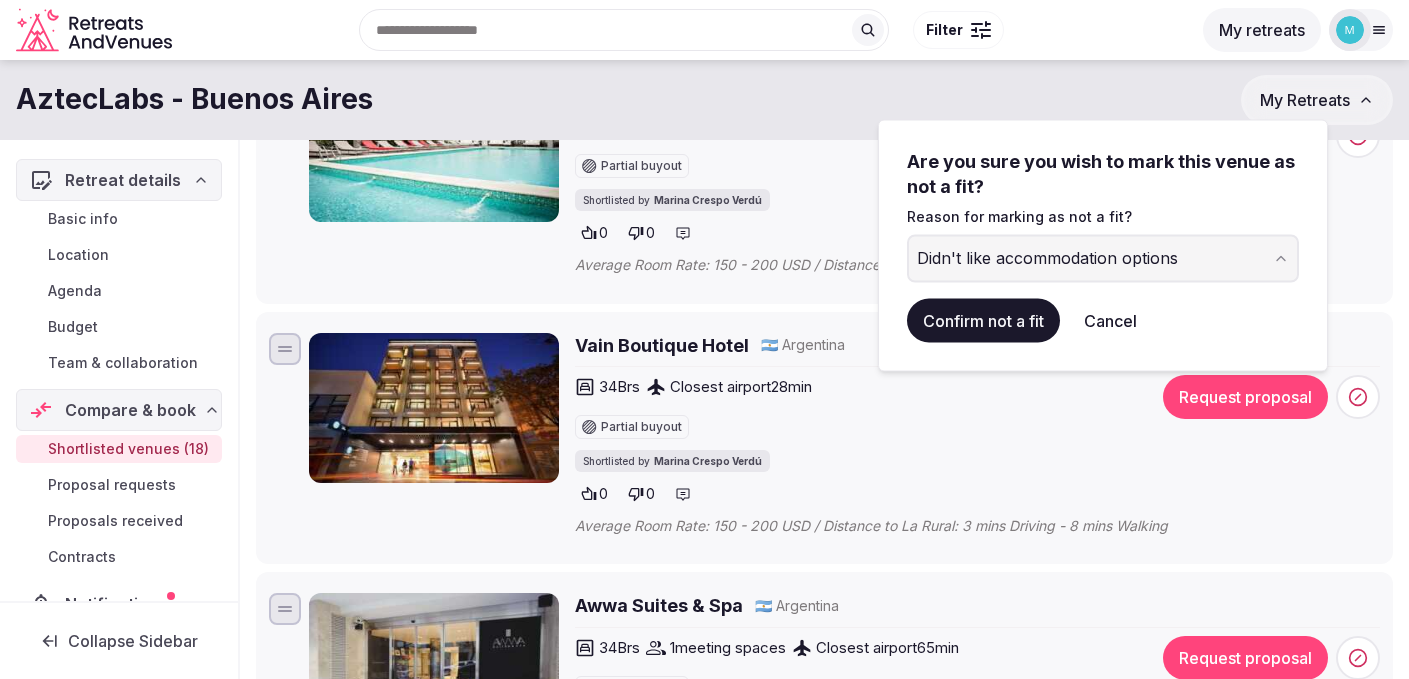 click on "Confirm not a fit" at bounding box center [983, 320] 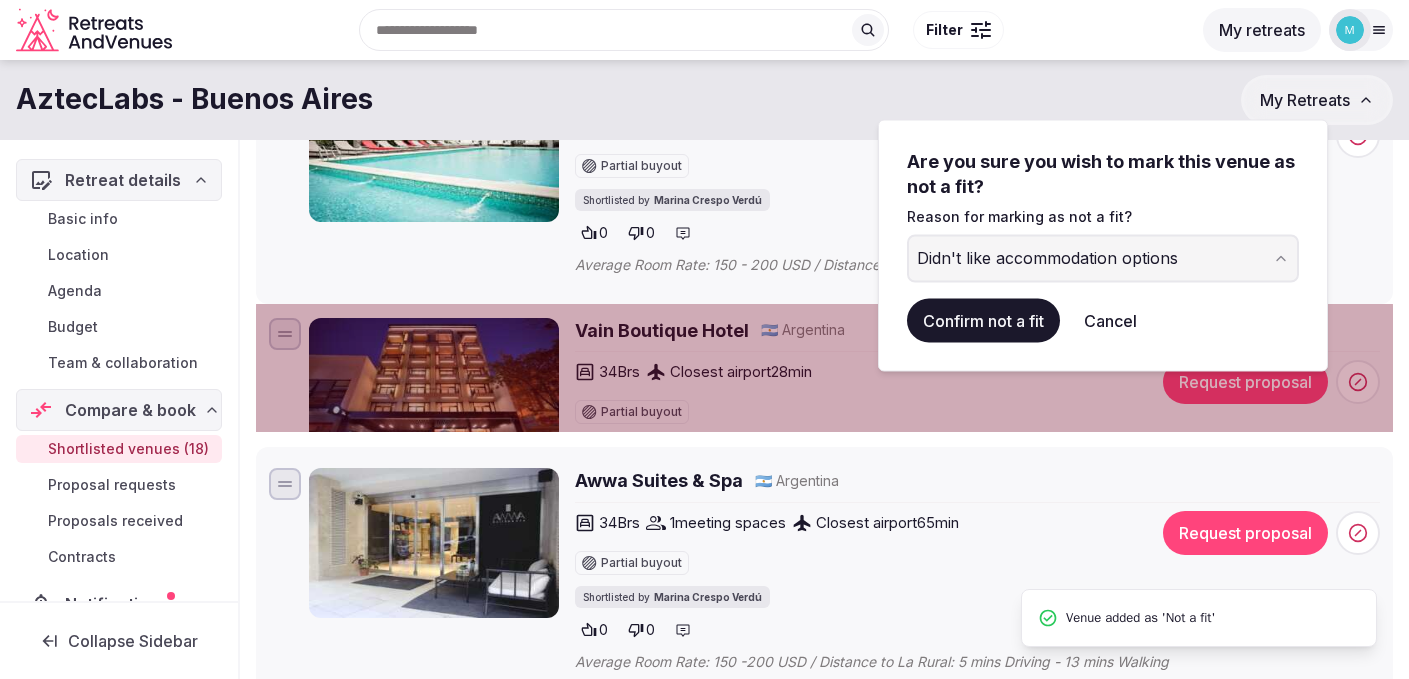 scroll, scrollTop: 0, scrollLeft: 0, axis: both 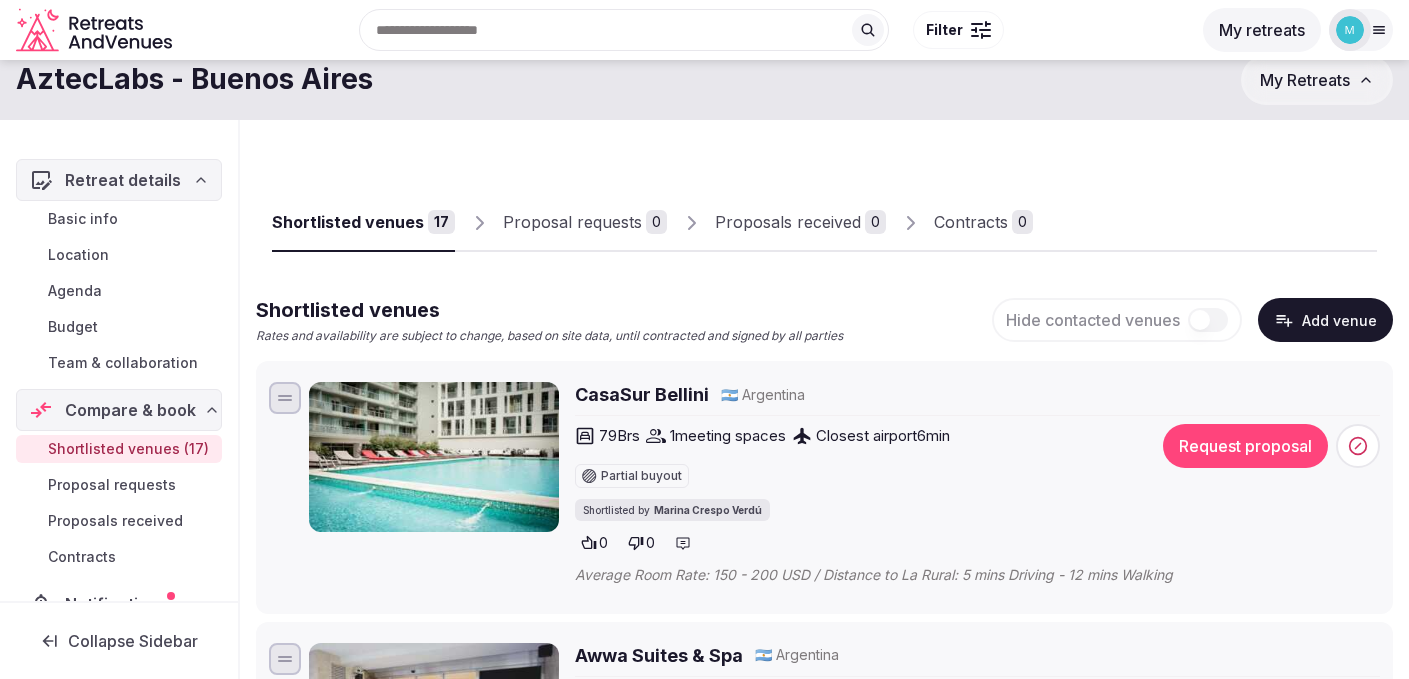 click on "Basic info" at bounding box center [83, 219] 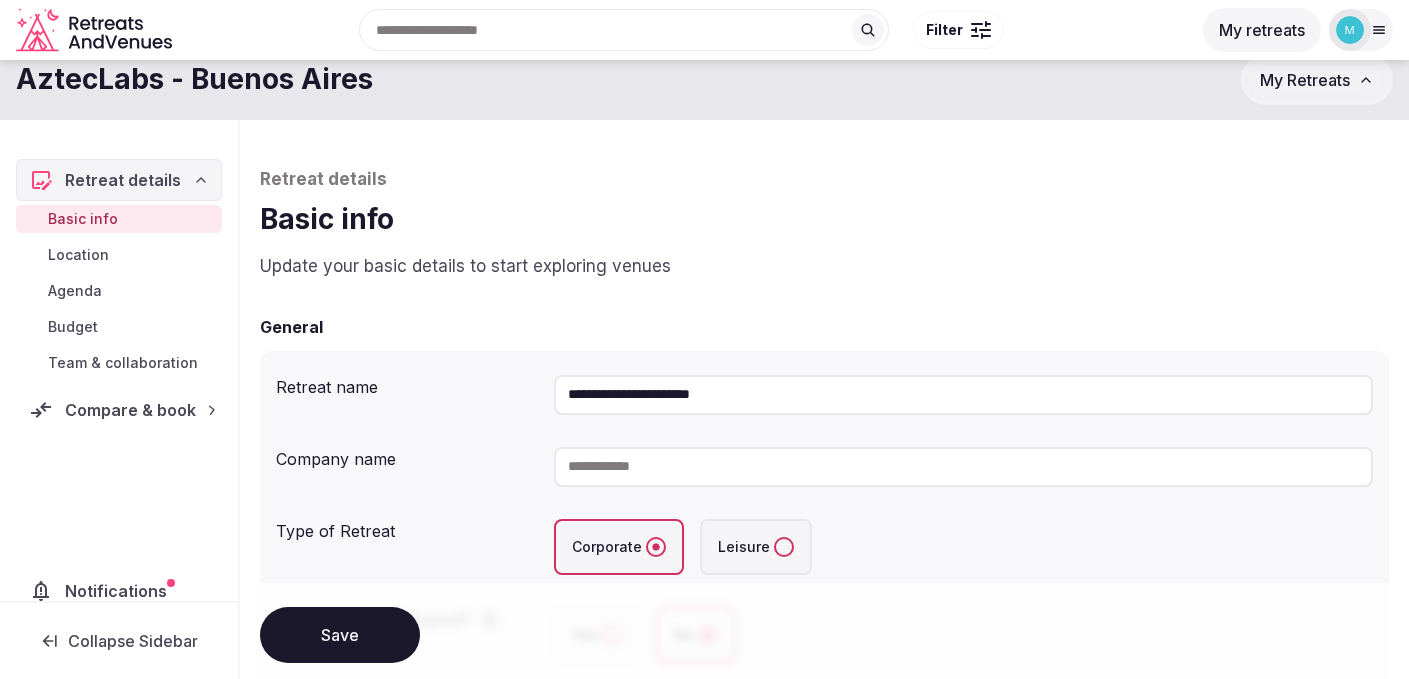 click on "Basic info" at bounding box center (83, 219) 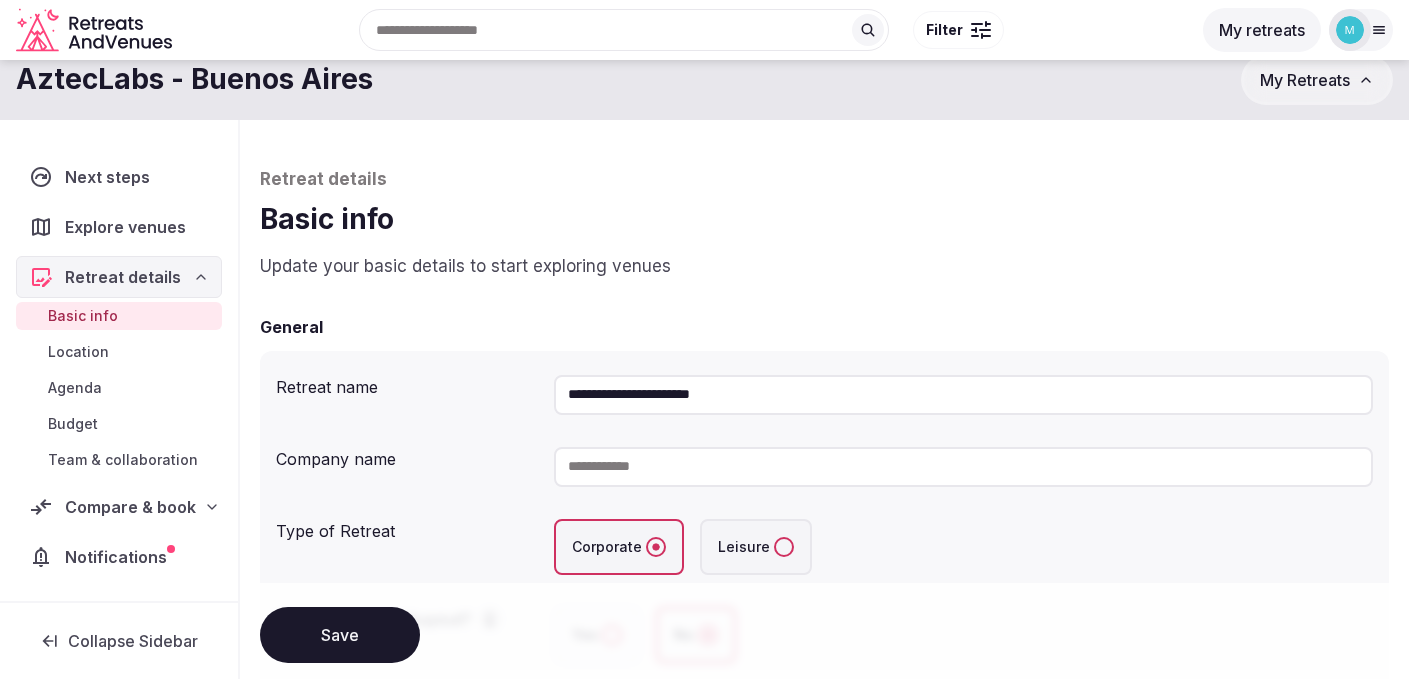 scroll, scrollTop: 0, scrollLeft: 0, axis: both 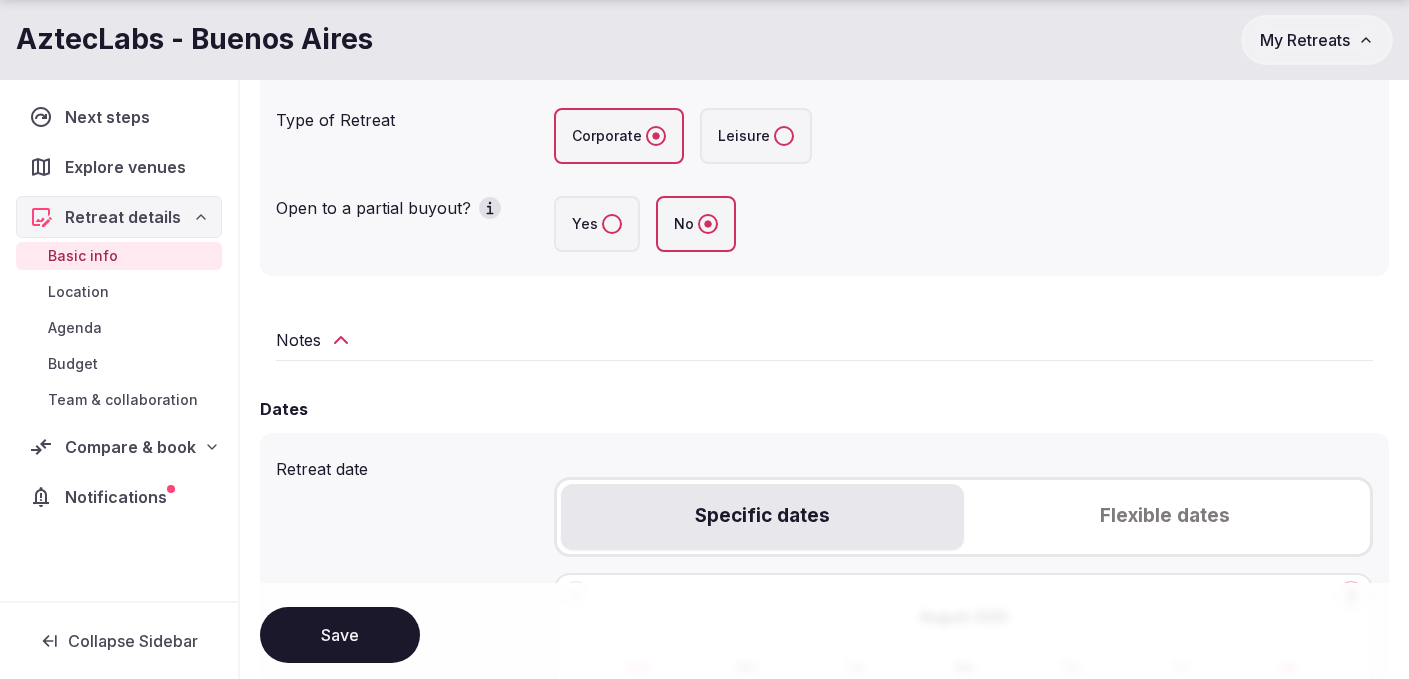 click 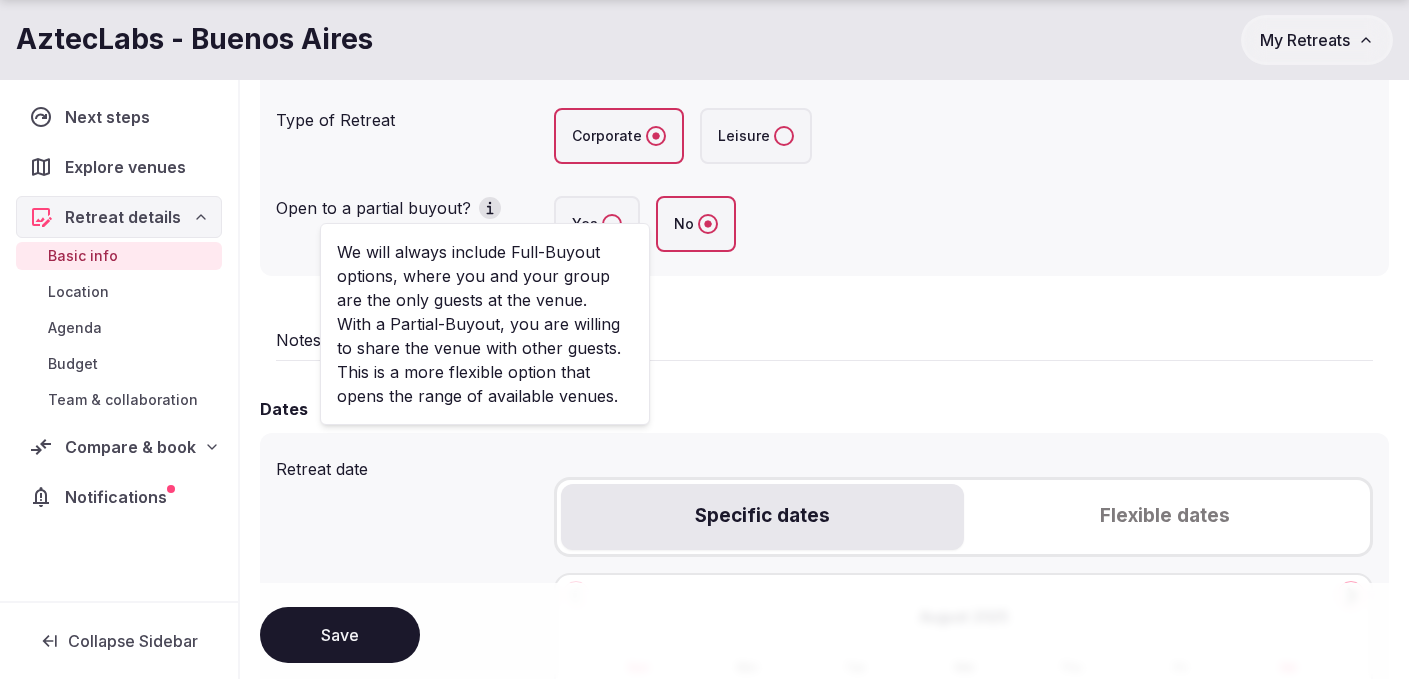 click on "**********" at bounding box center [824, 1146] 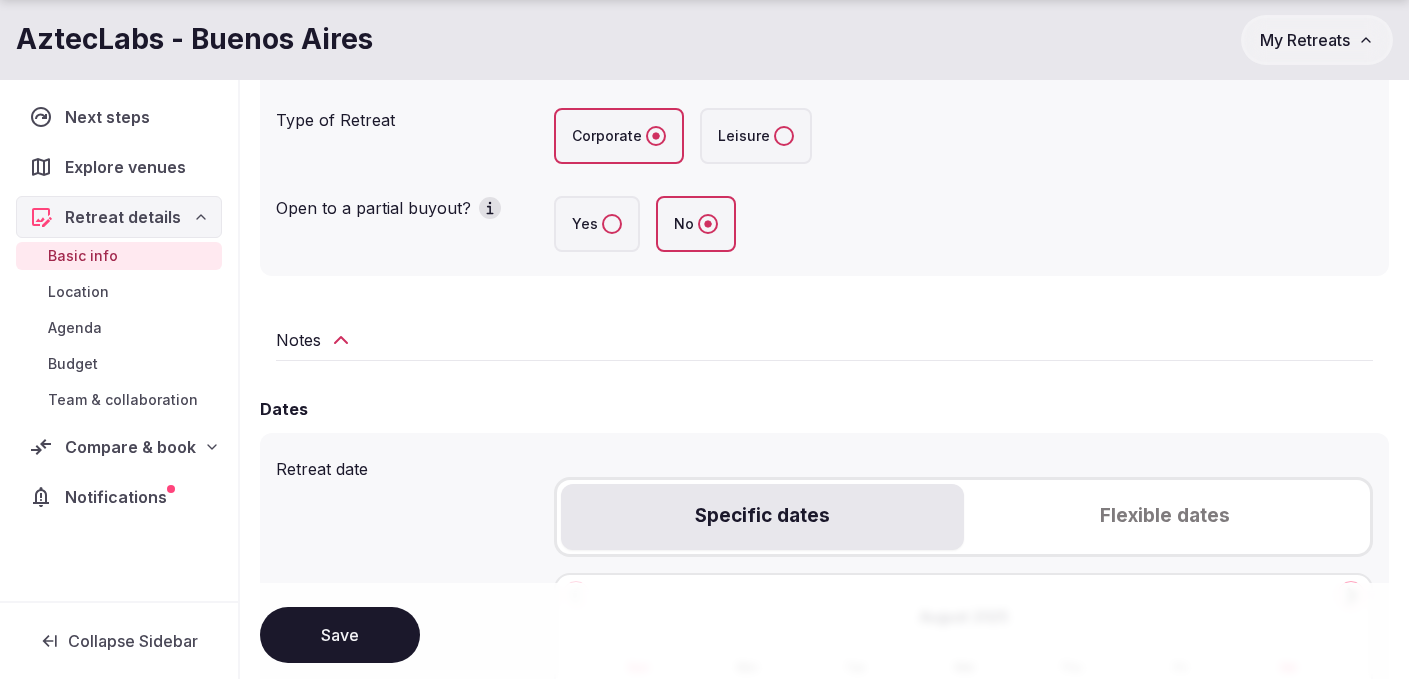 click on "Yes" at bounding box center (597, 224) 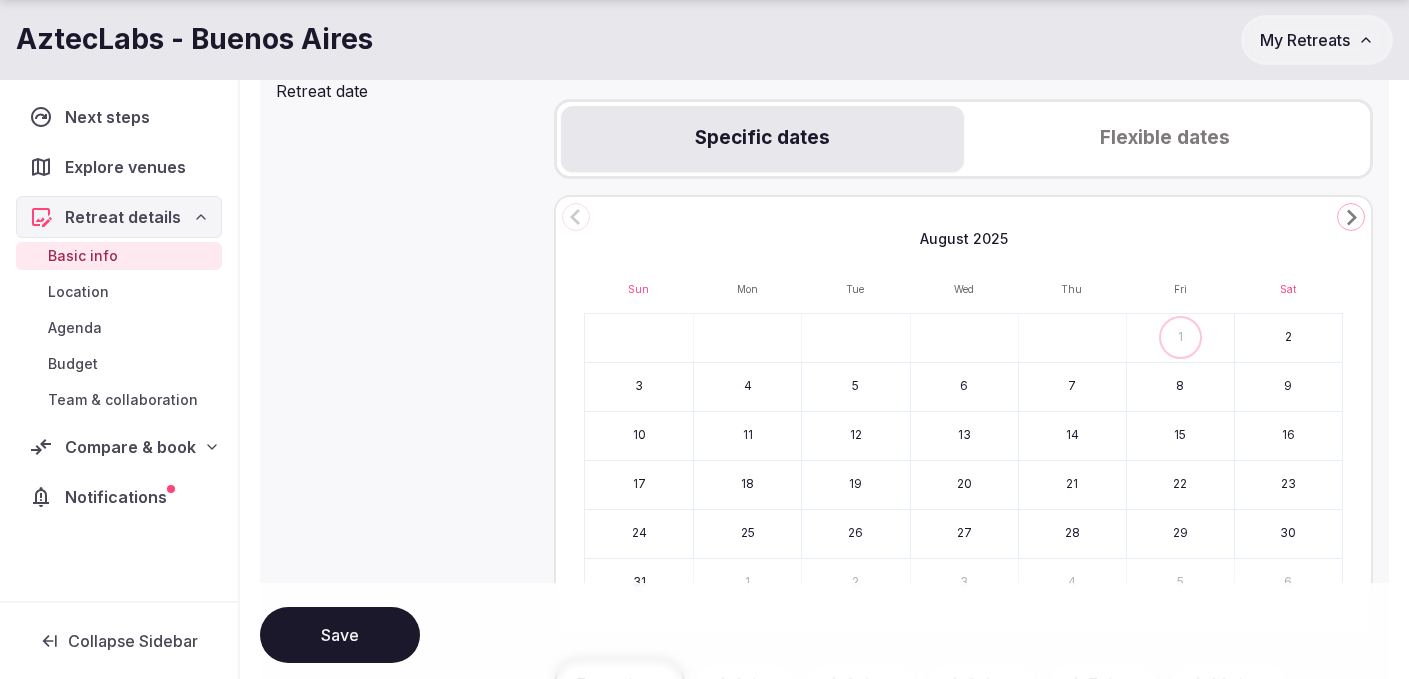 scroll, scrollTop: 827, scrollLeft: 0, axis: vertical 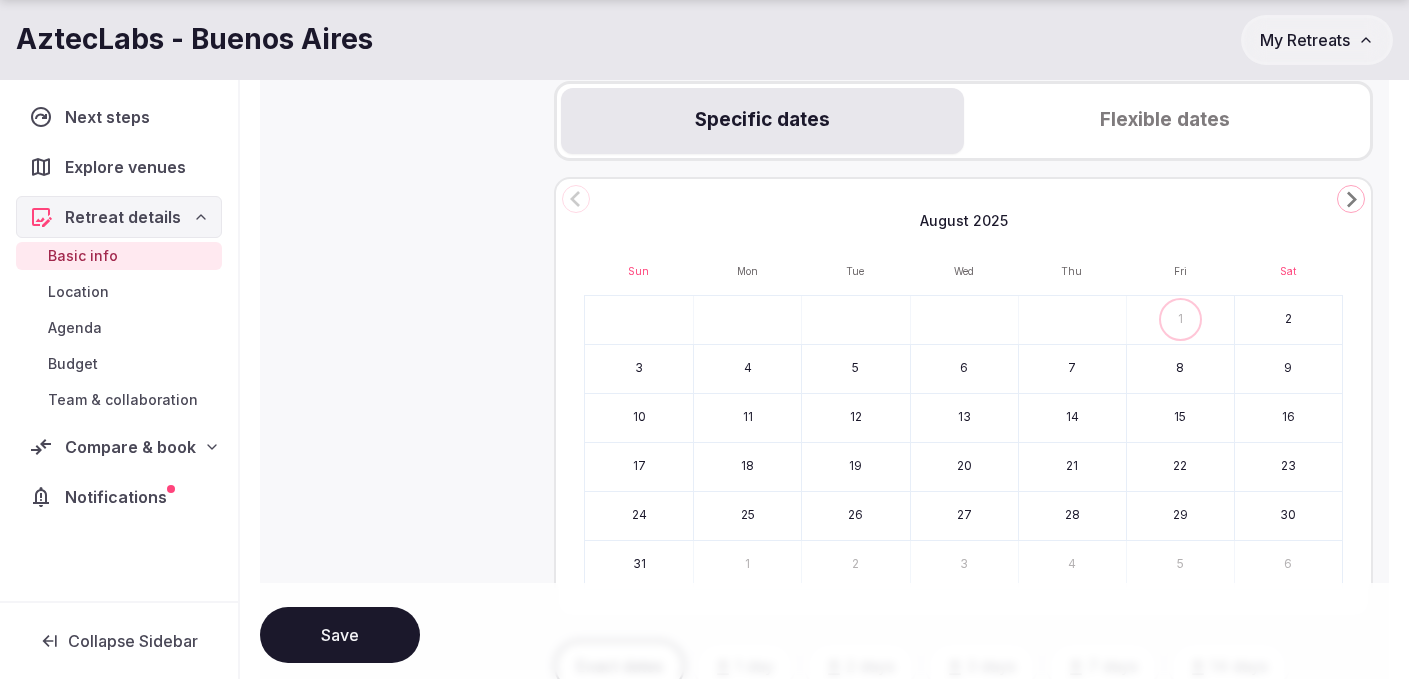 click 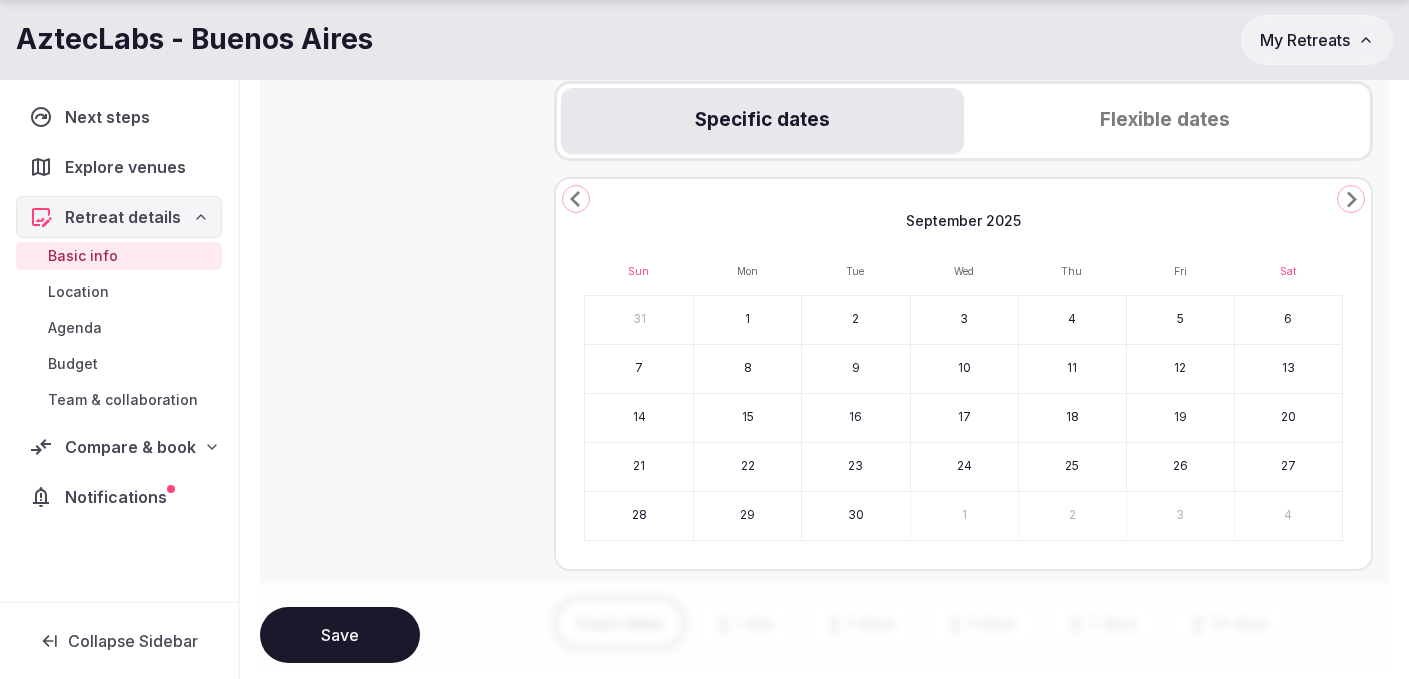 click 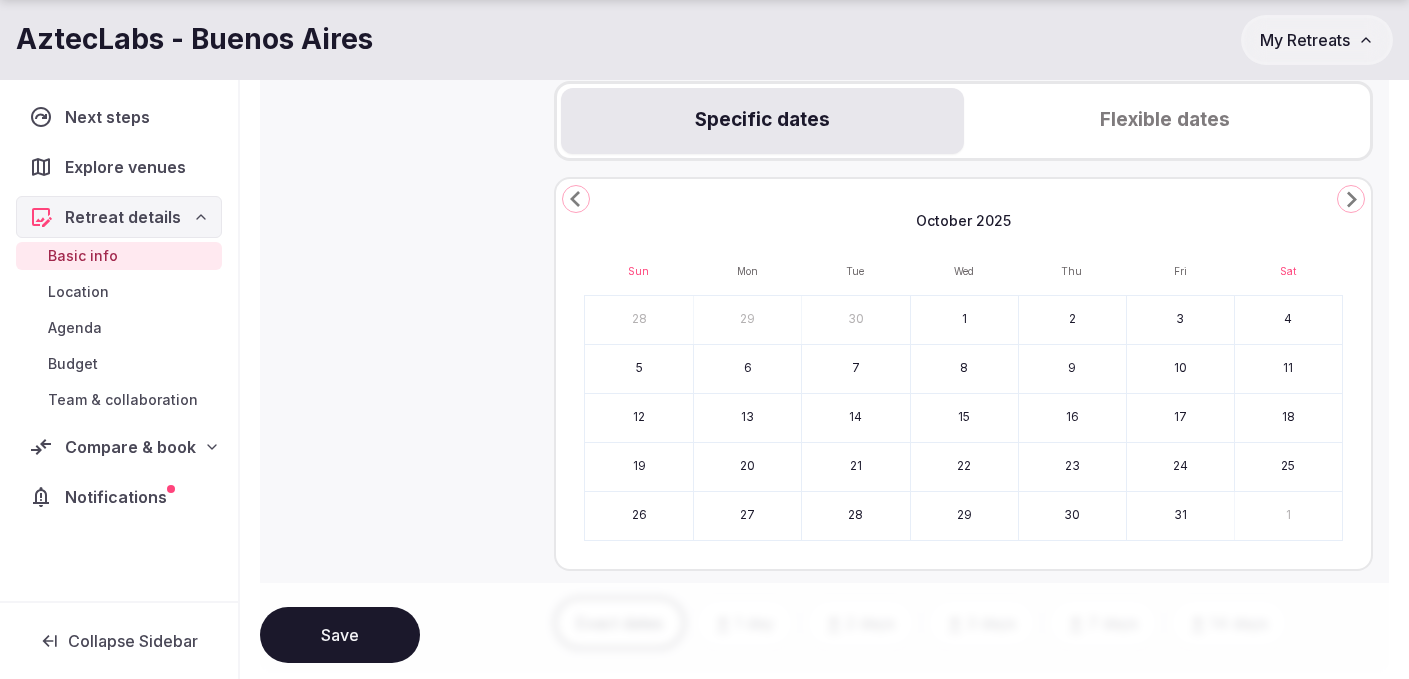 click 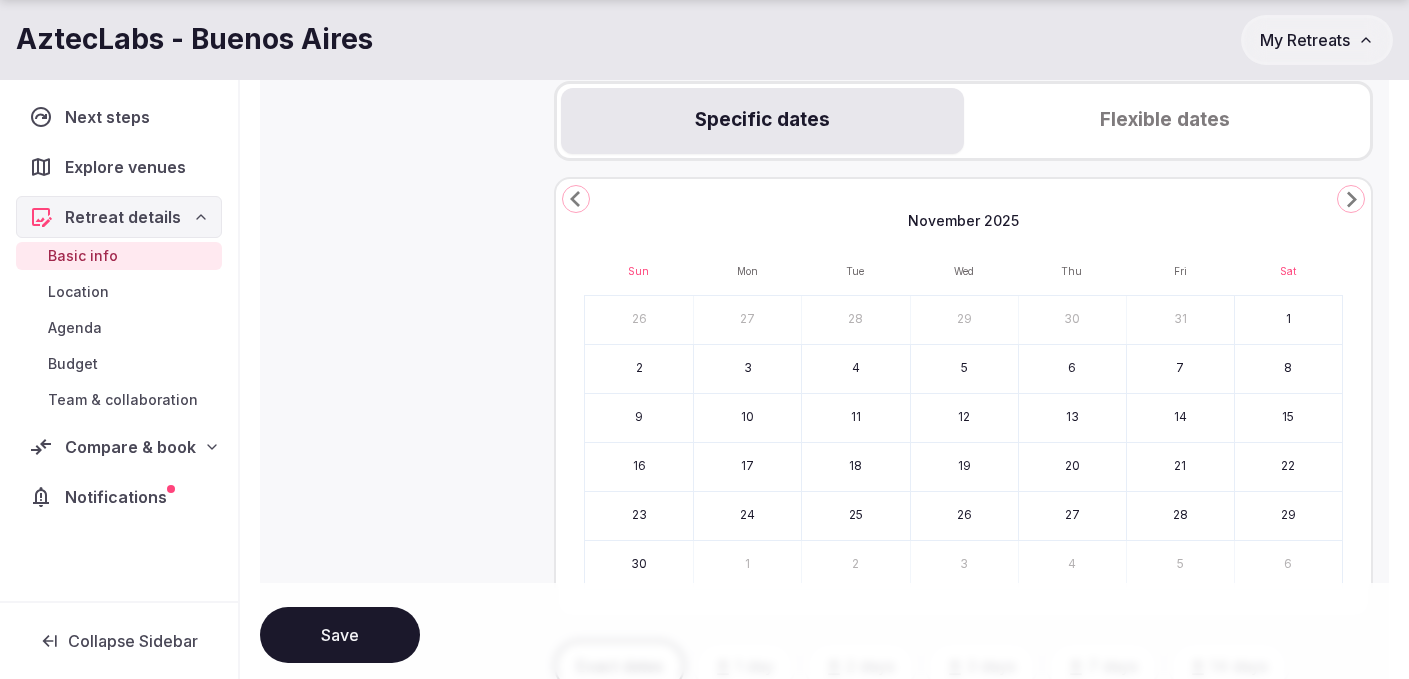 click on "14" at bounding box center [1180, 418] 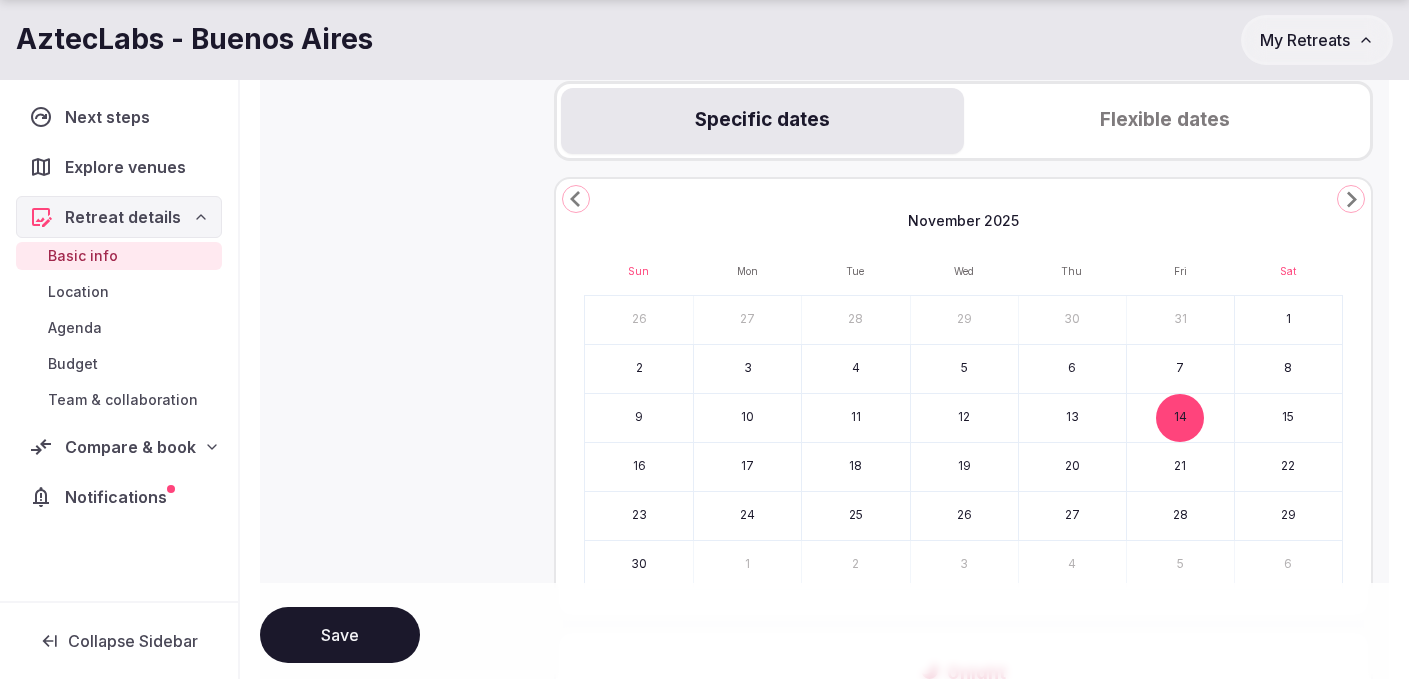 click on "22" at bounding box center (1288, 467) 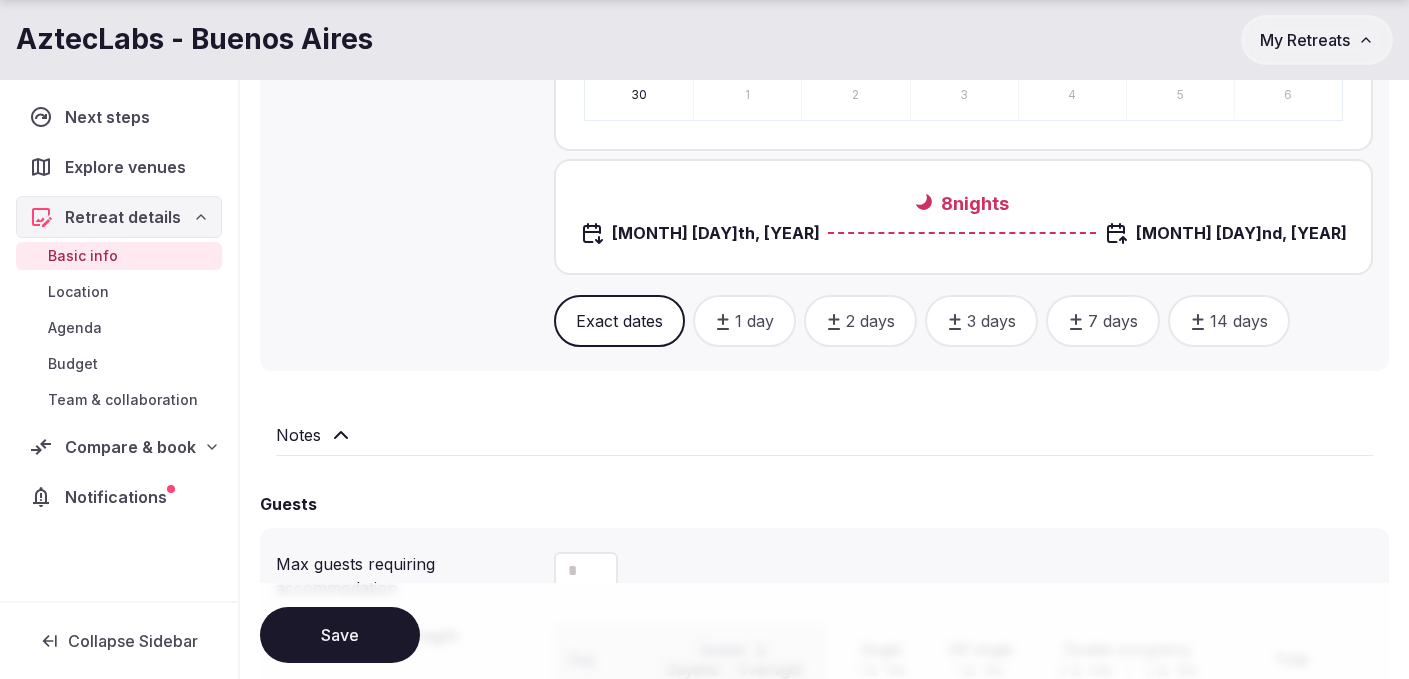 scroll, scrollTop: 1302, scrollLeft: 0, axis: vertical 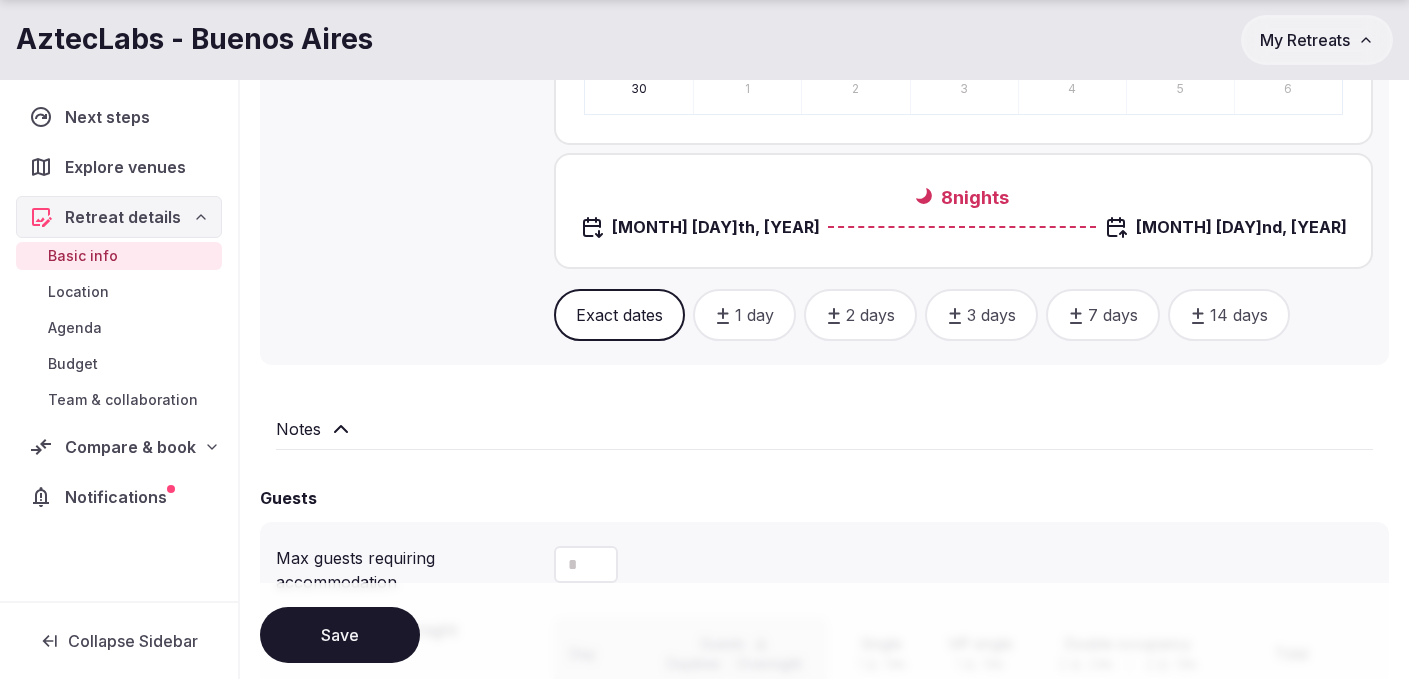 click on "Exact dates" at bounding box center (619, 315) 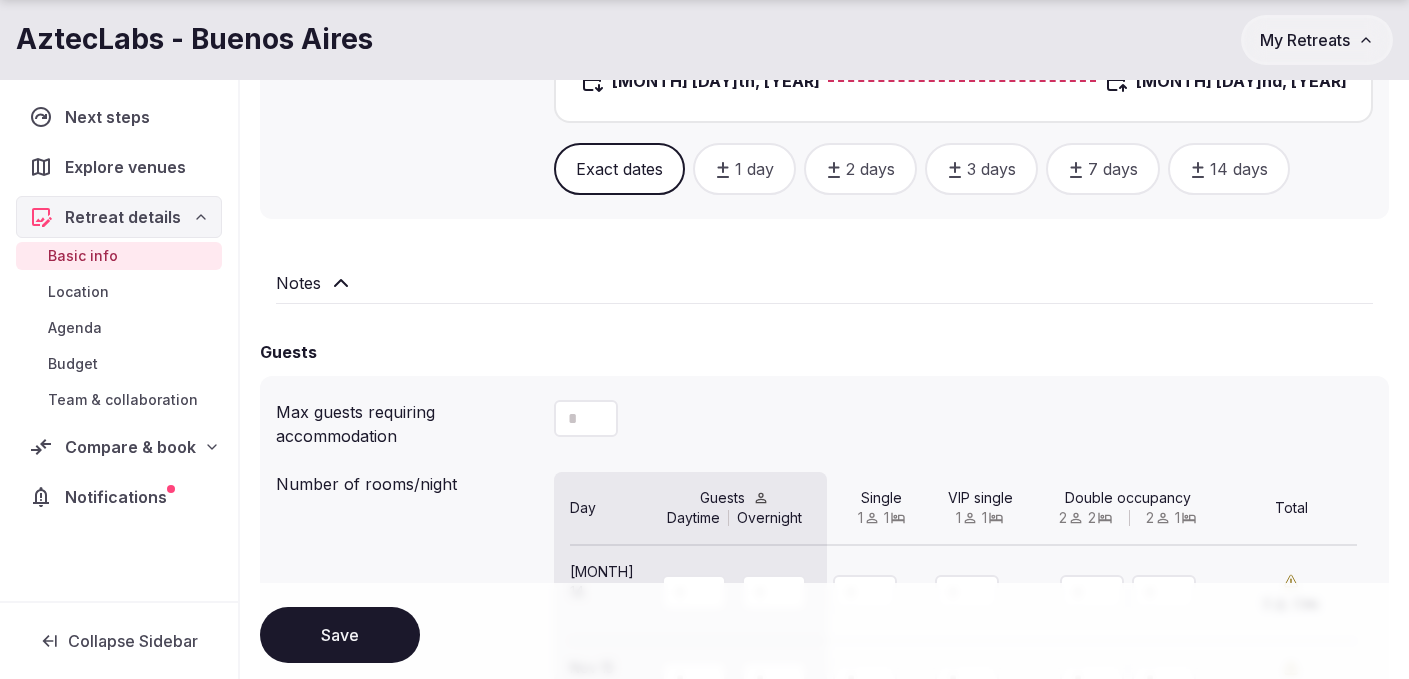 scroll, scrollTop: 1546, scrollLeft: 0, axis: vertical 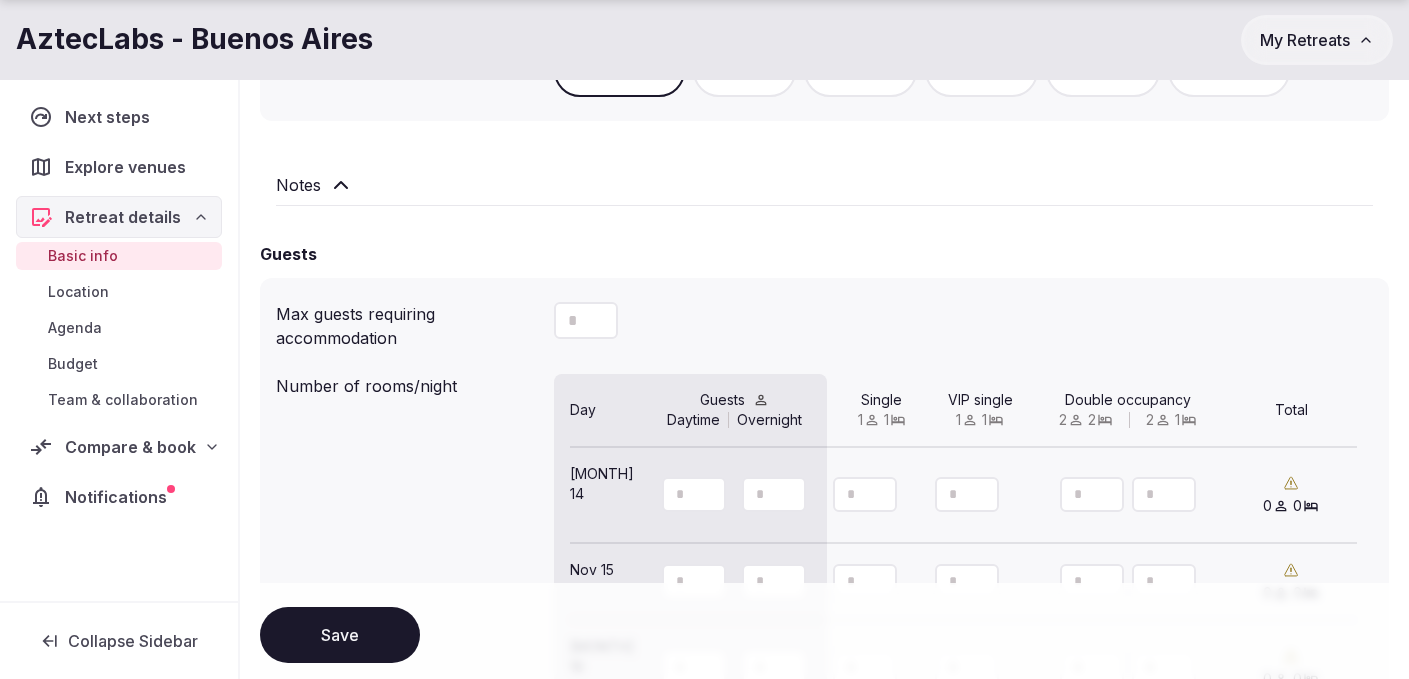 click 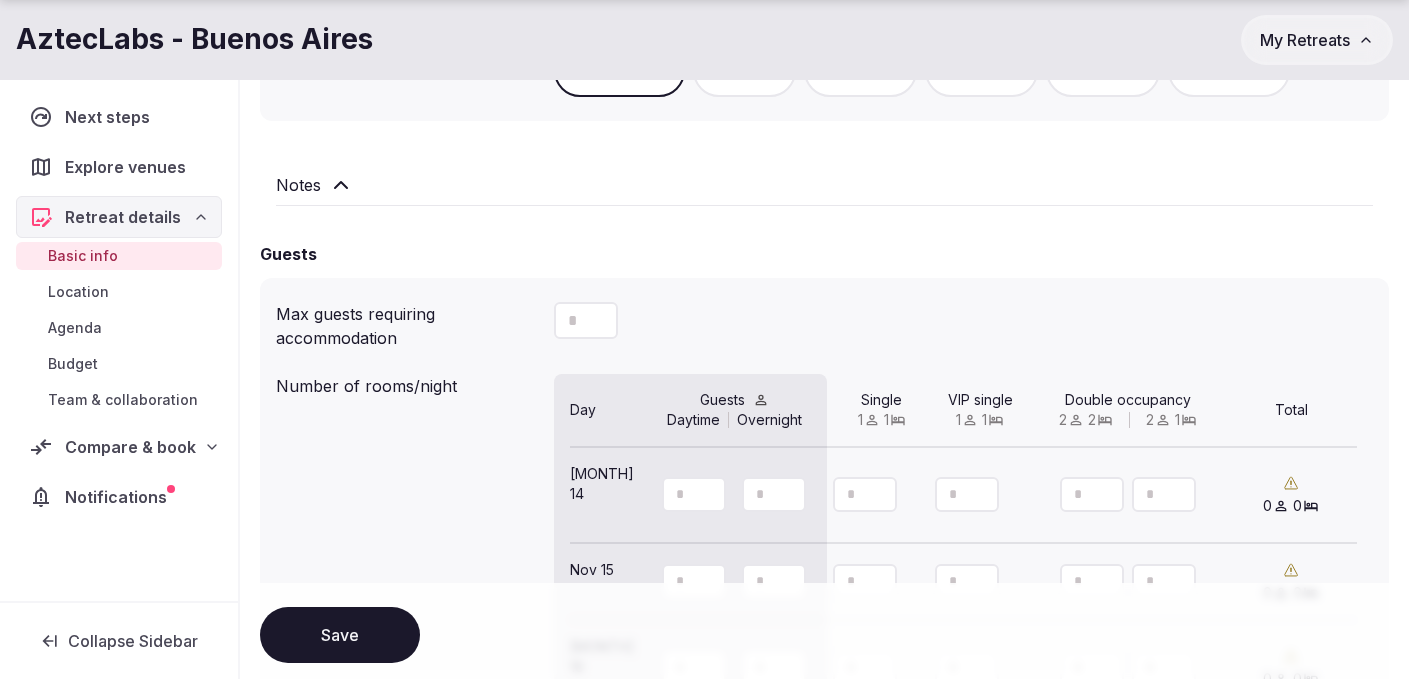 click 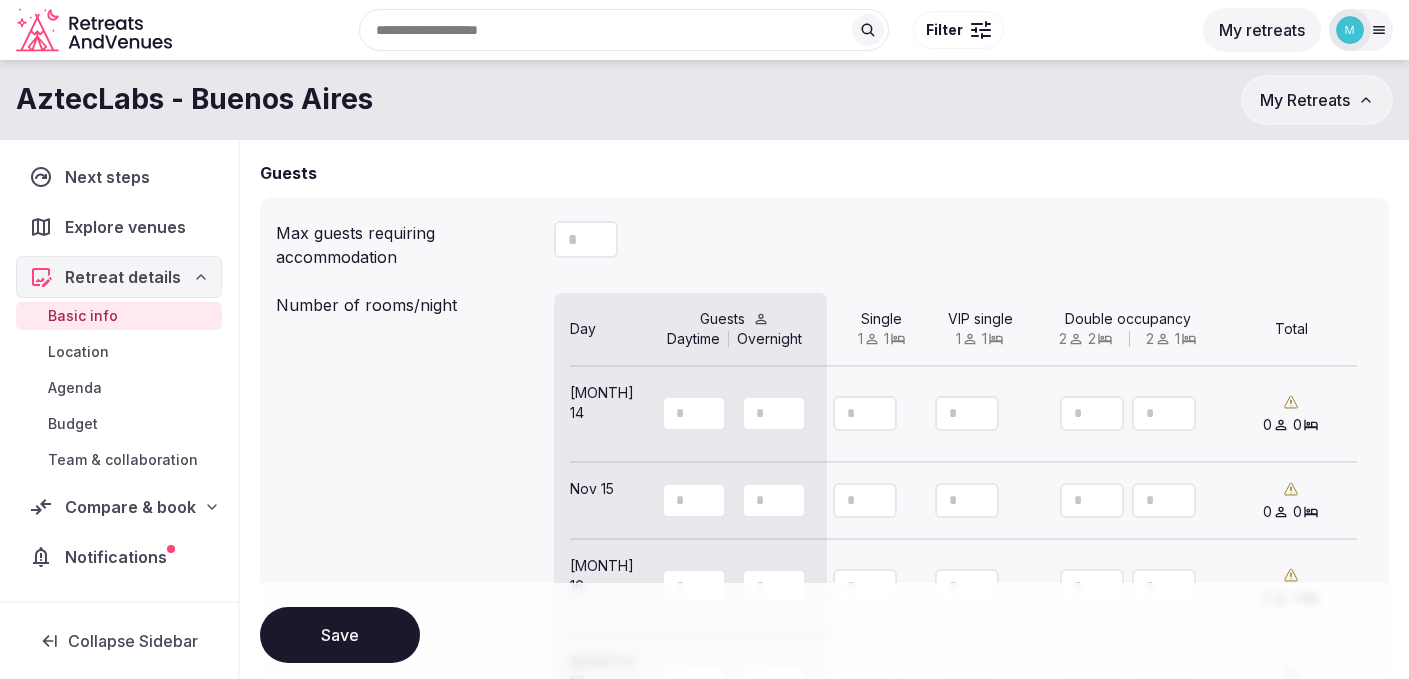 scroll, scrollTop: 1595, scrollLeft: 0, axis: vertical 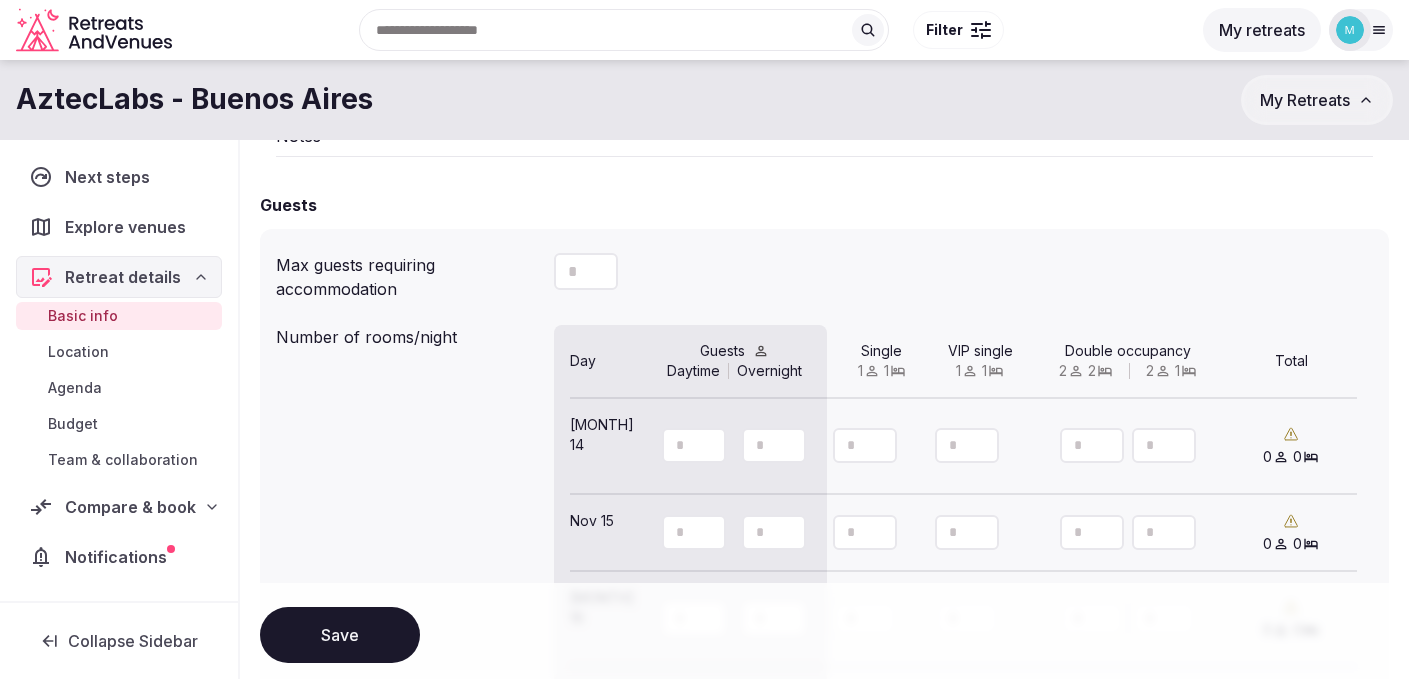 click 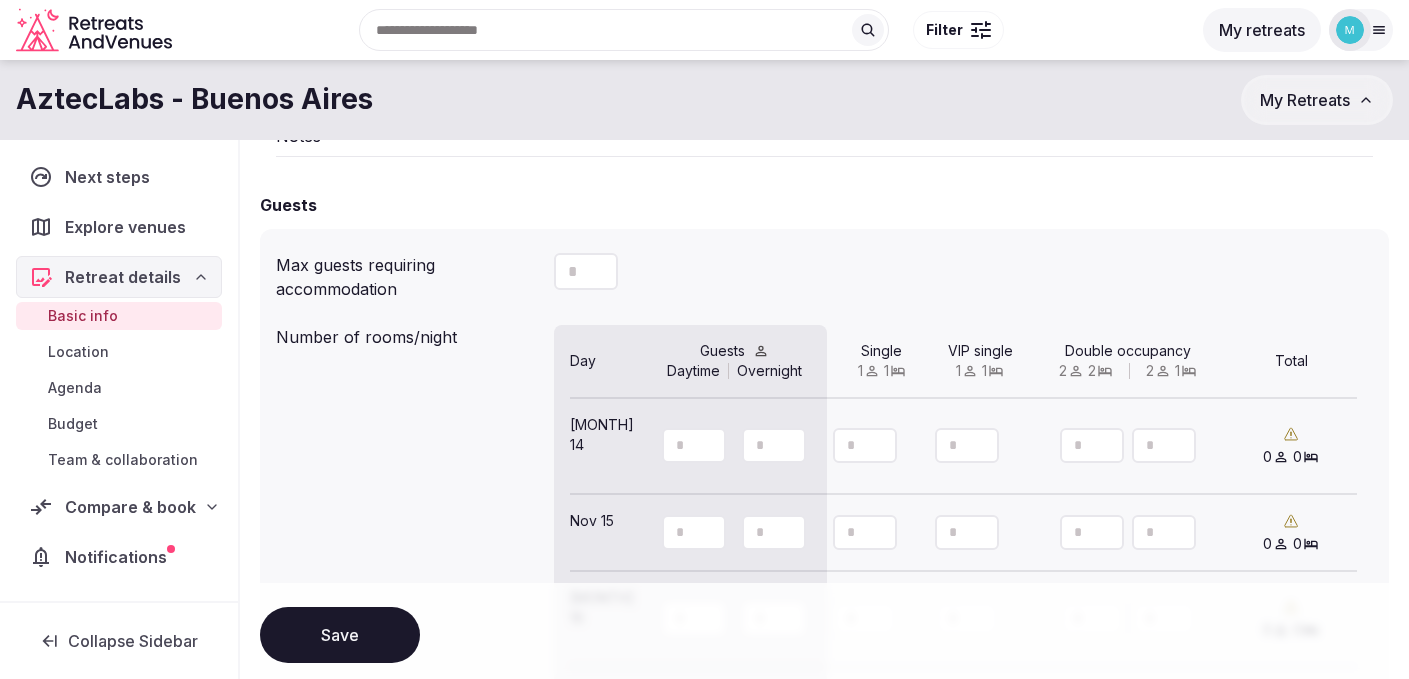 click 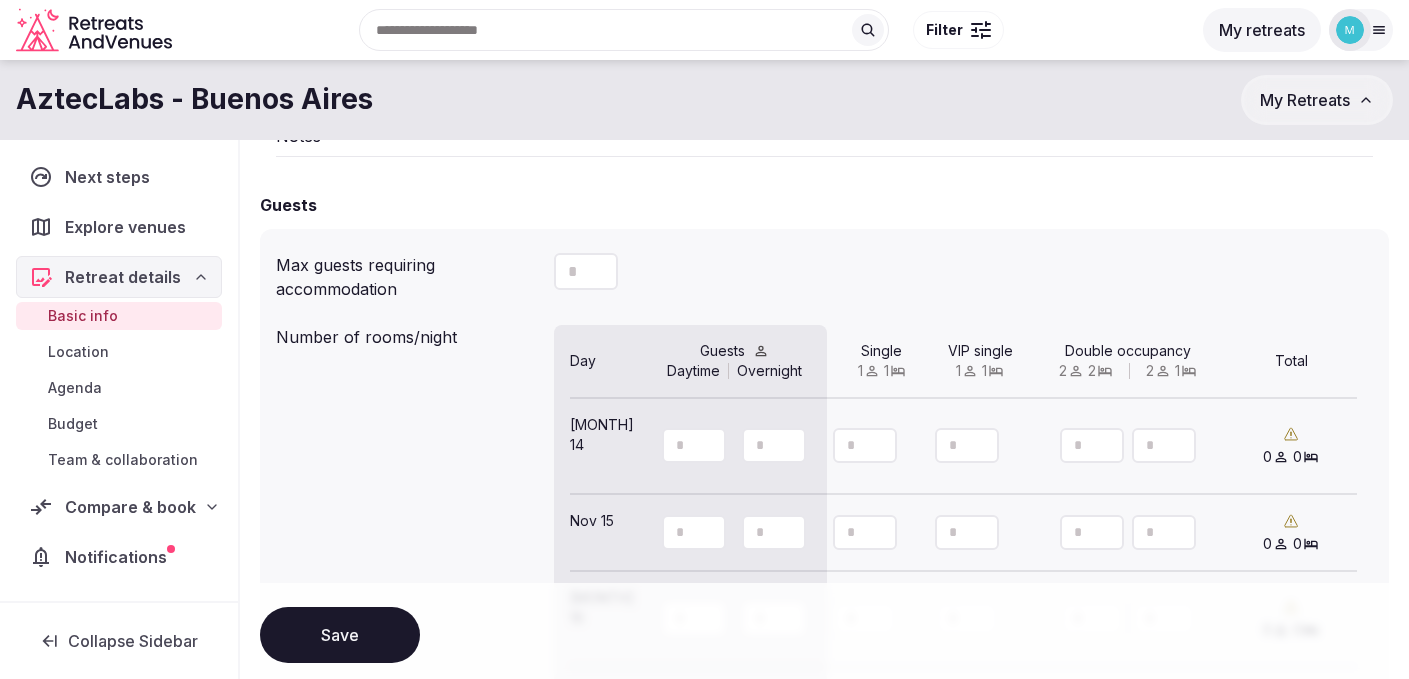 click 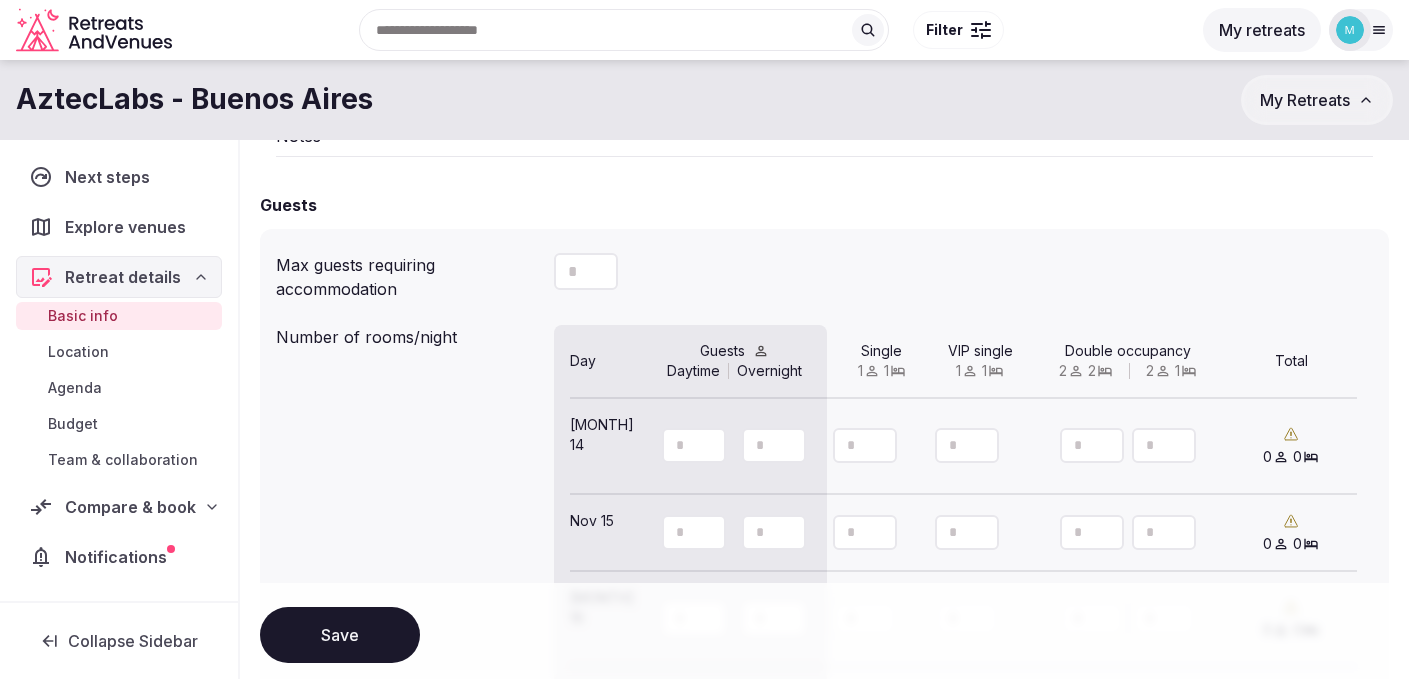 click 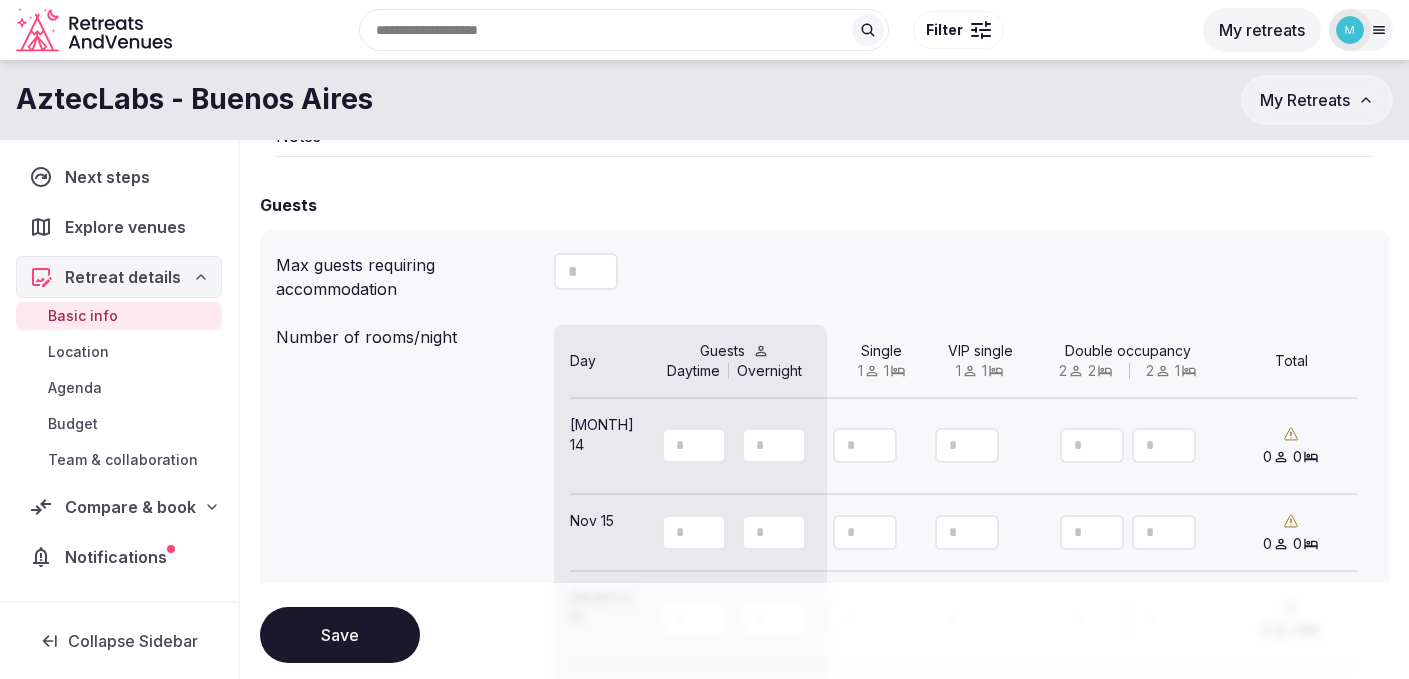 type on "**" 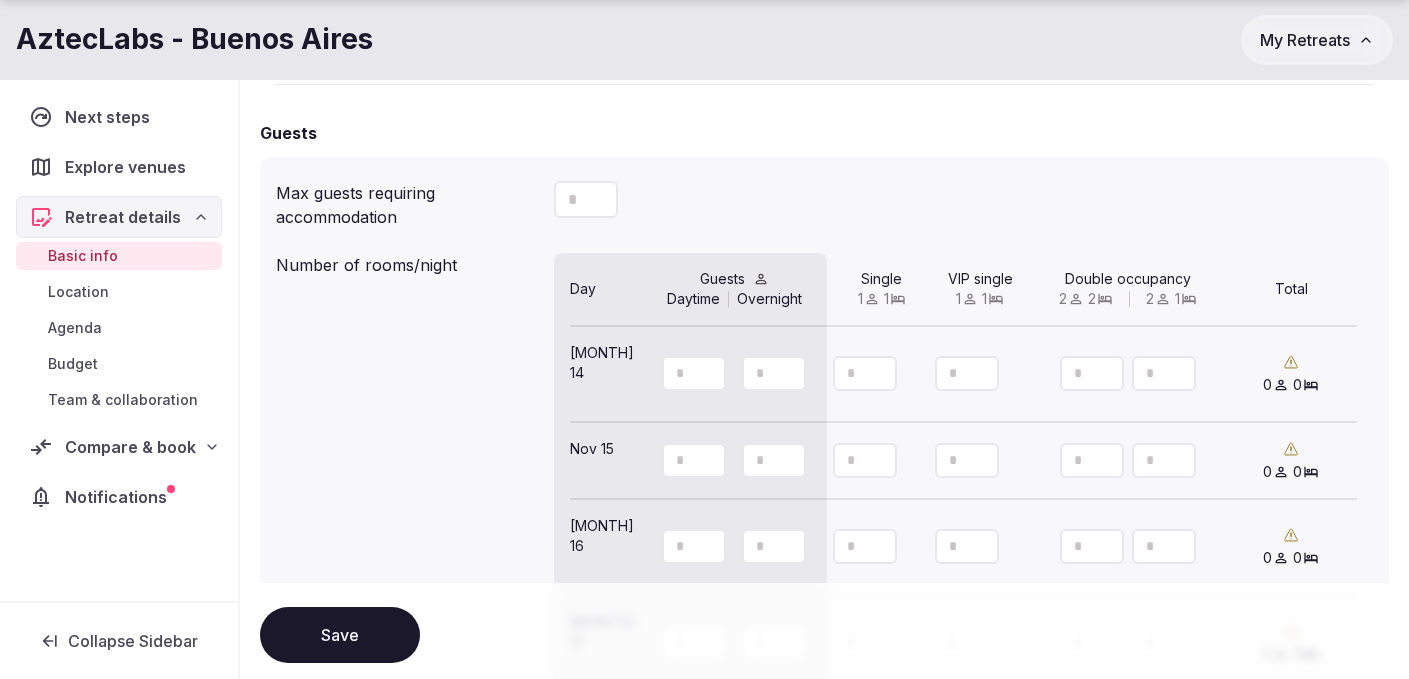 scroll, scrollTop: 1764, scrollLeft: 0, axis: vertical 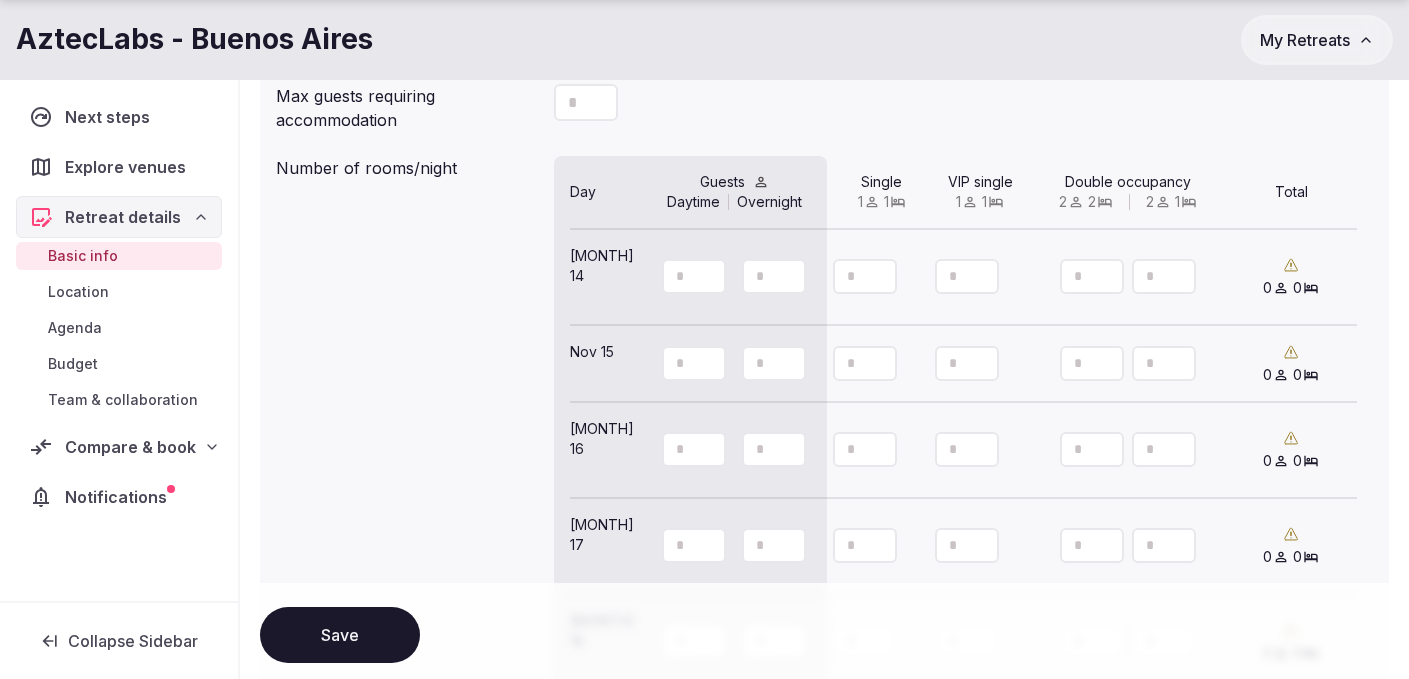 click 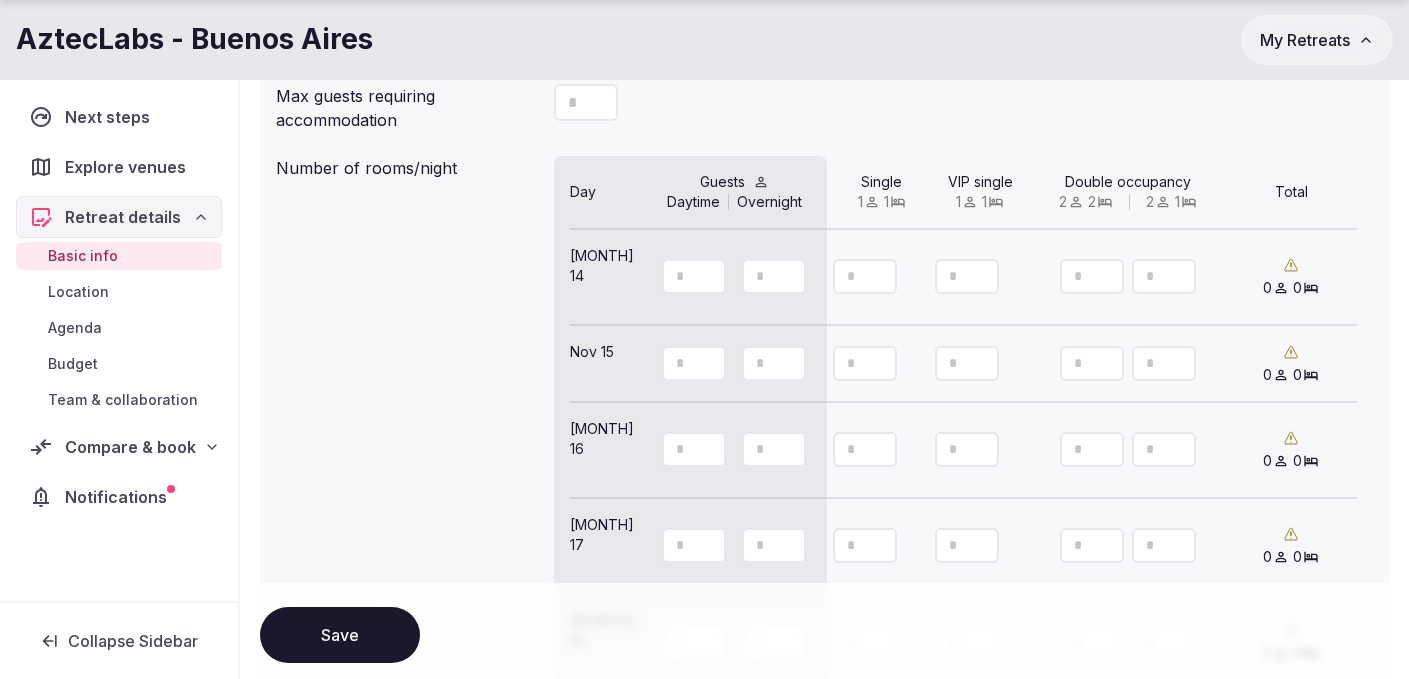 type on "**" 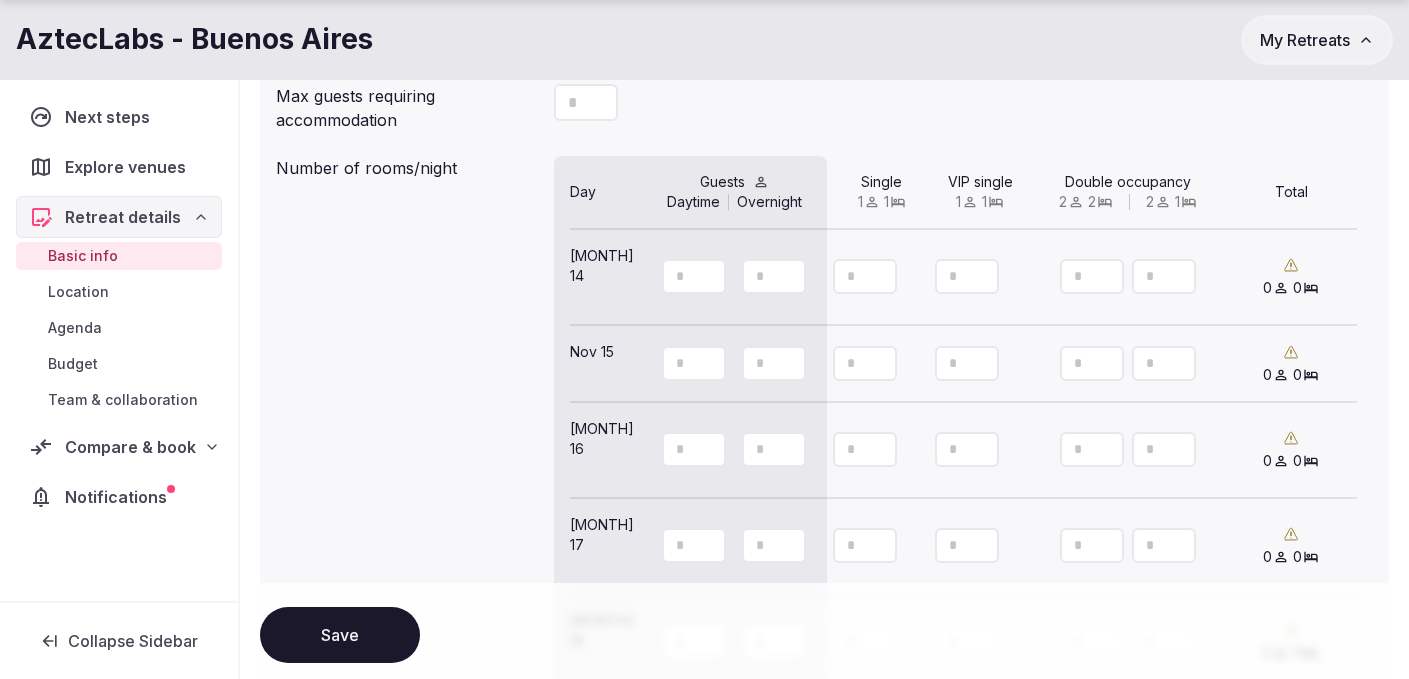 click 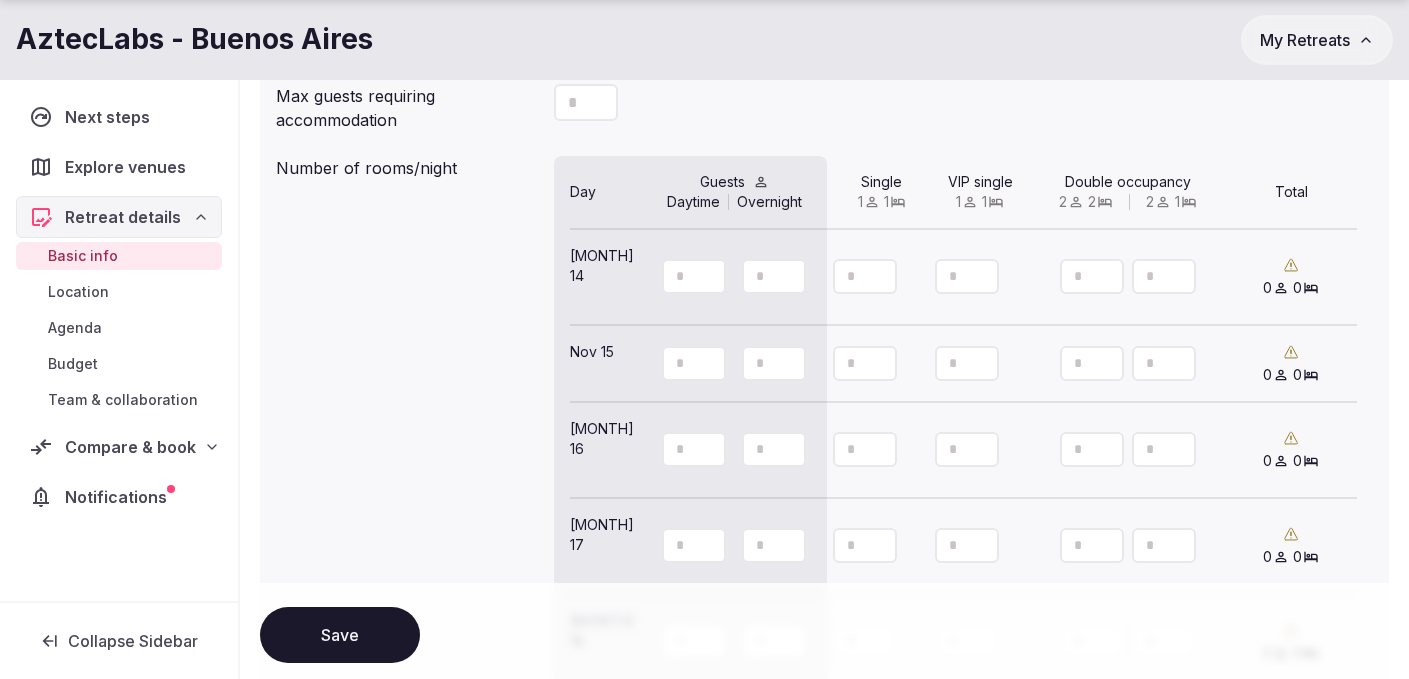 type on "**" 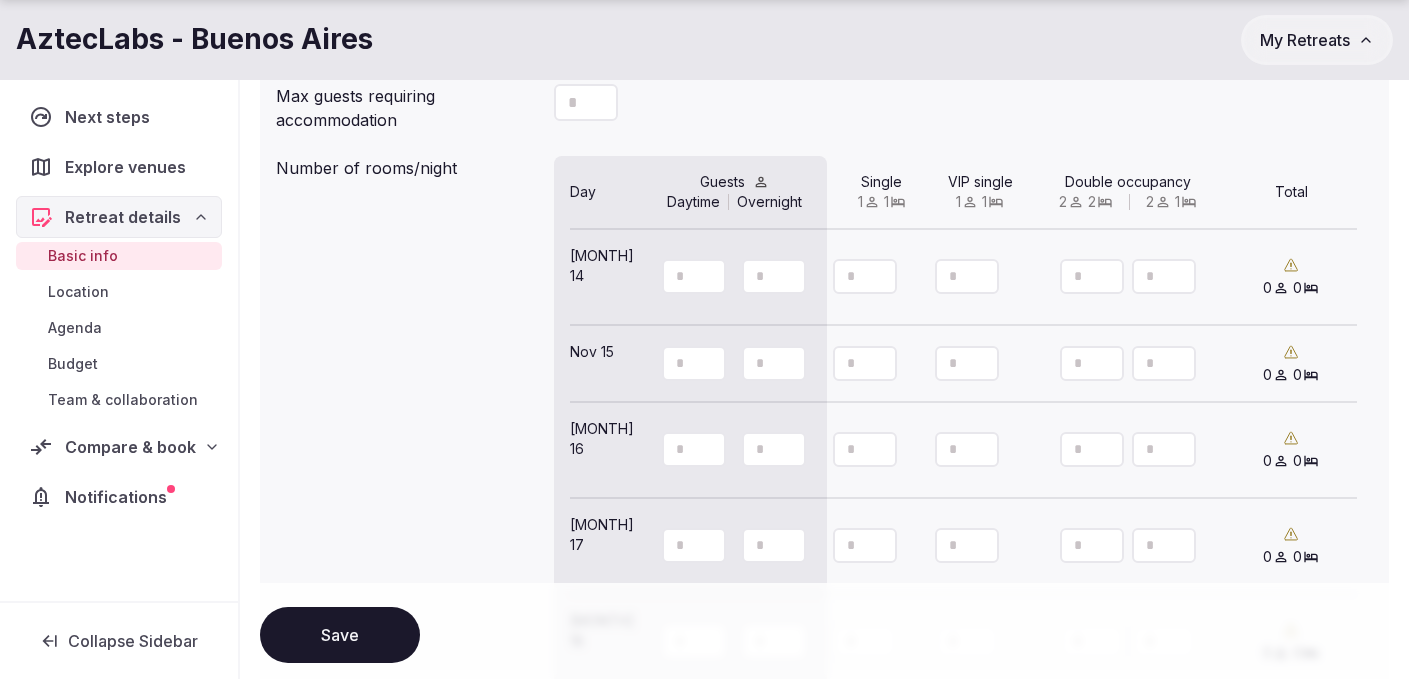 click 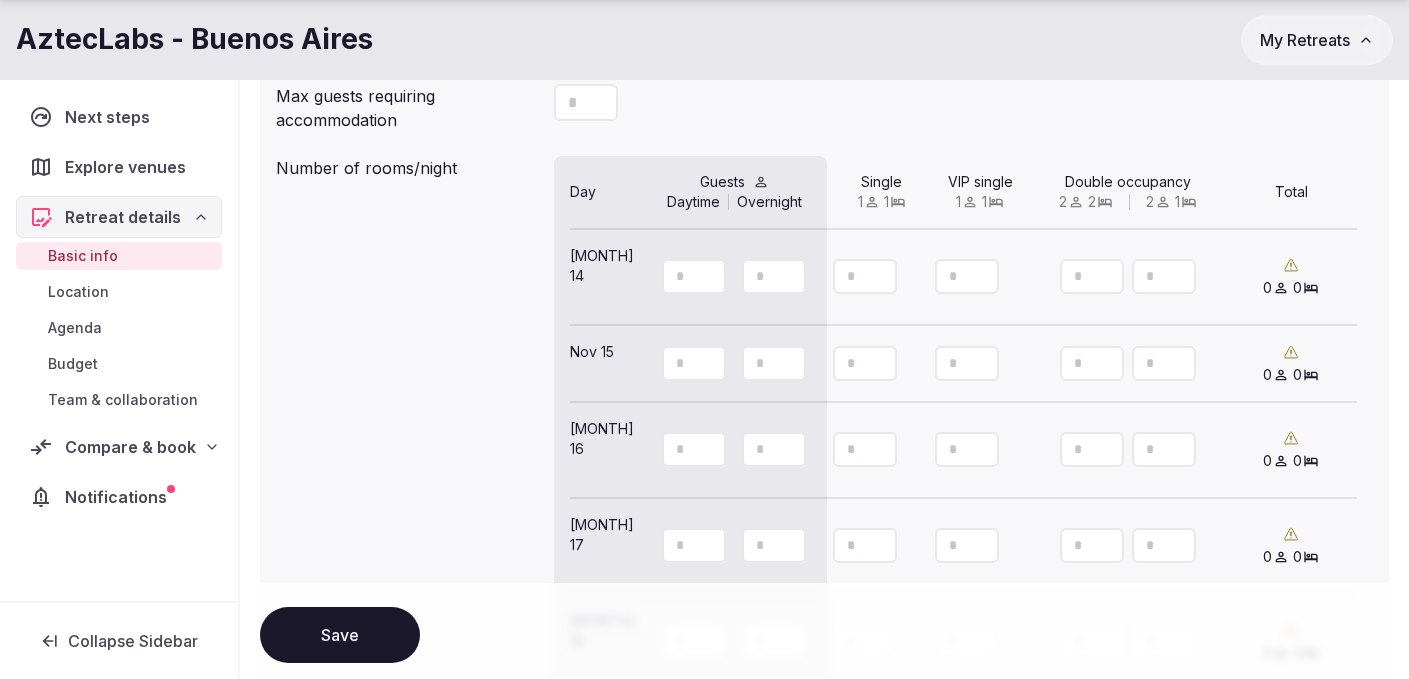 click 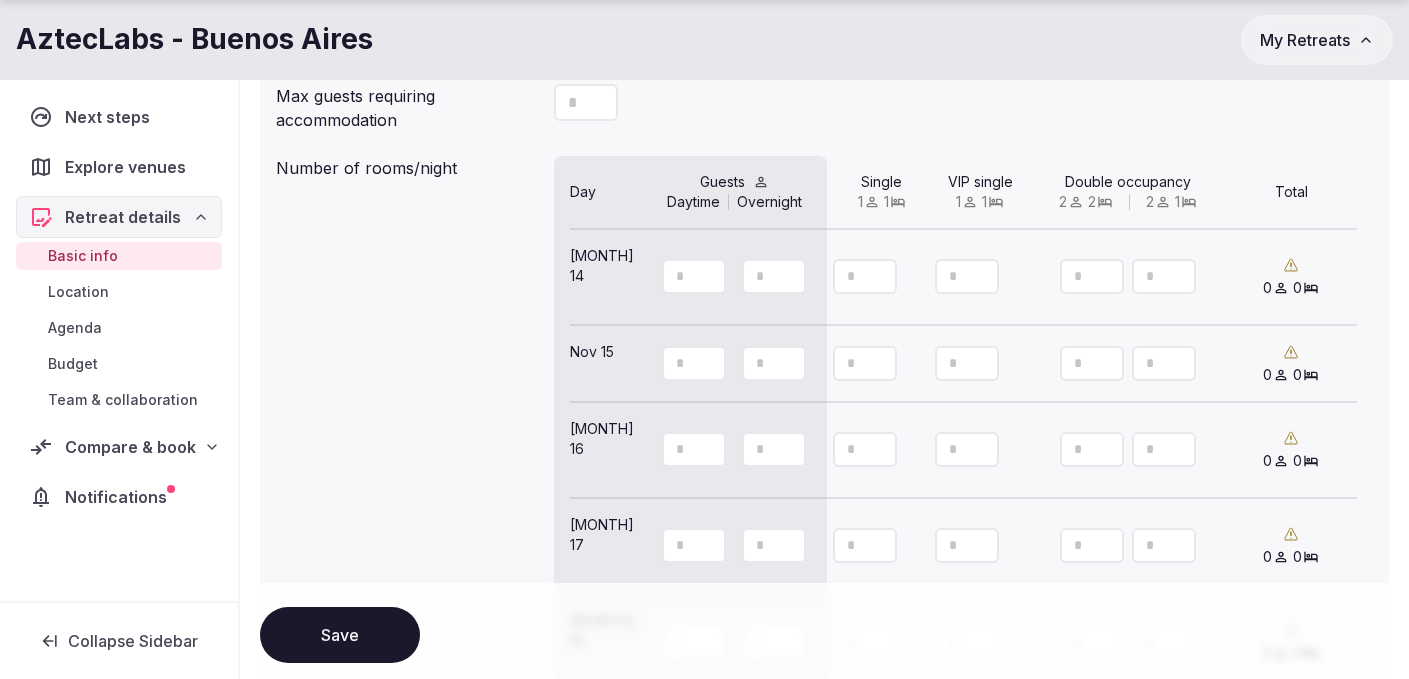 click 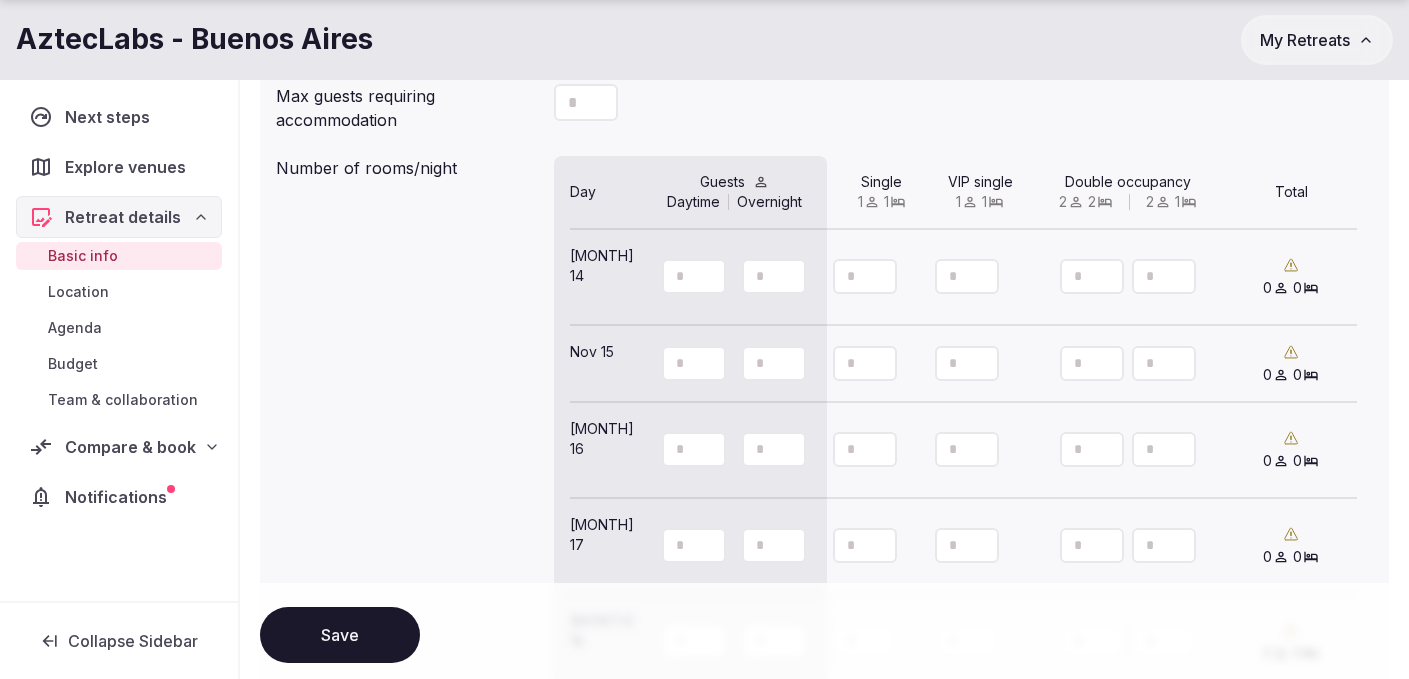click 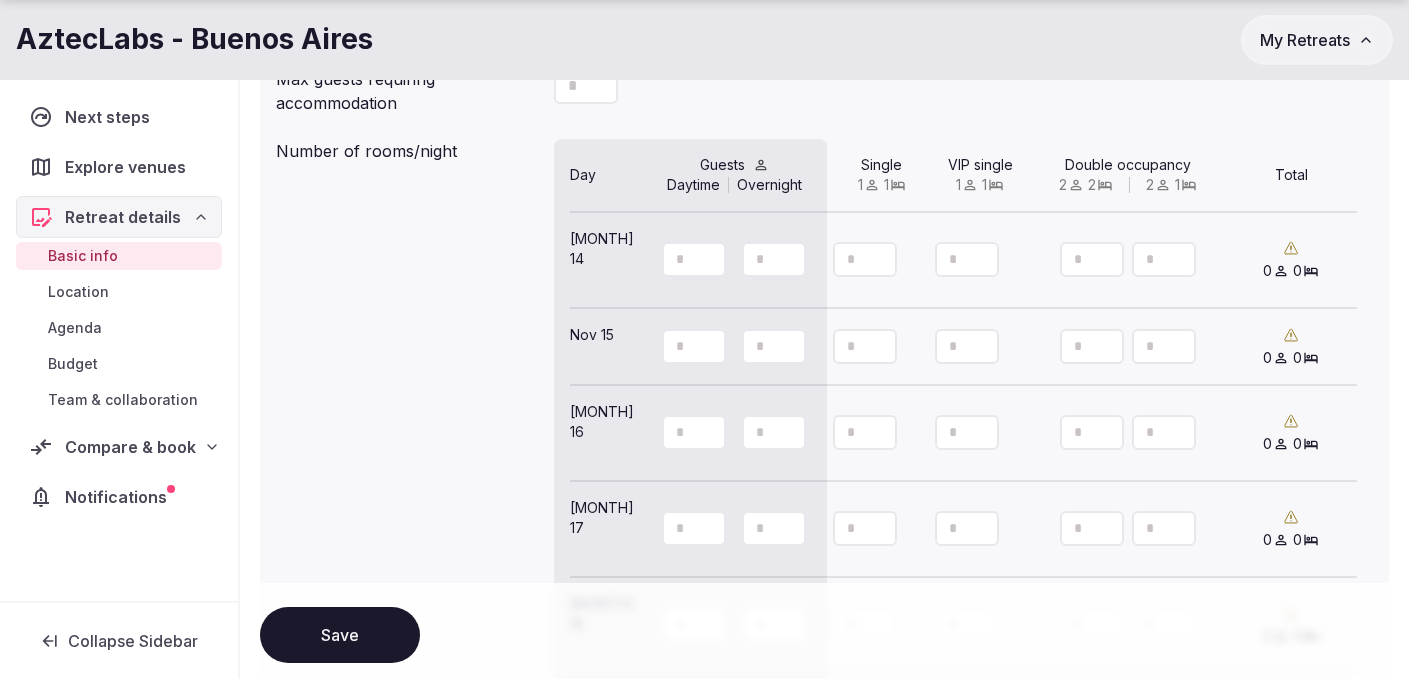 scroll, scrollTop: 1799, scrollLeft: 0, axis: vertical 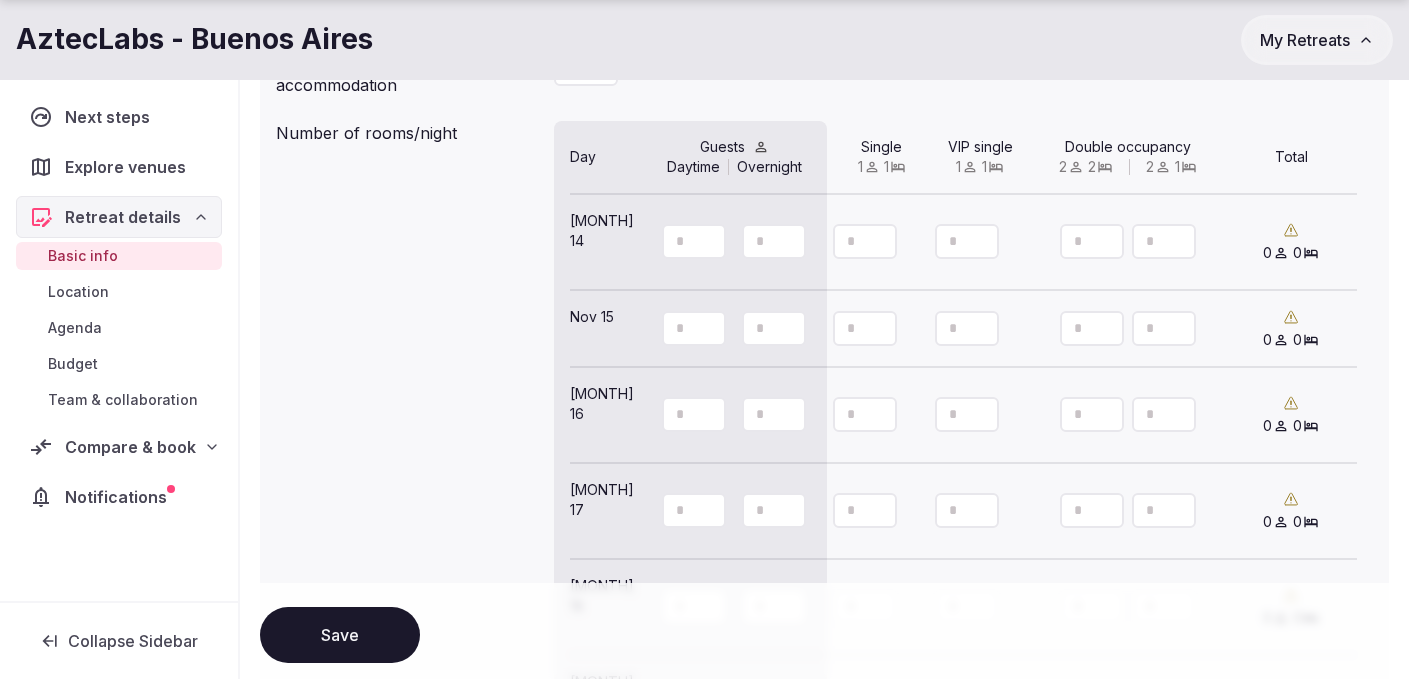 click 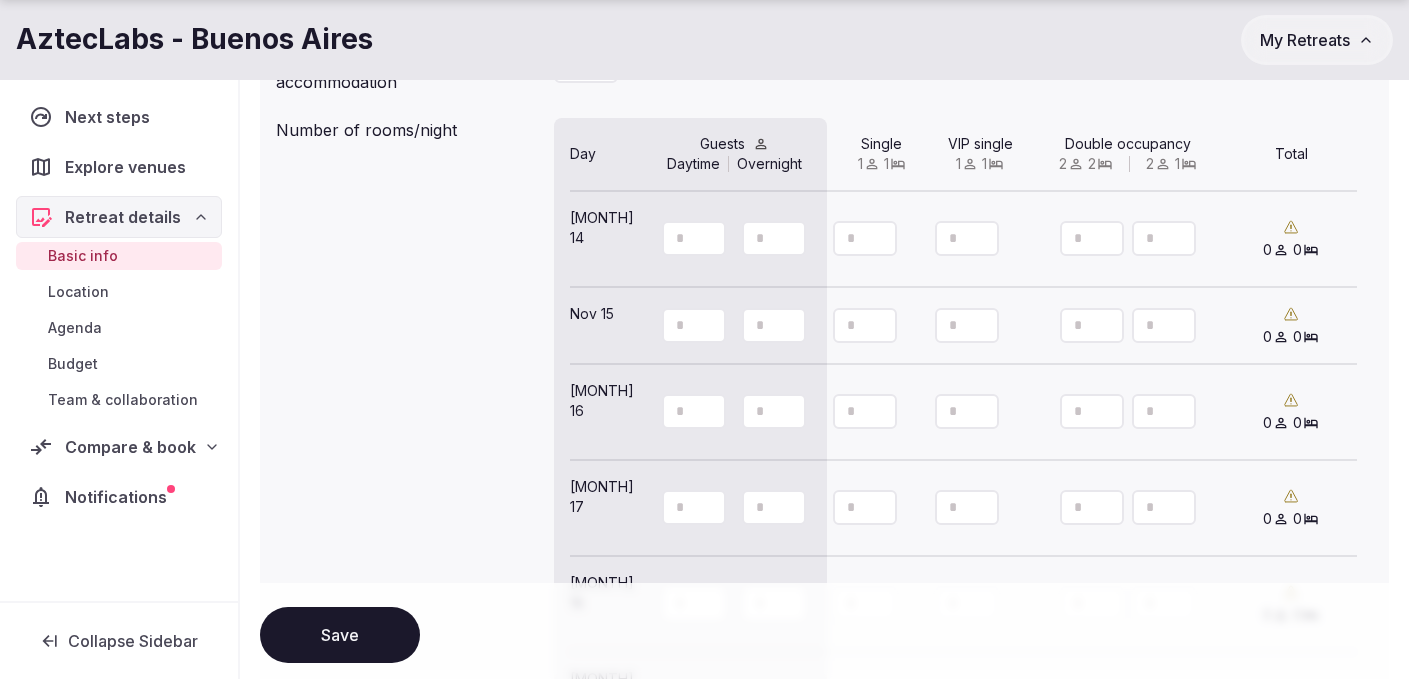 scroll, scrollTop: 1803, scrollLeft: 0, axis: vertical 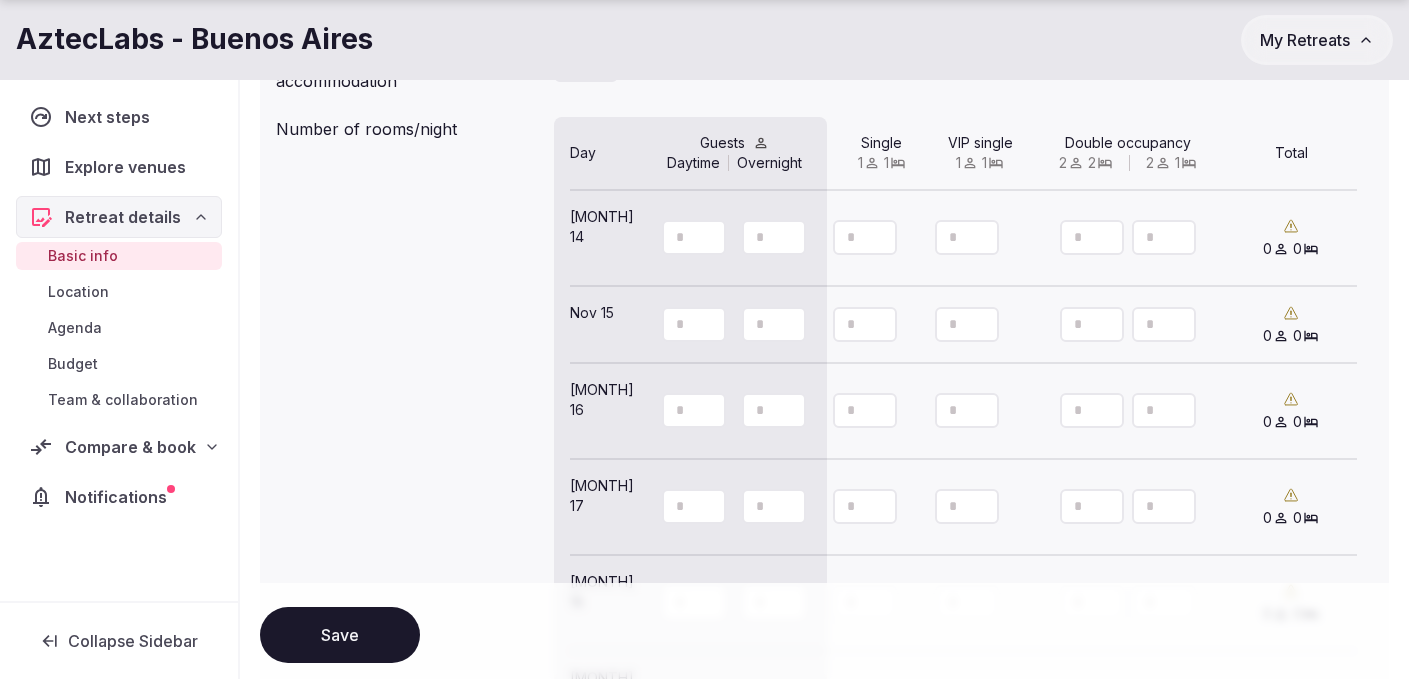 type on "**" 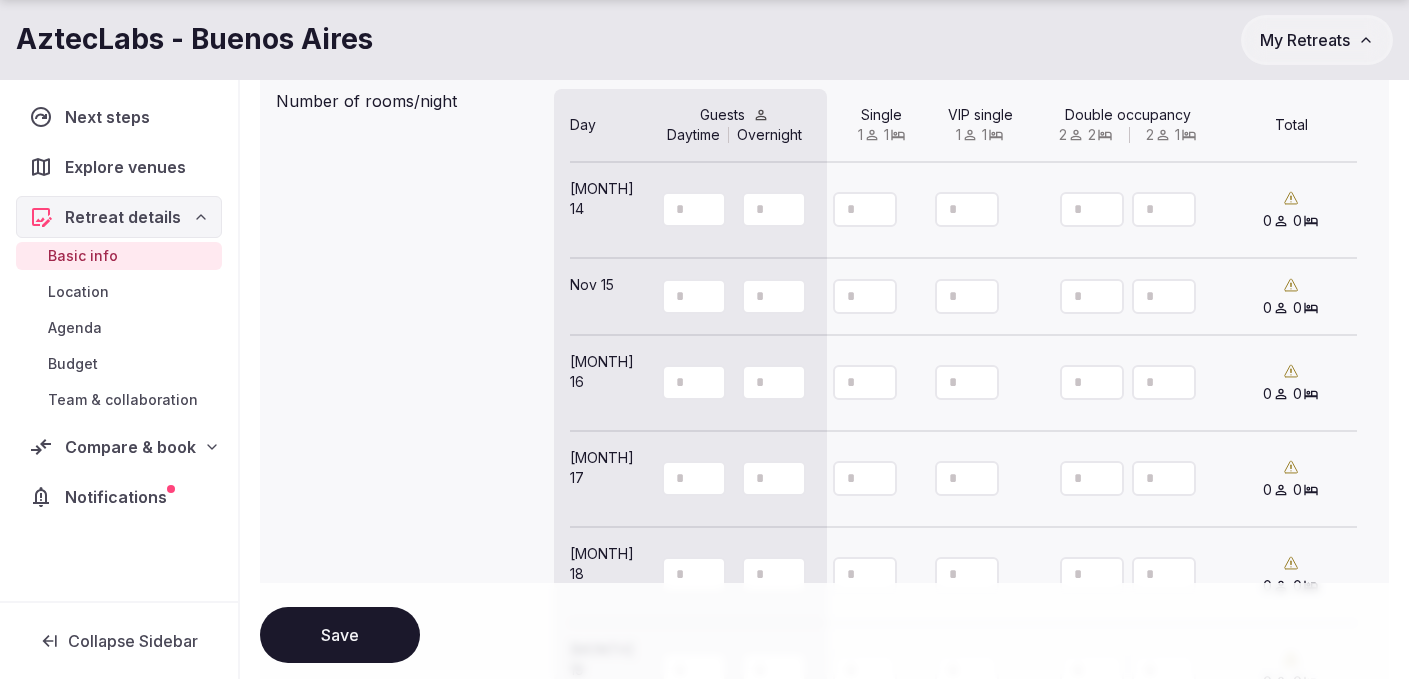 scroll, scrollTop: 1832, scrollLeft: 0, axis: vertical 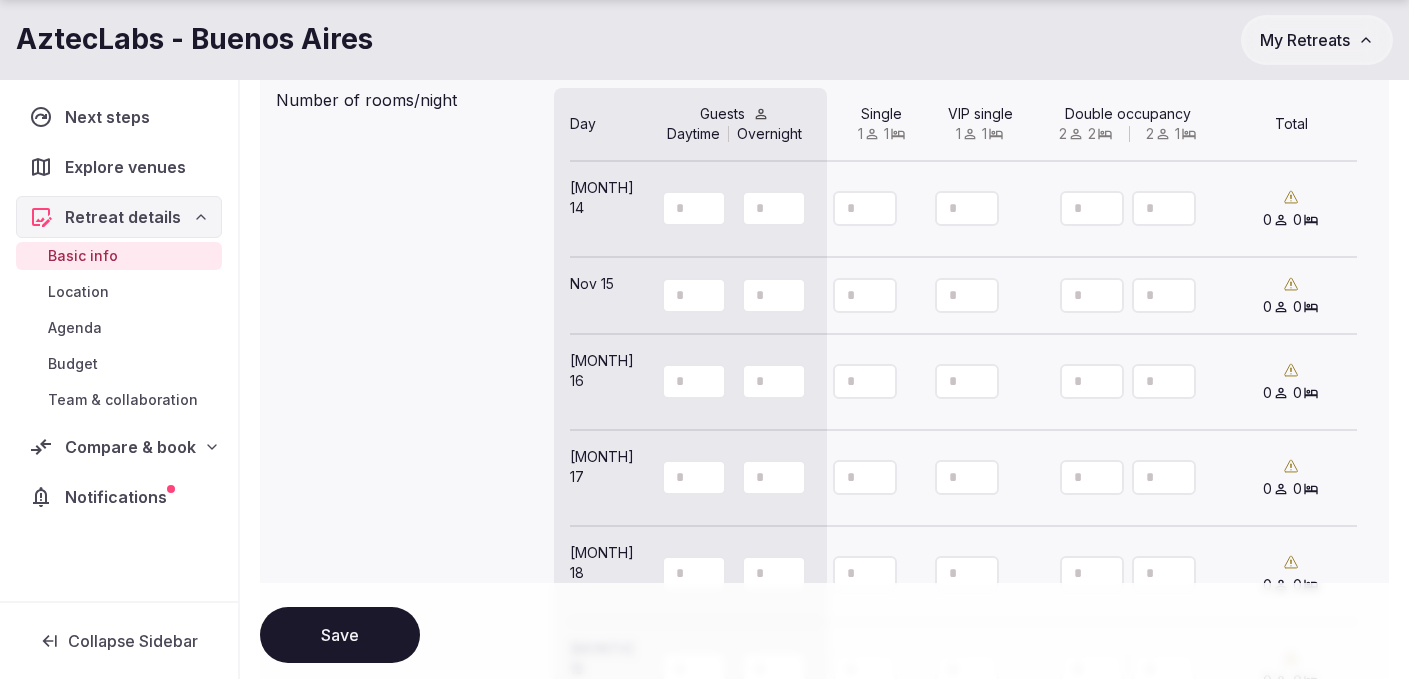 type on "**" 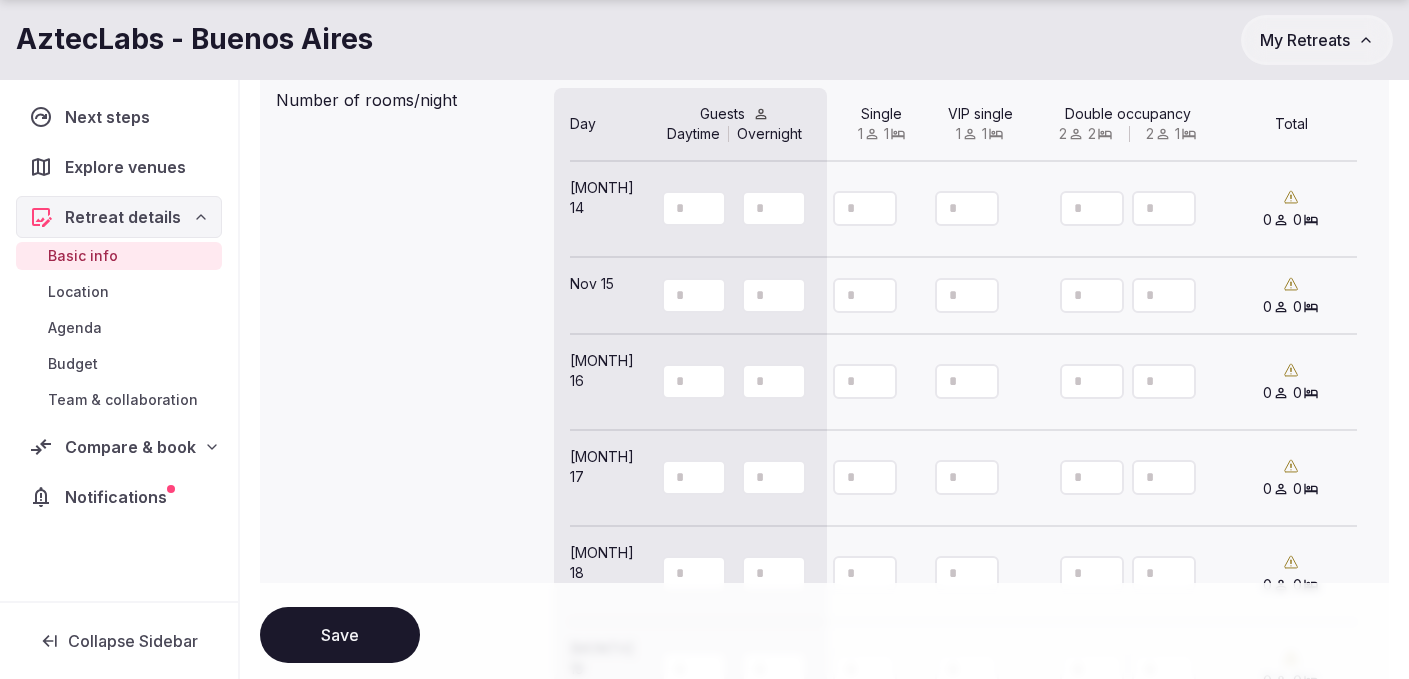 click 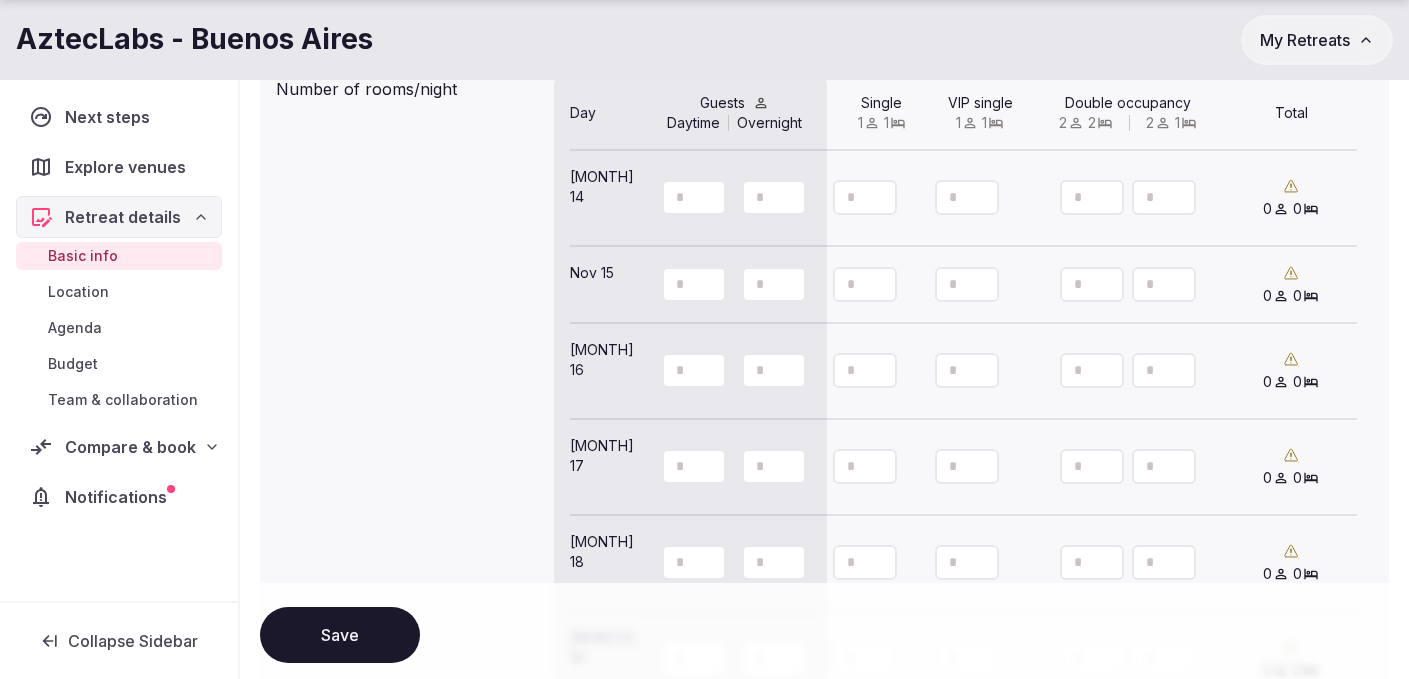 scroll, scrollTop: 1871, scrollLeft: 0, axis: vertical 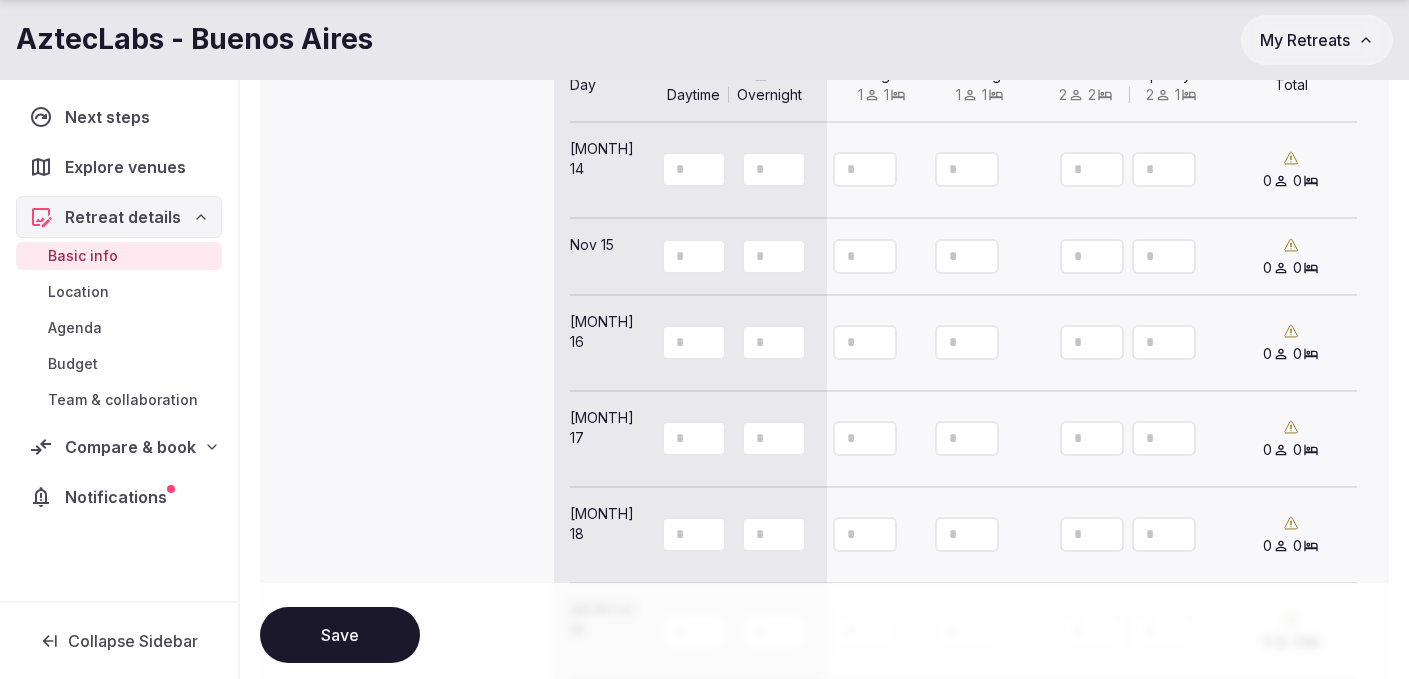 click 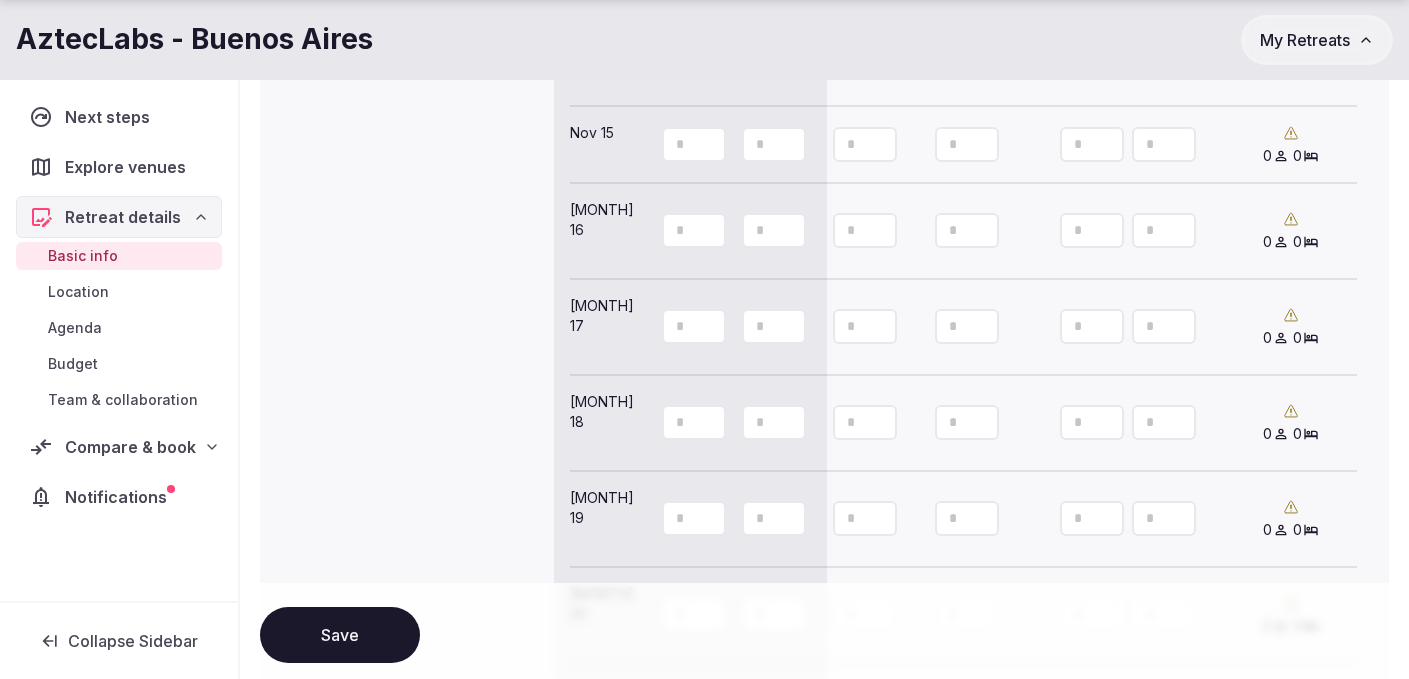 scroll, scrollTop: 1987, scrollLeft: 0, axis: vertical 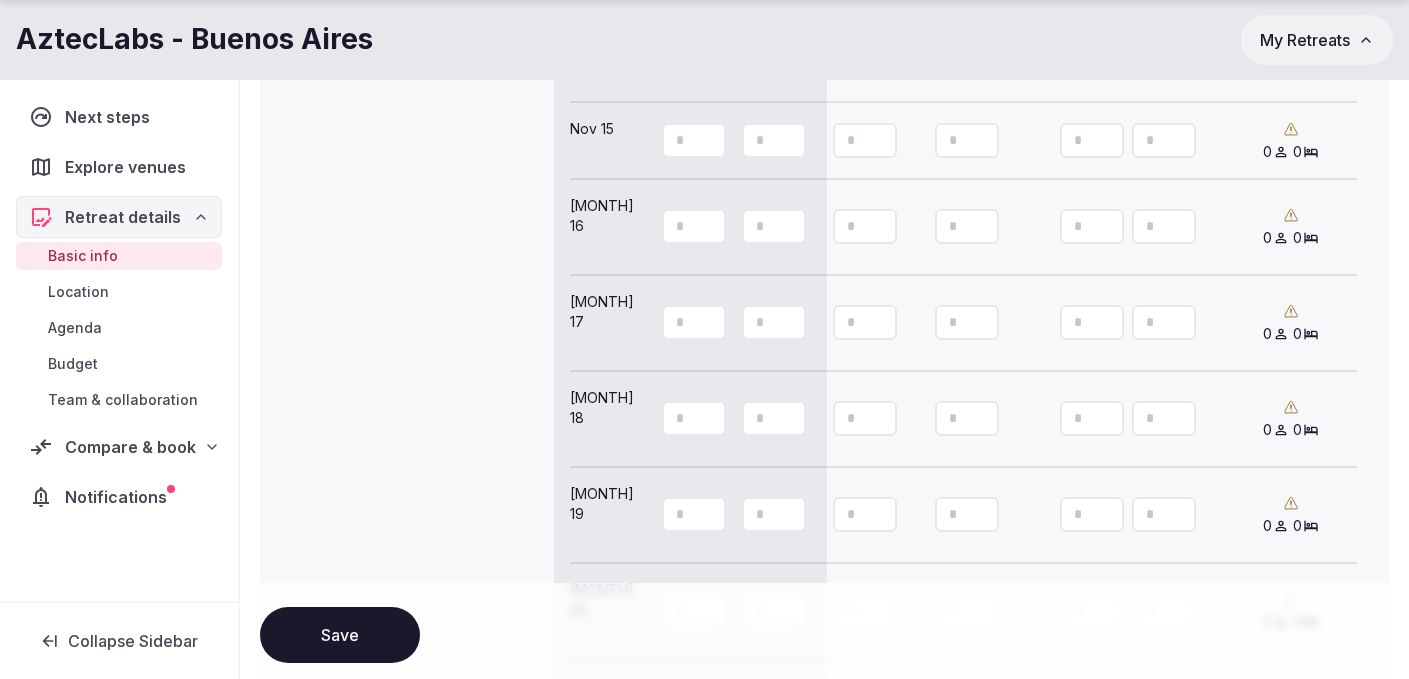 type on "**" 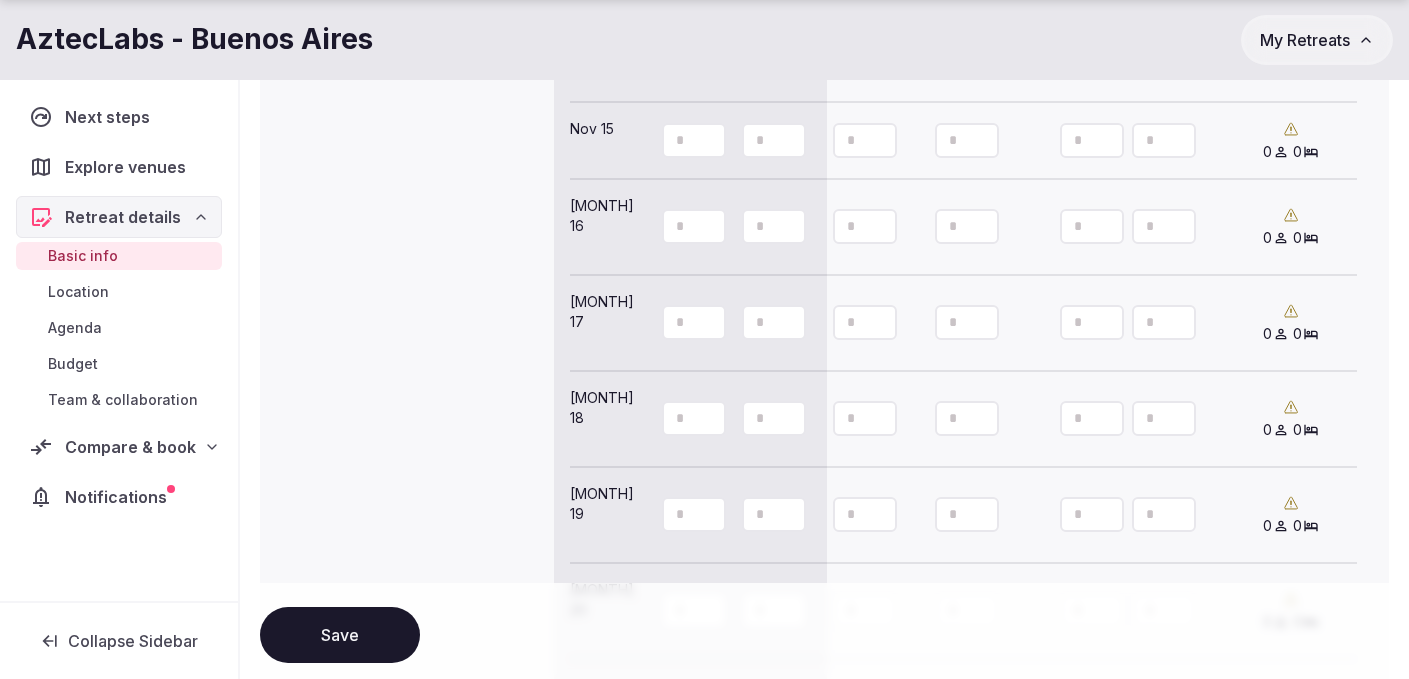 click 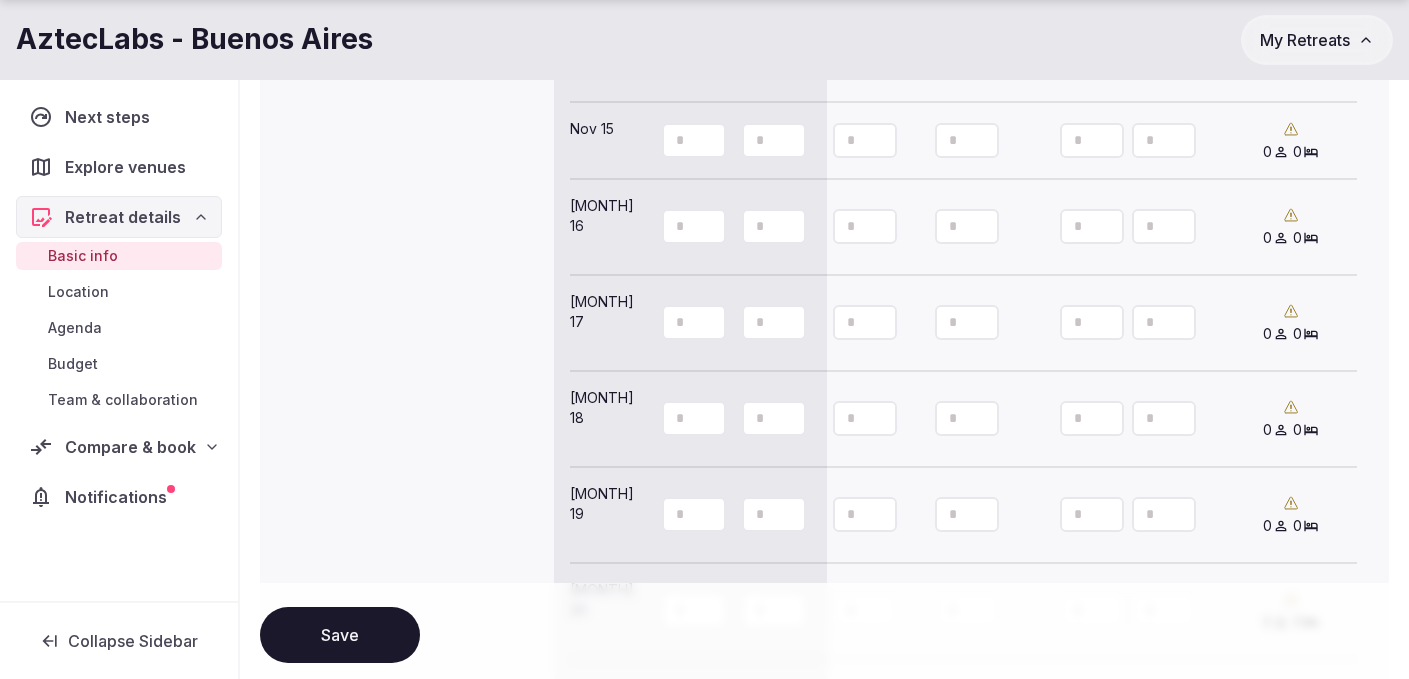 click 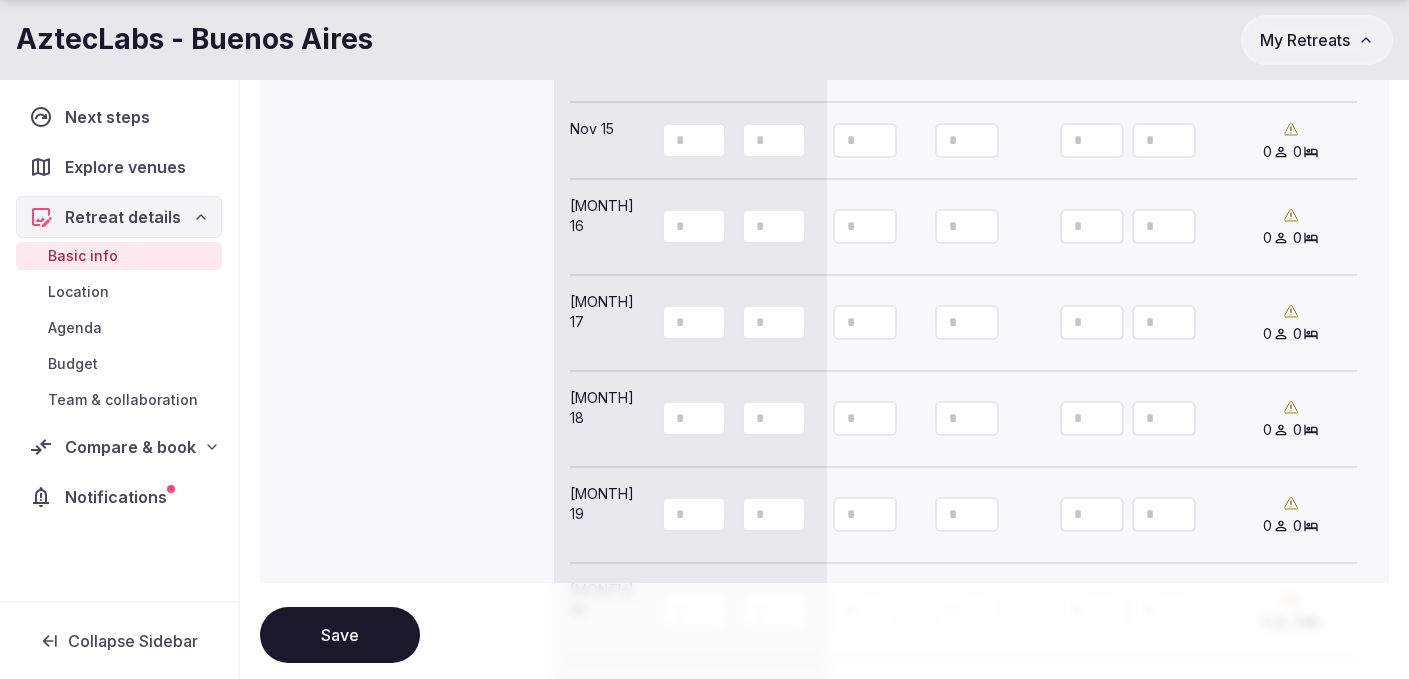 type on "**" 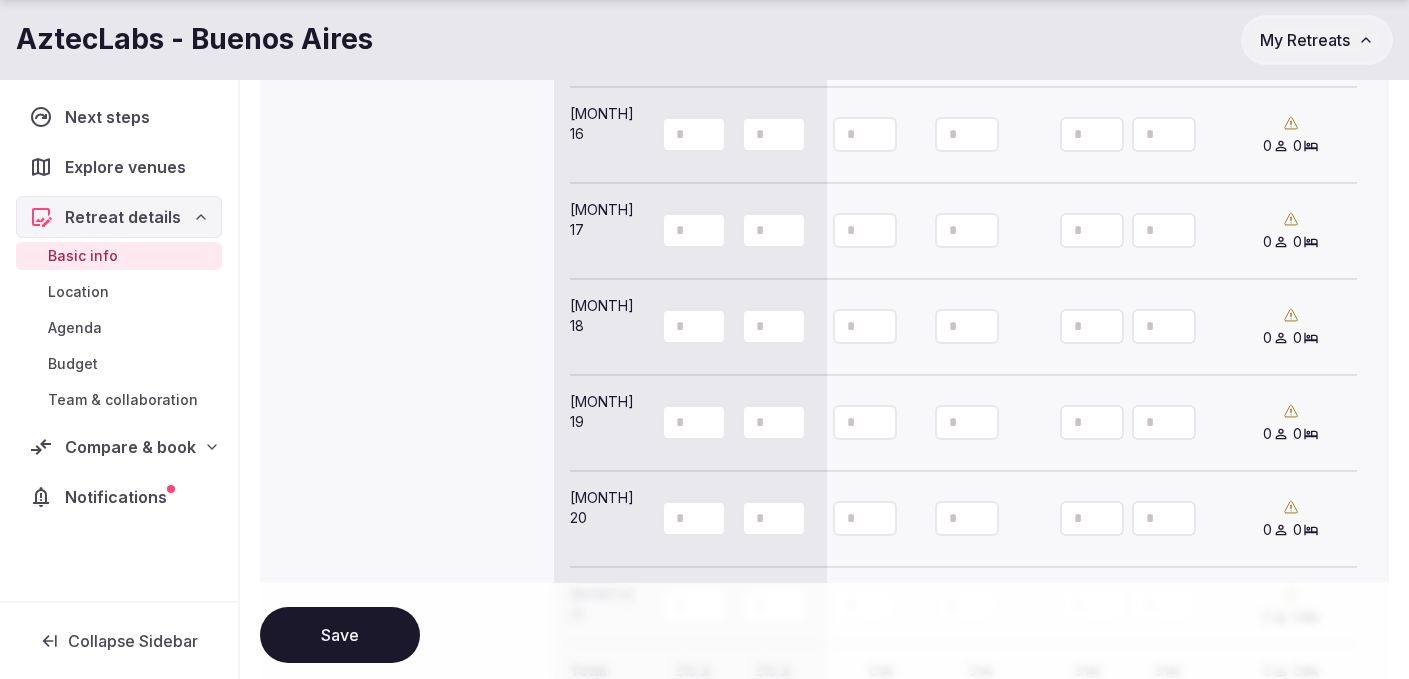 scroll, scrollTop: 2117, scrollLeft: 0, axis: vertical 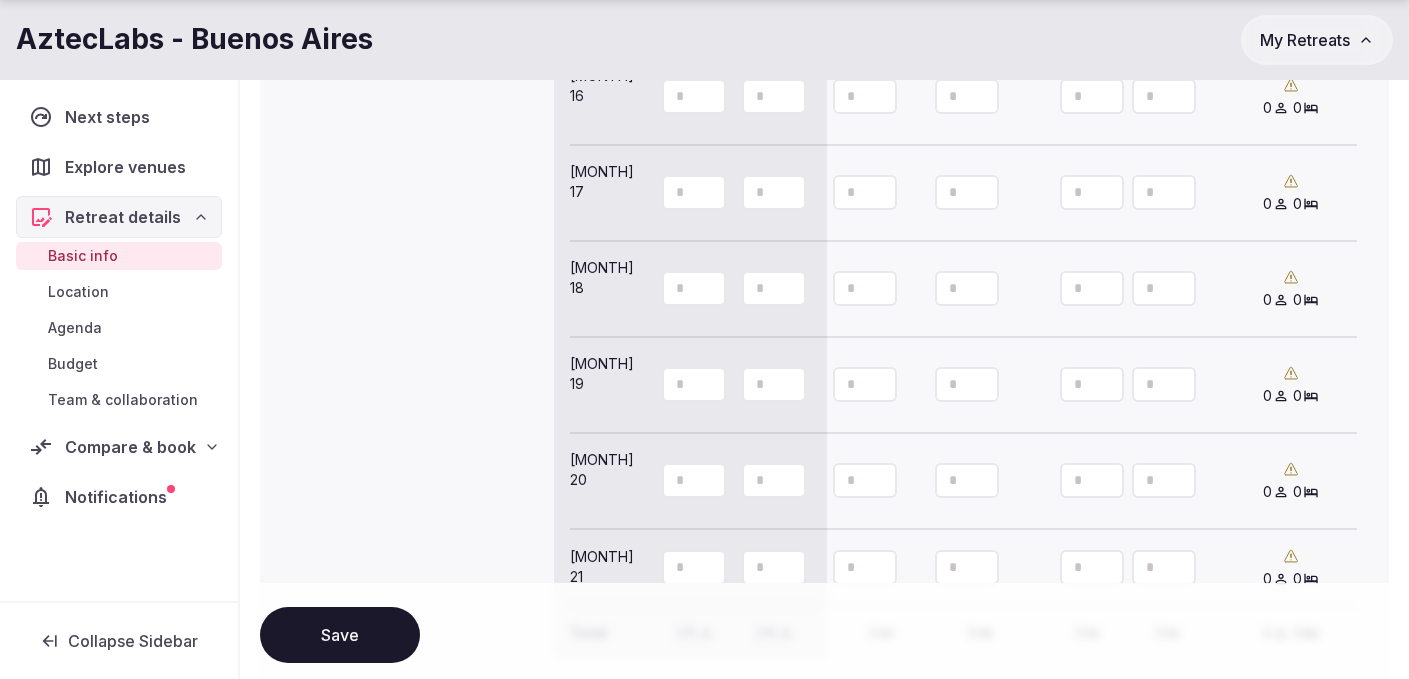 click 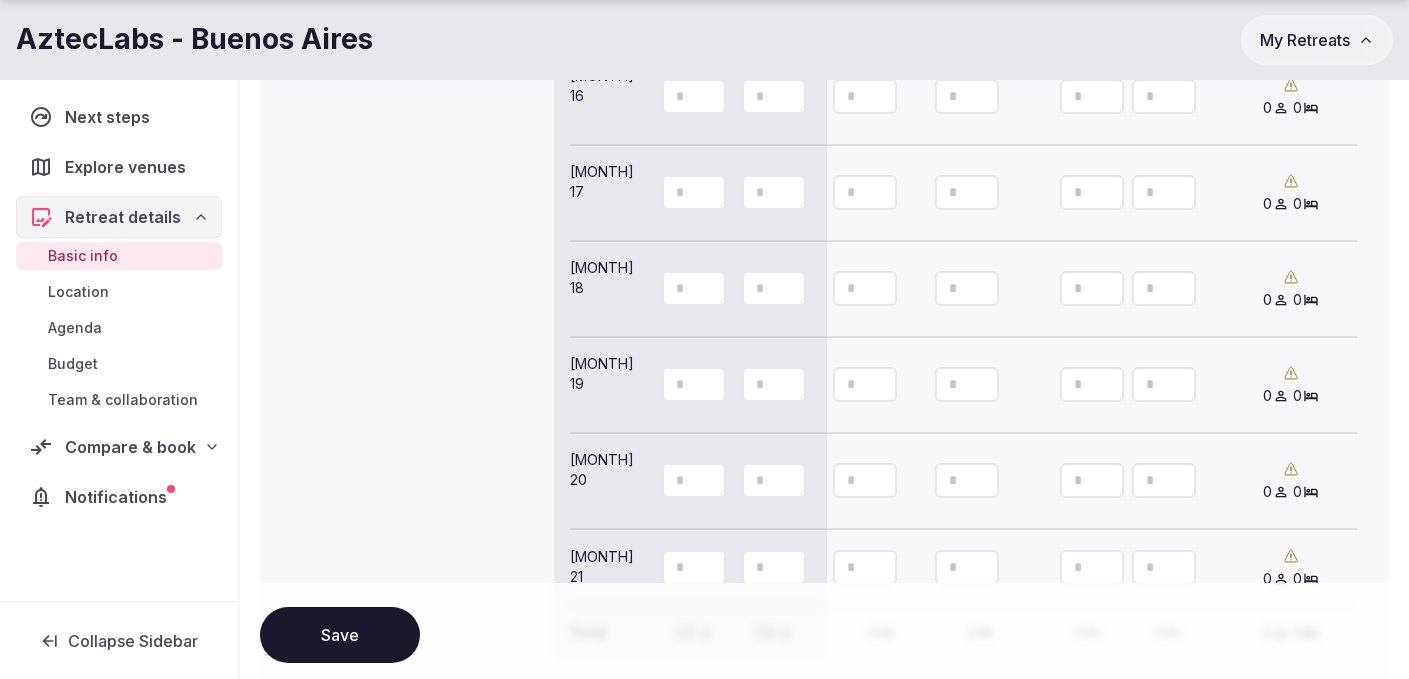 click 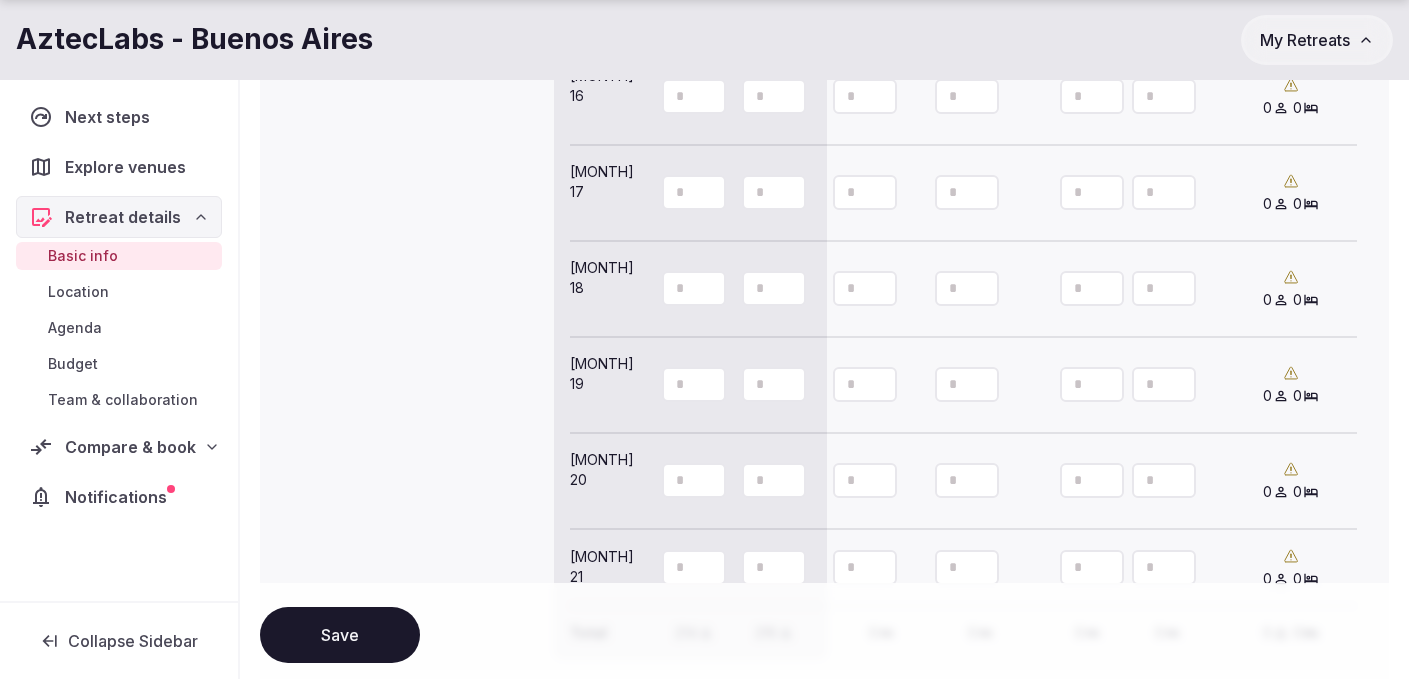 click 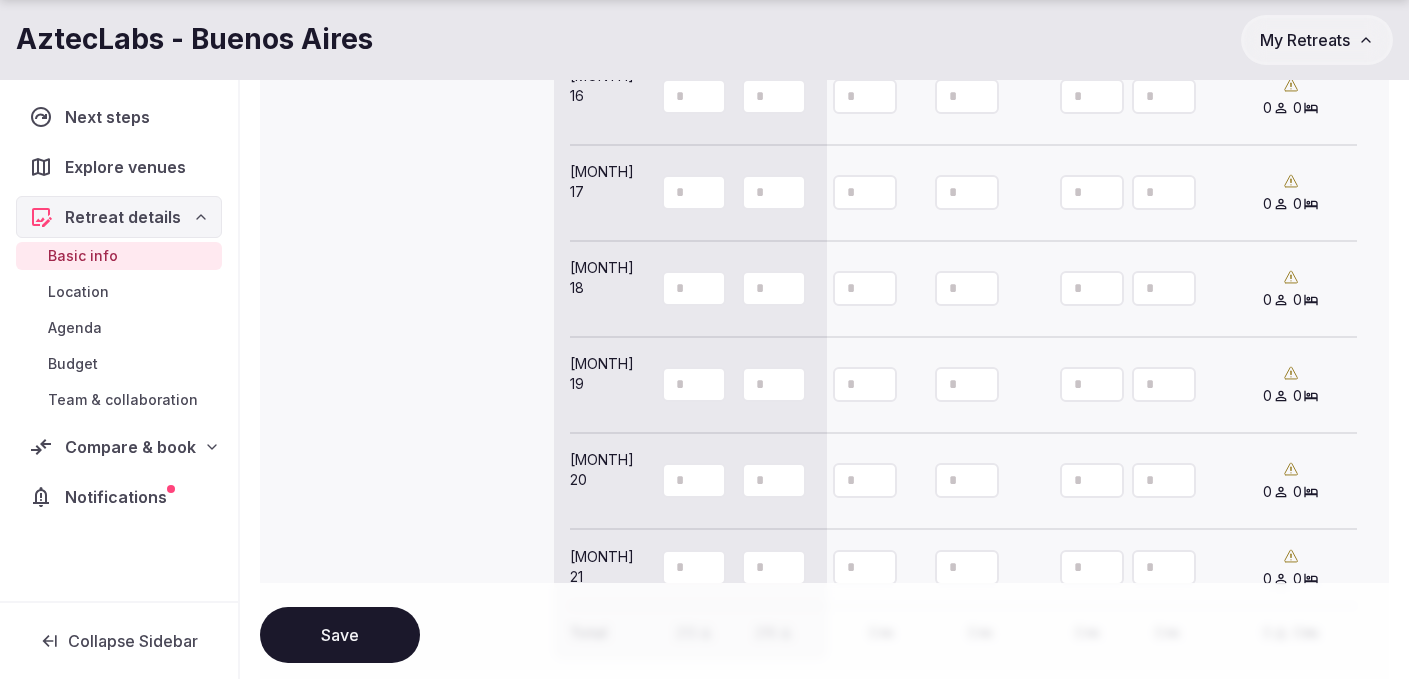 click 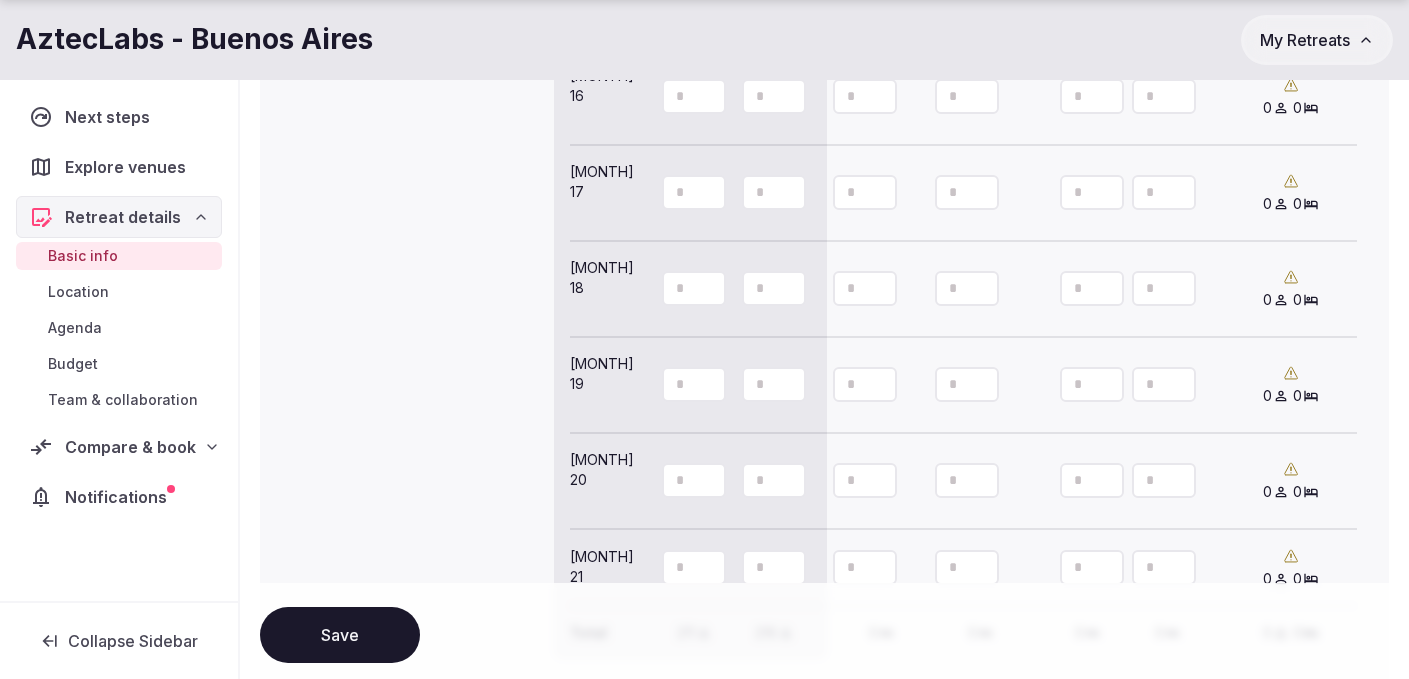 click 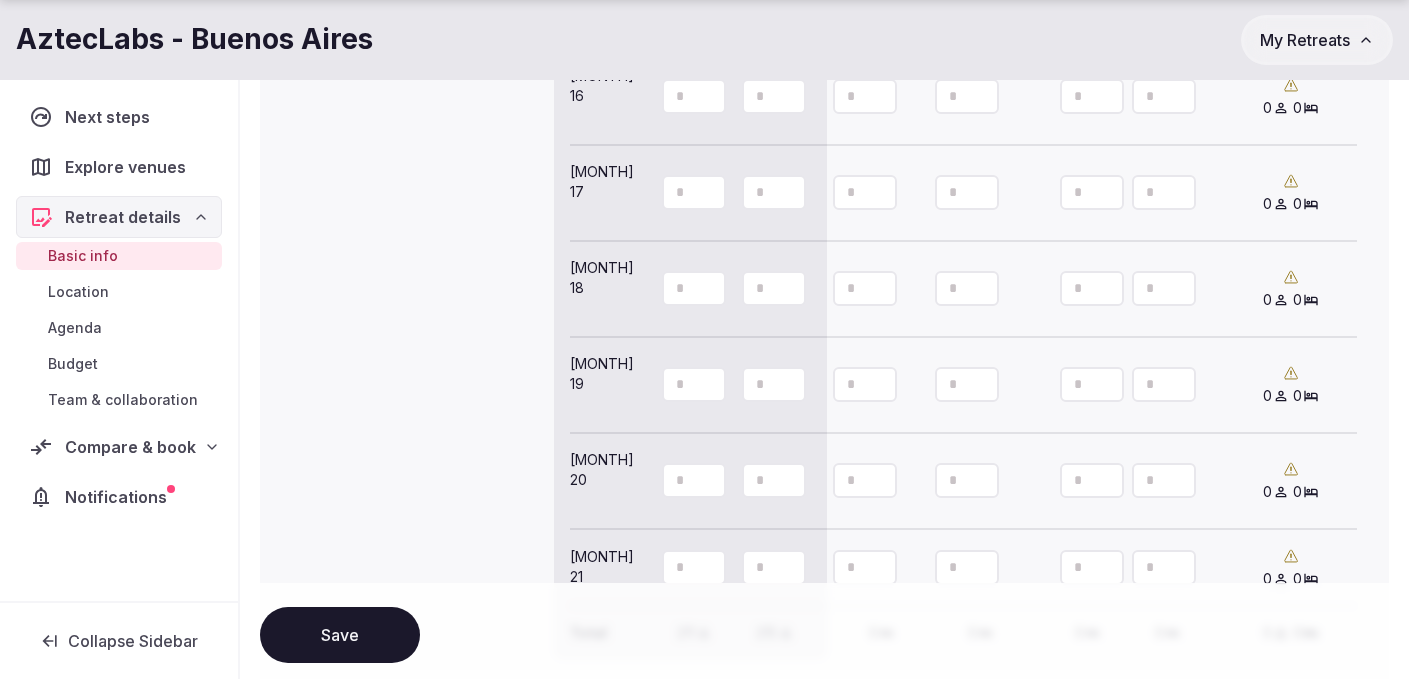 click 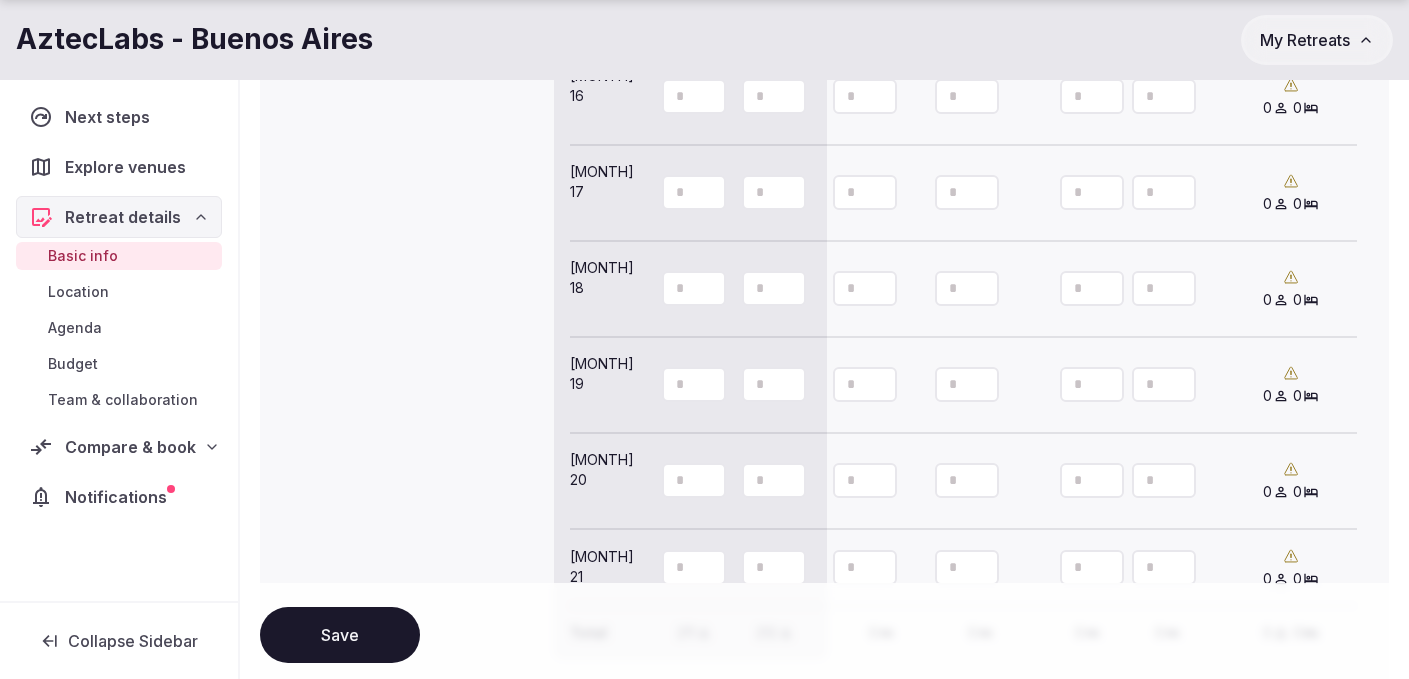 click 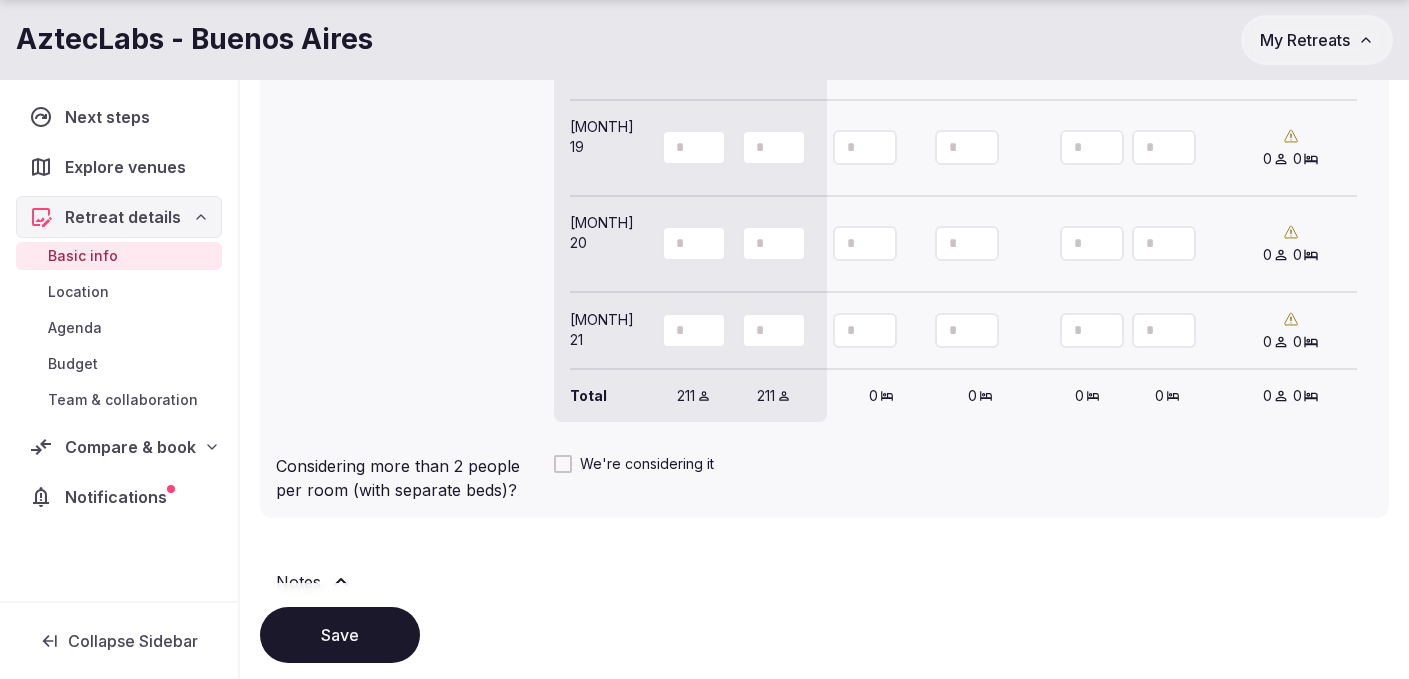 scroll, scrollTop: 2444, scrollLeft: 0, axis: vertical 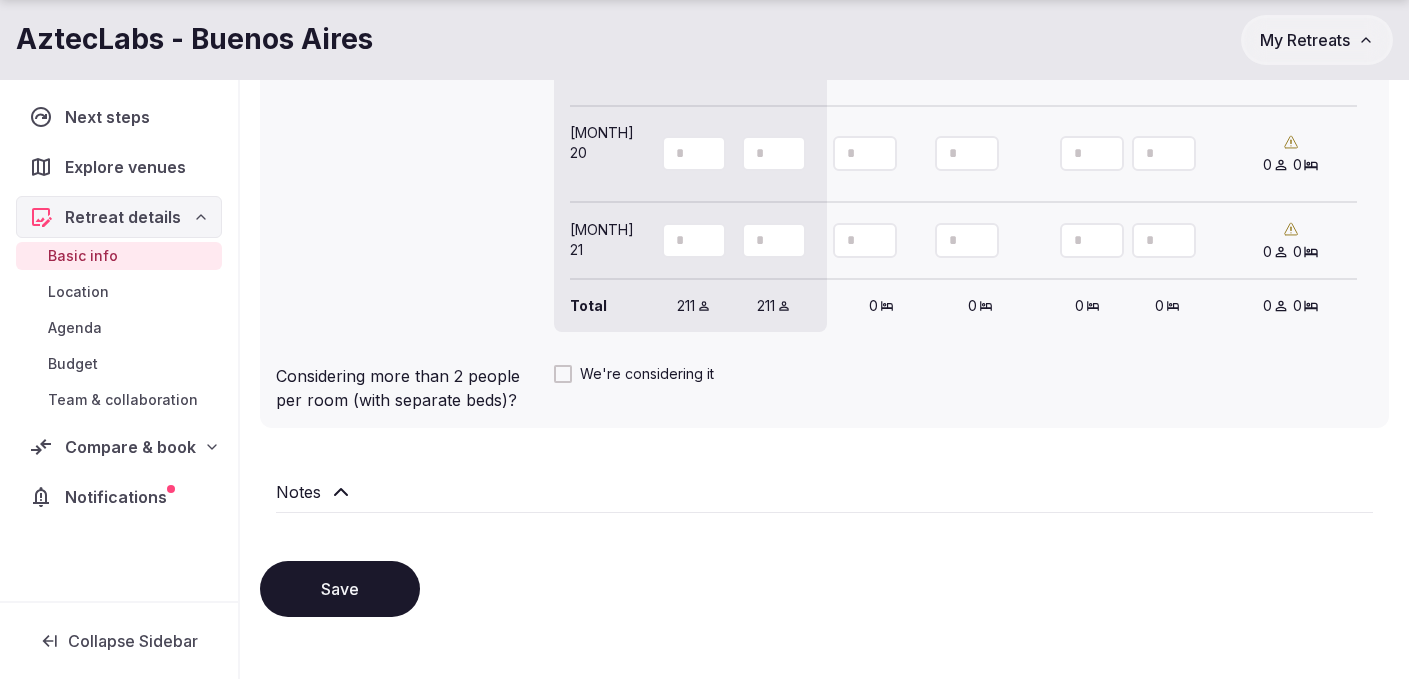 click on "Save" at bounding box center [340, 589] 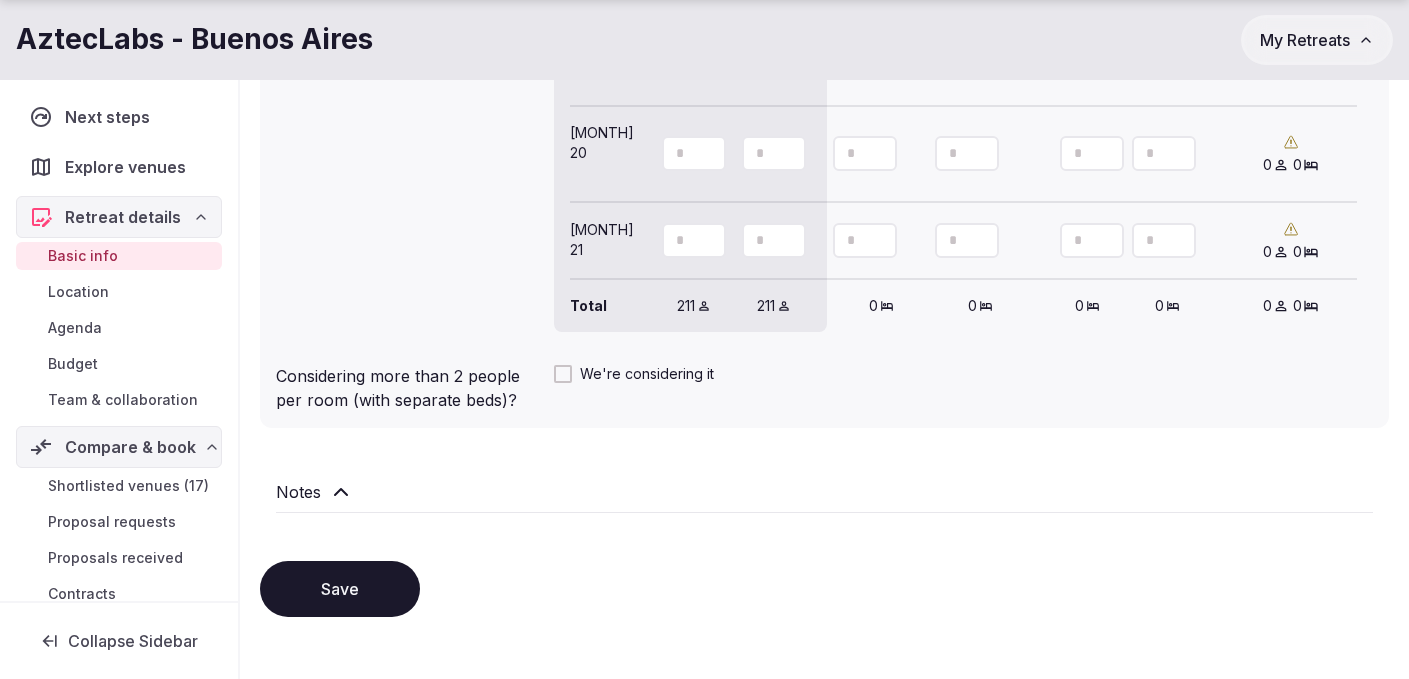 click on "Shortlisted venues (17)" at bounding box center [128, 486] 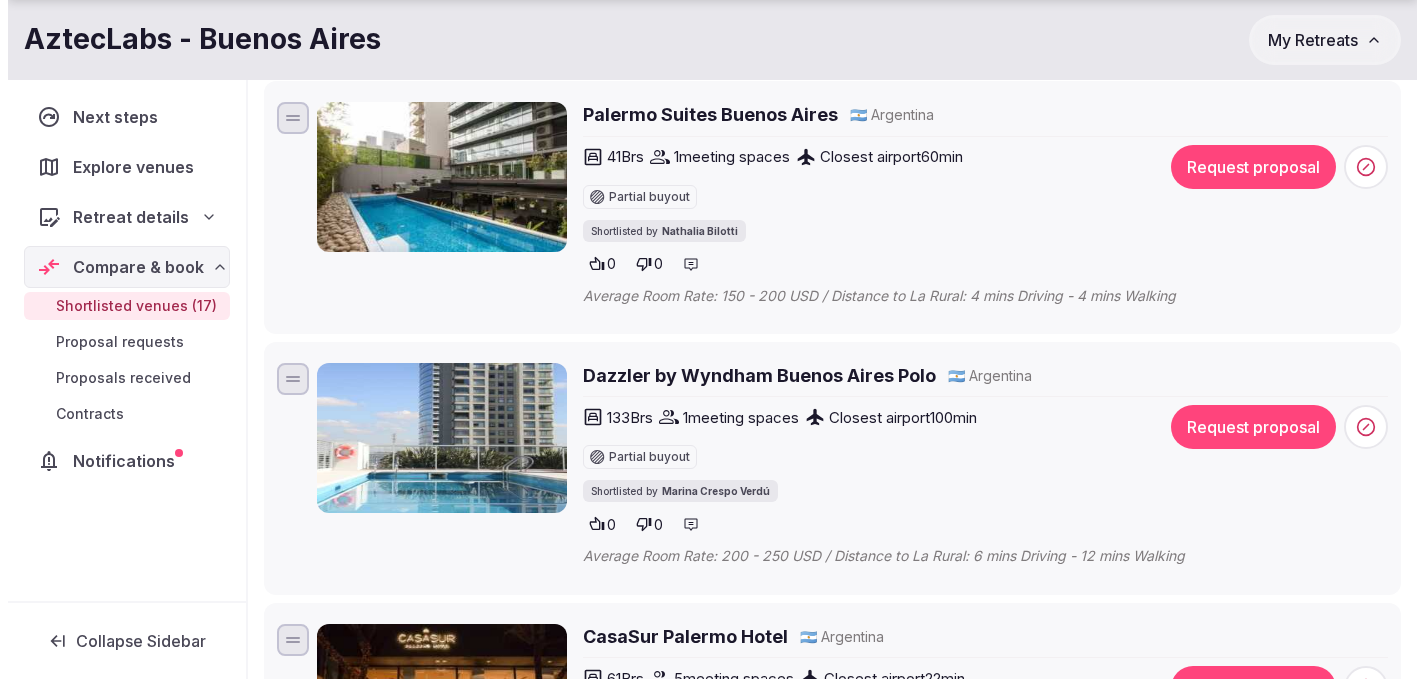 scroll, scrollTop: 825, scrollLeft: 0, axis: vertical 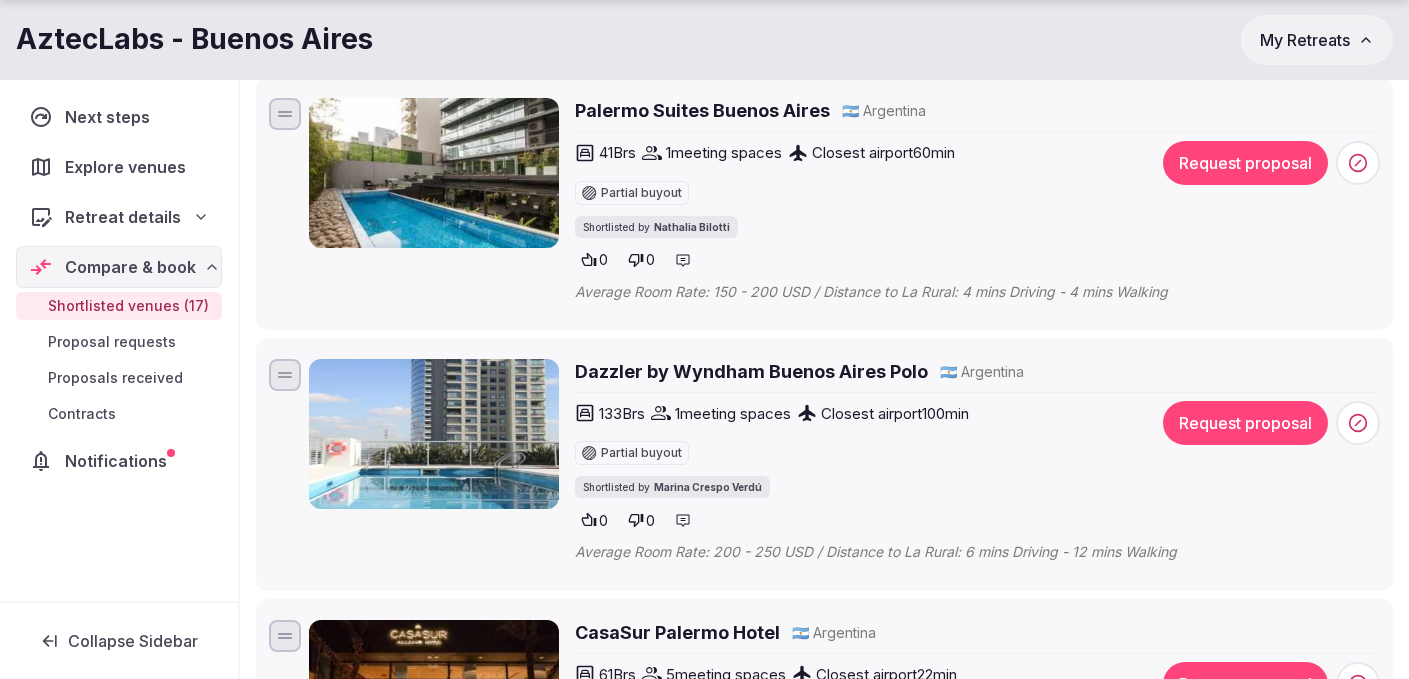 click on "Dazzler by Wyndham Buenos Aires Polo" at bounding box center (751, 371) 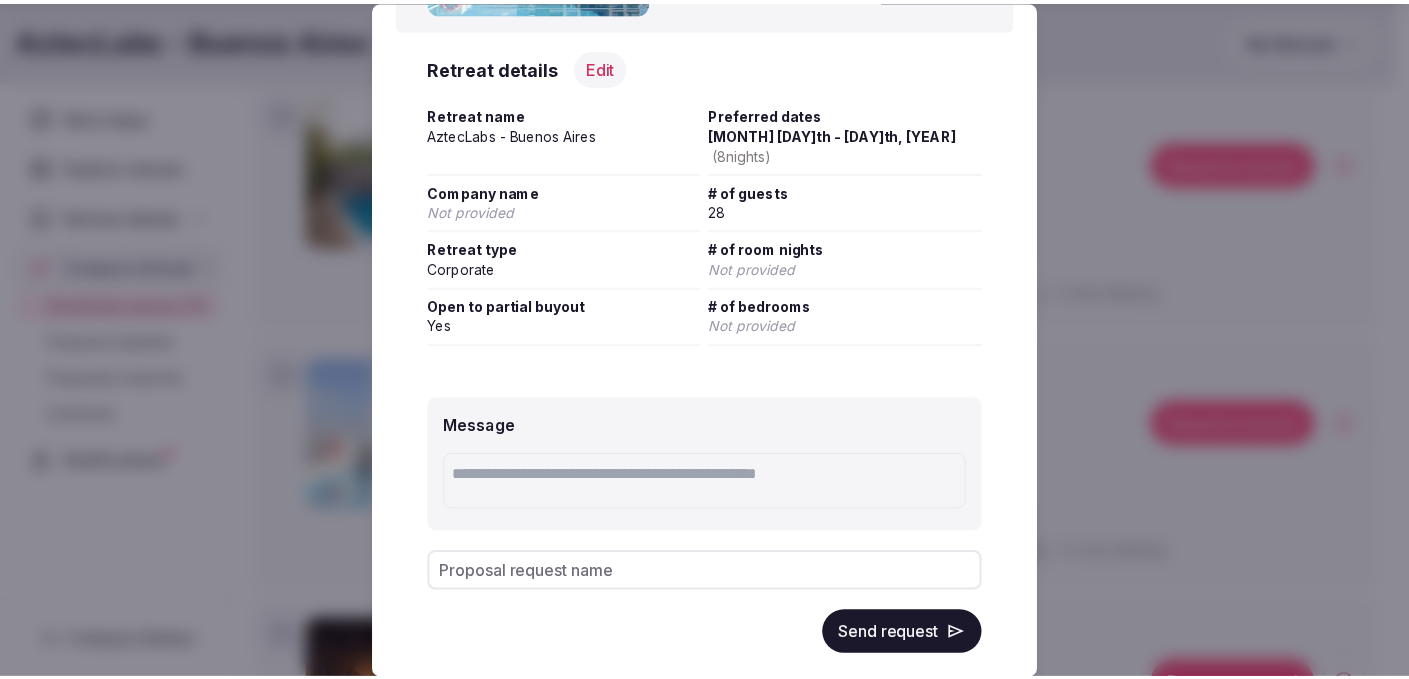 scroll, scrollTop: 230, scrollLeft: 0, axis: vertical 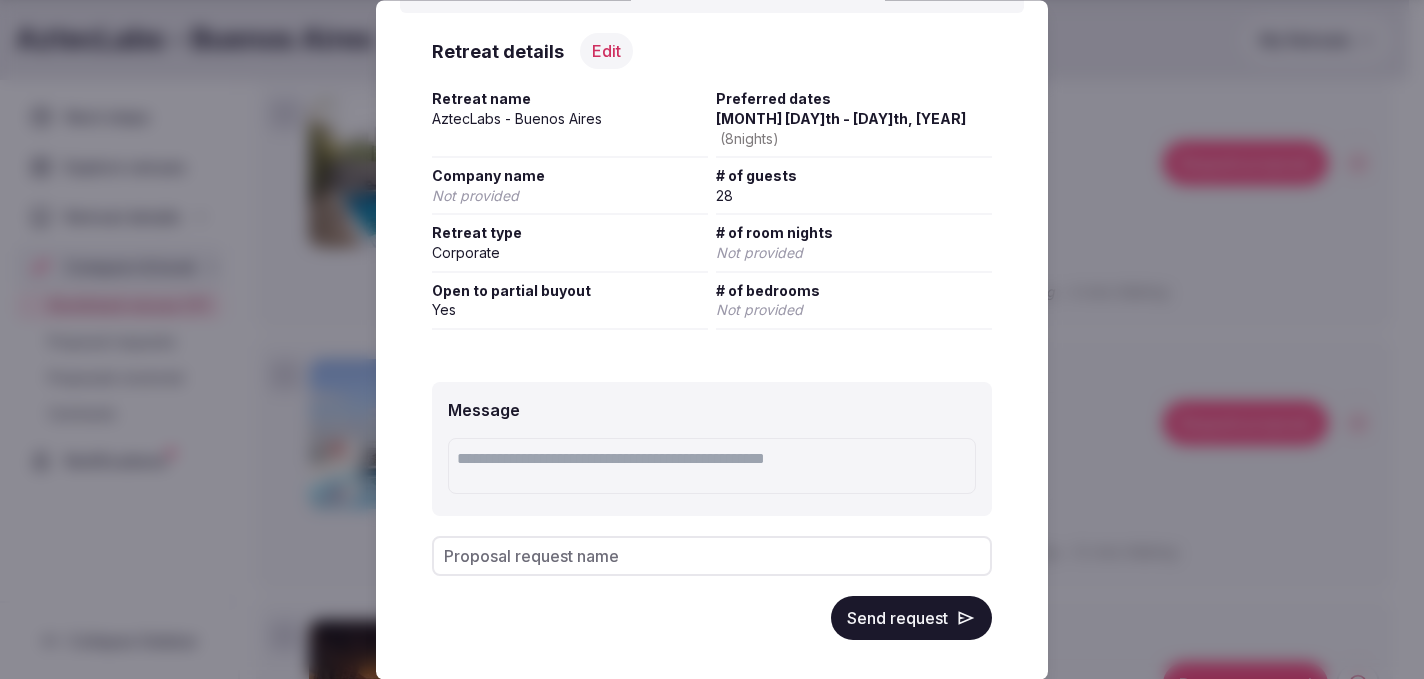 click on "Send request" at bounding box center [911, 618] 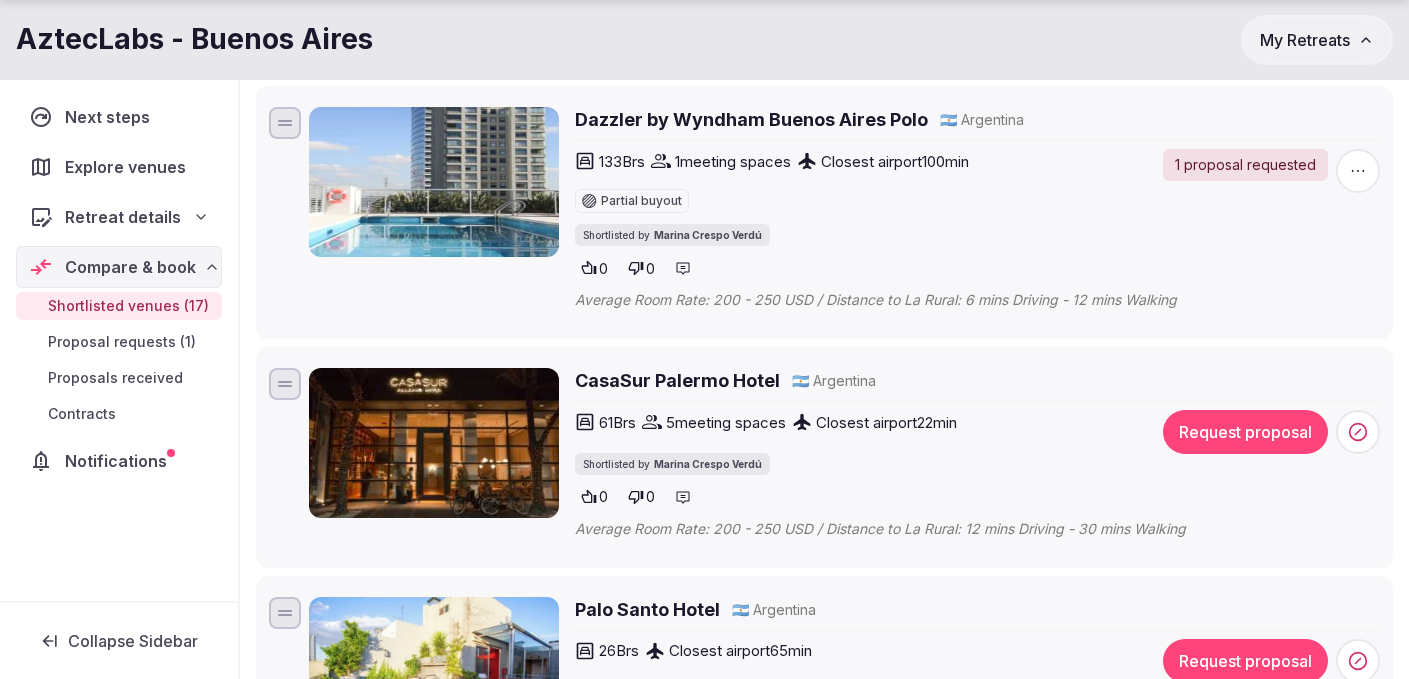 scroll, scrollTop: 1077, scrollLeft: 0, axis: vertical 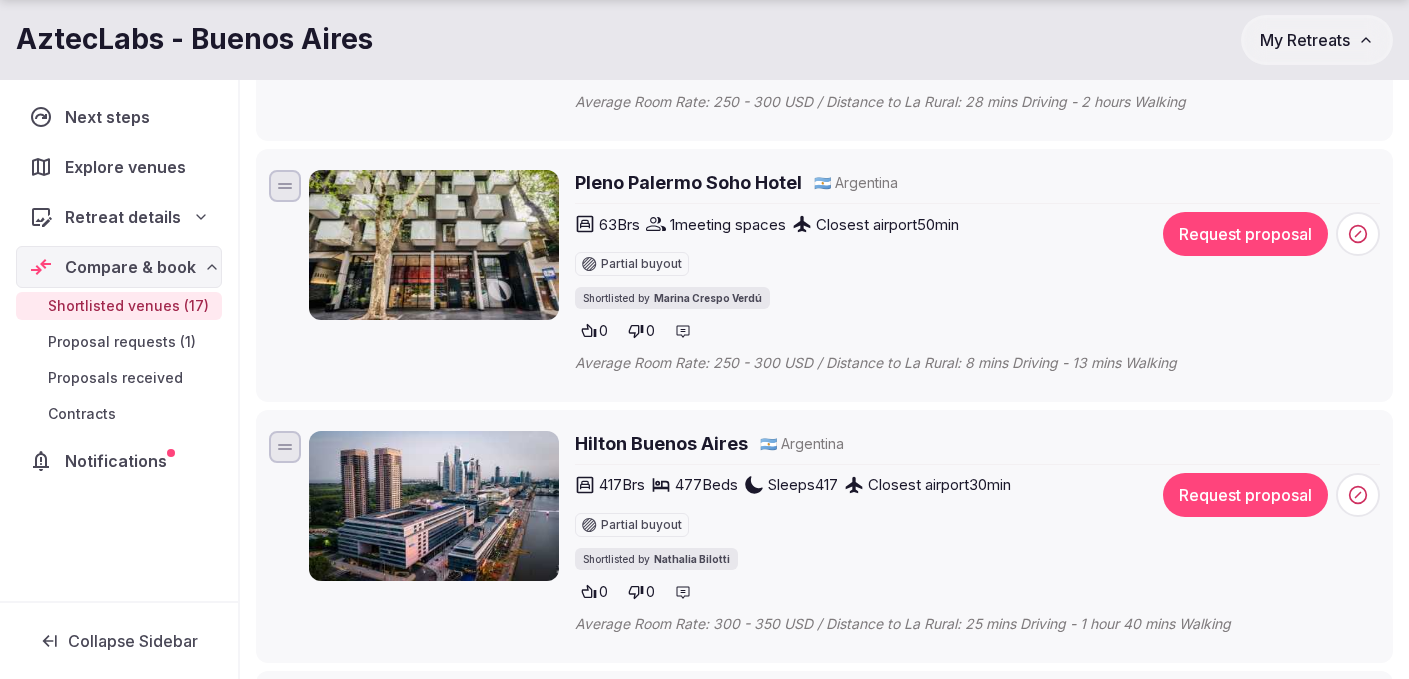 click on "Pleno Palermo Soho Hotel" at bounding box center (688, 182) 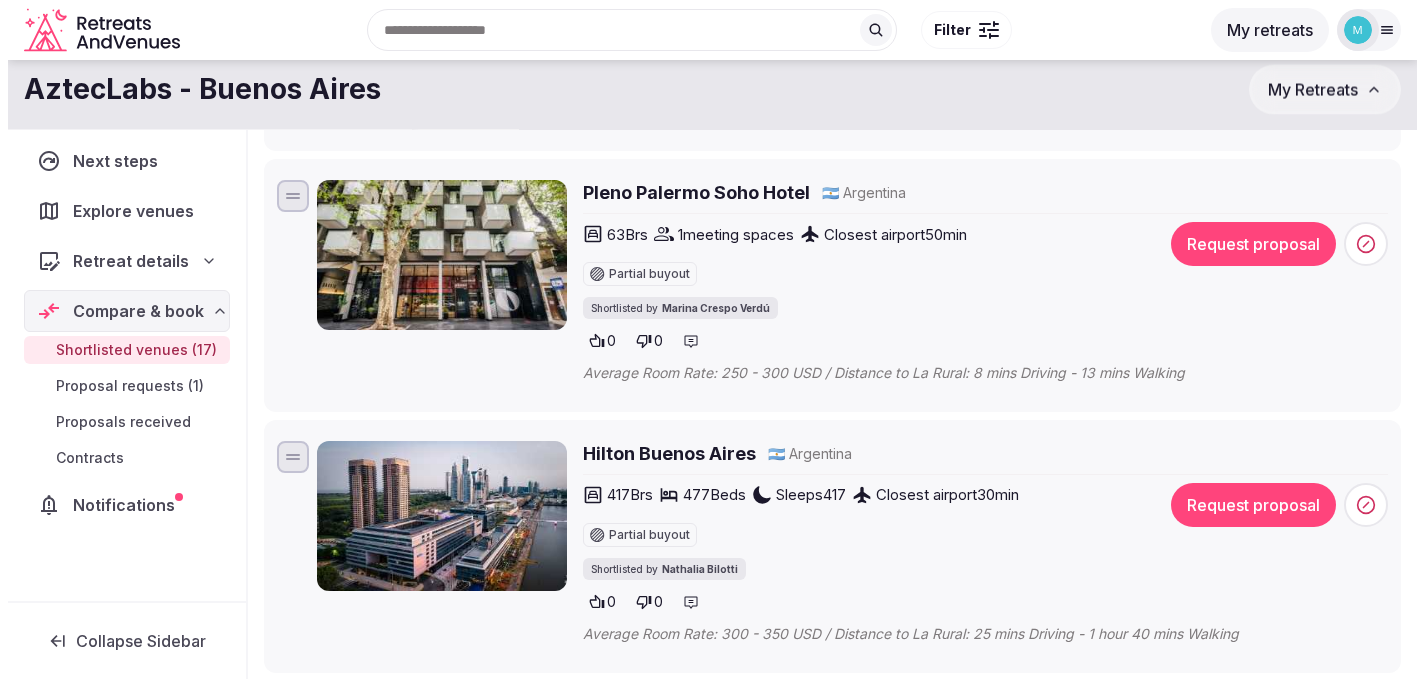 scroll, scrollTop: 3513, scrollLeft: 0, axis: vertical 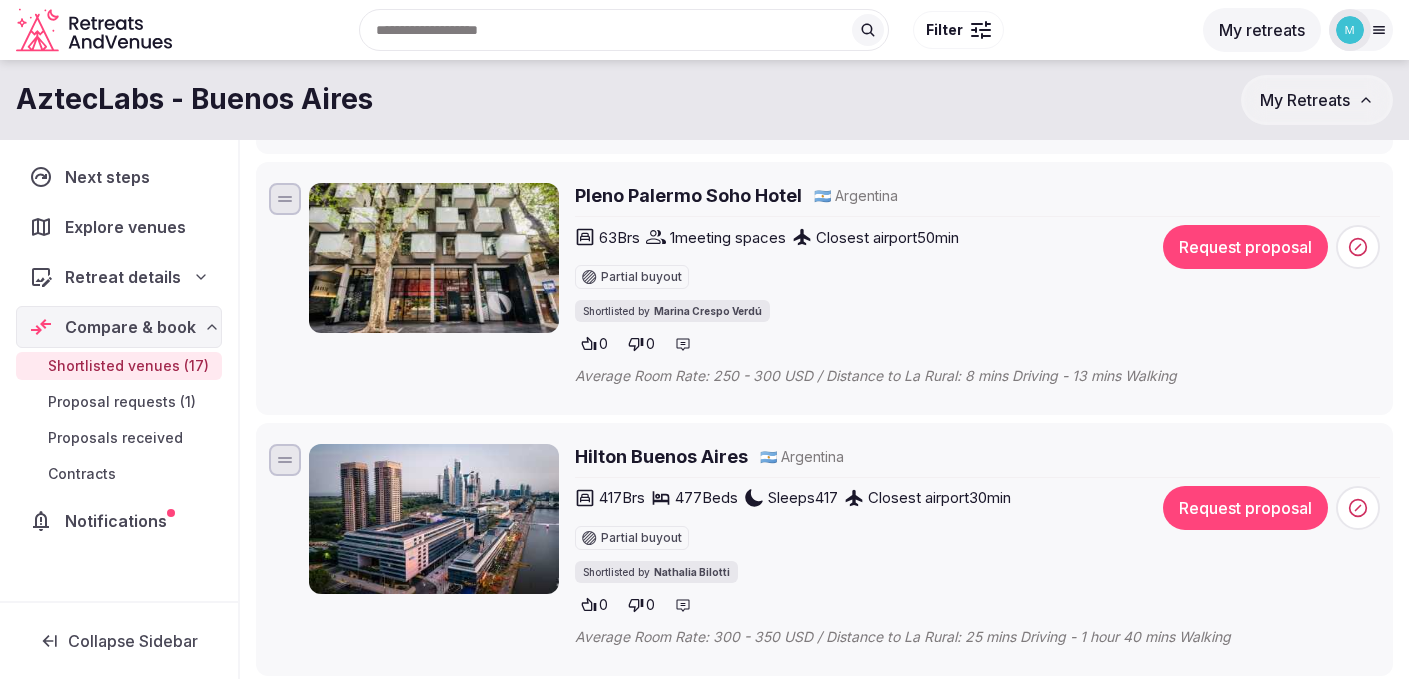 click on "Request proposal" at bounding box center (1245, 247) 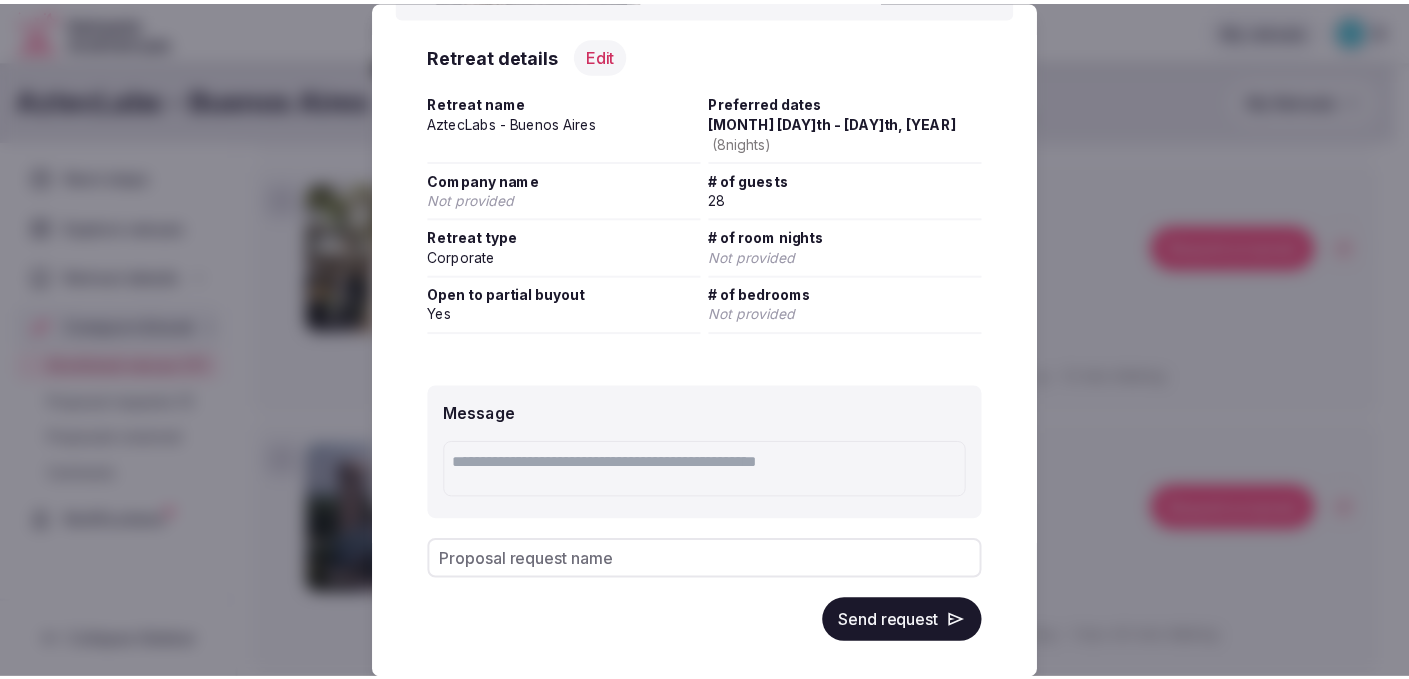 scroll, scrollTop: 228, scrollLeft: 0, axis: vertical 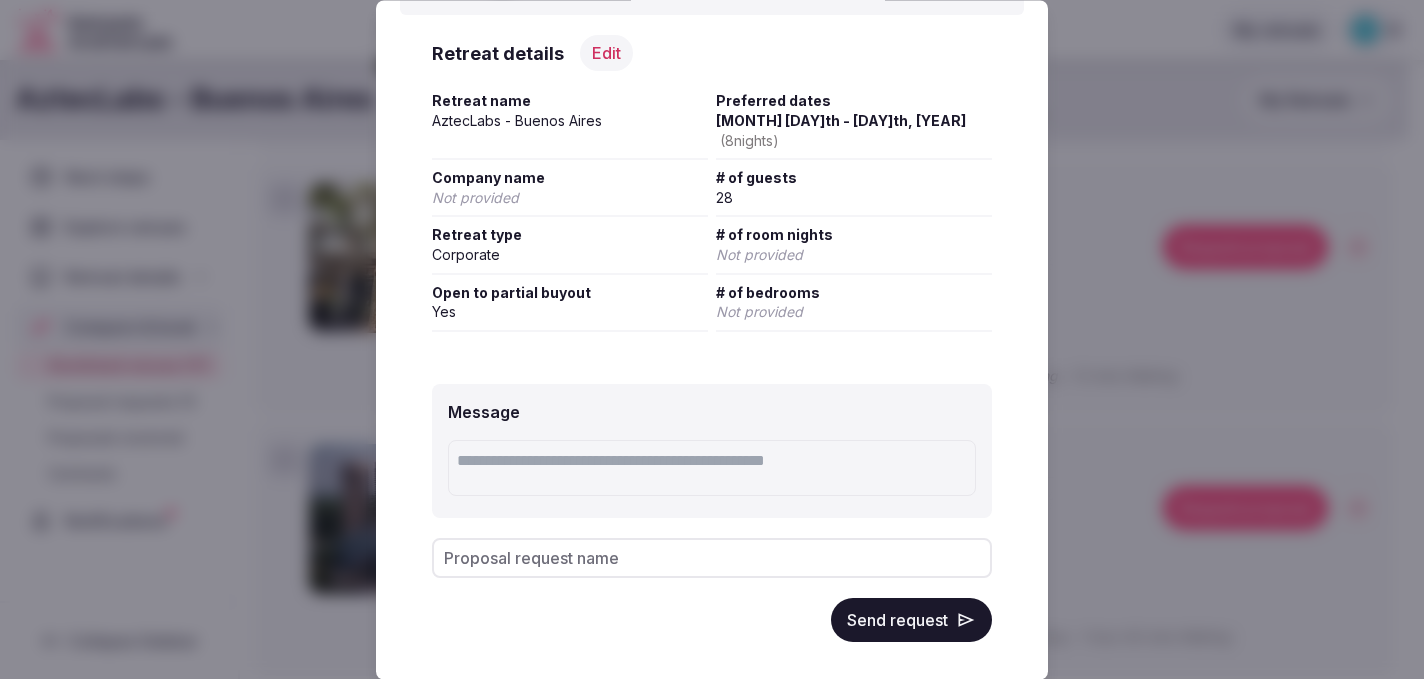 click on "Send request" at bounding box center [911, 620] 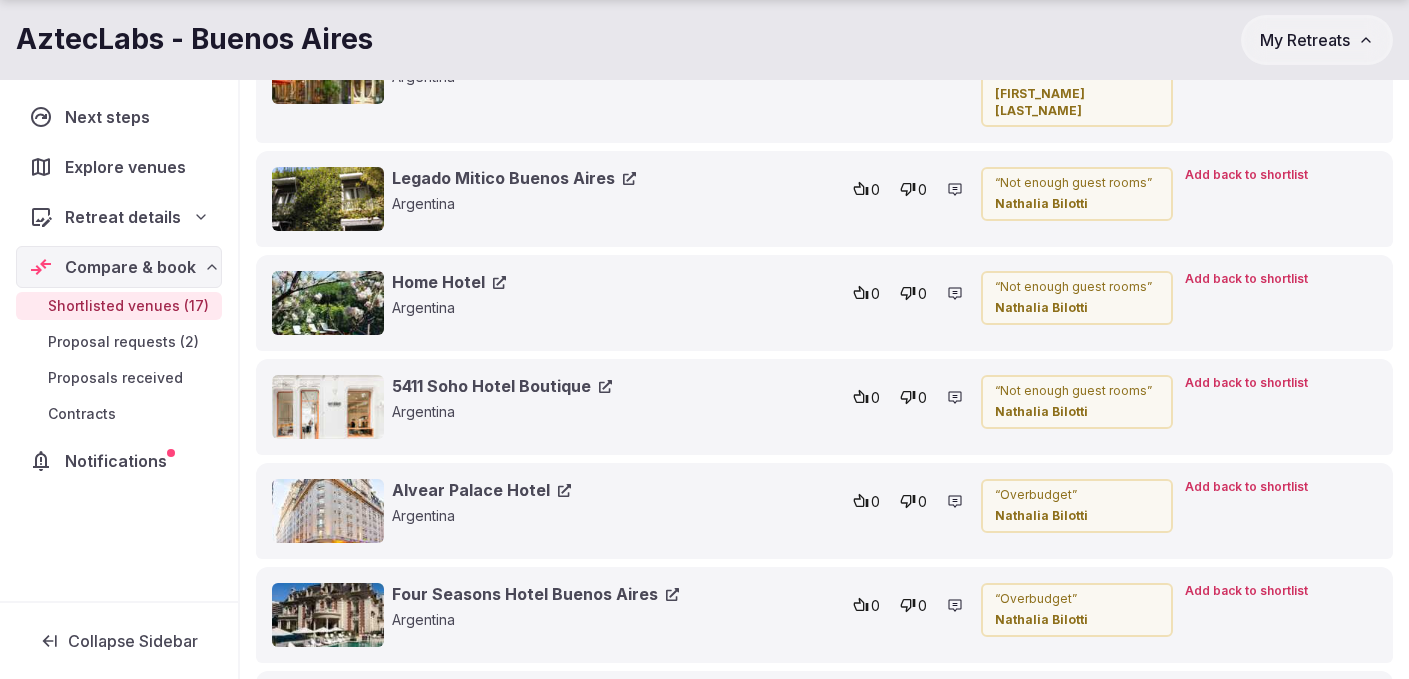 scroll, scrollTop: 5002, scrollLeft: 0, axis: vertical 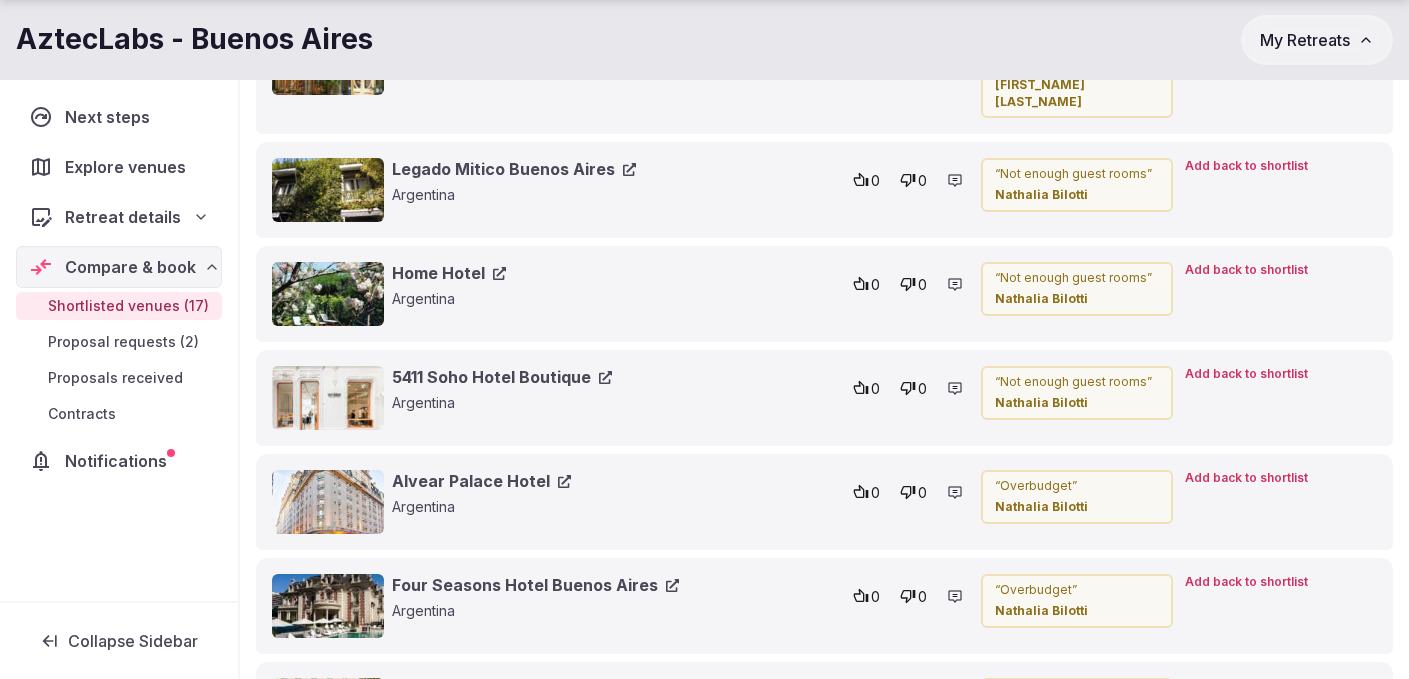 click on "Alvear Palace Hotel" at bounding box center [481, 481] 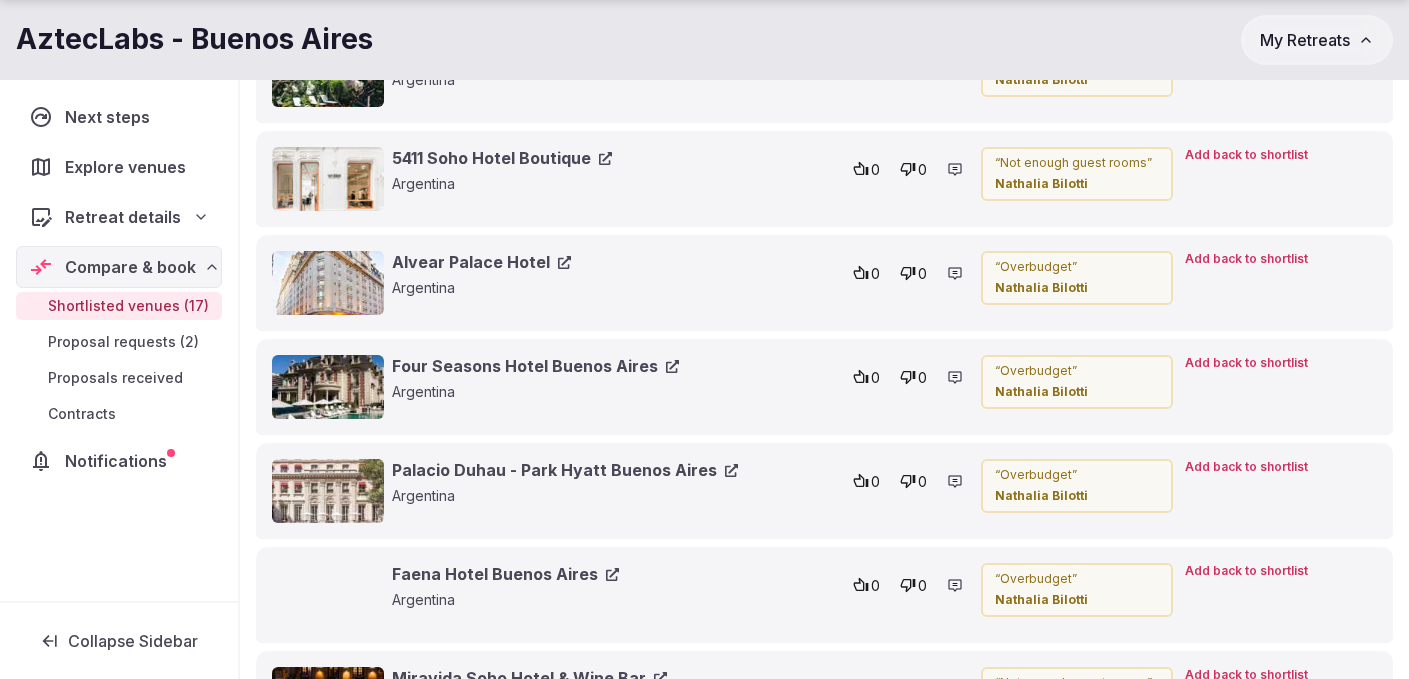 scroll, scrollTop: 5249, scrollLeft: 0, axis: vertical 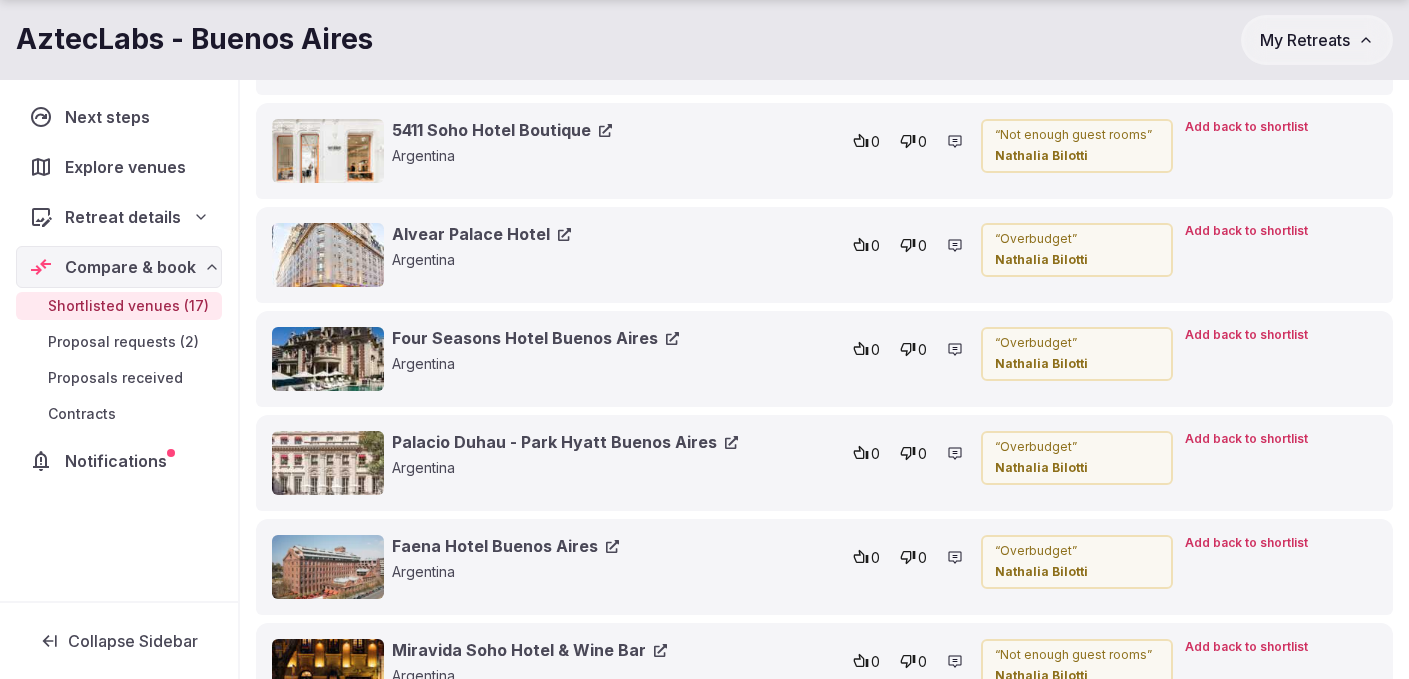 click on "Palacio Duhau - Park Hyatt Buenos Aires" at bounding box center [565, 442] 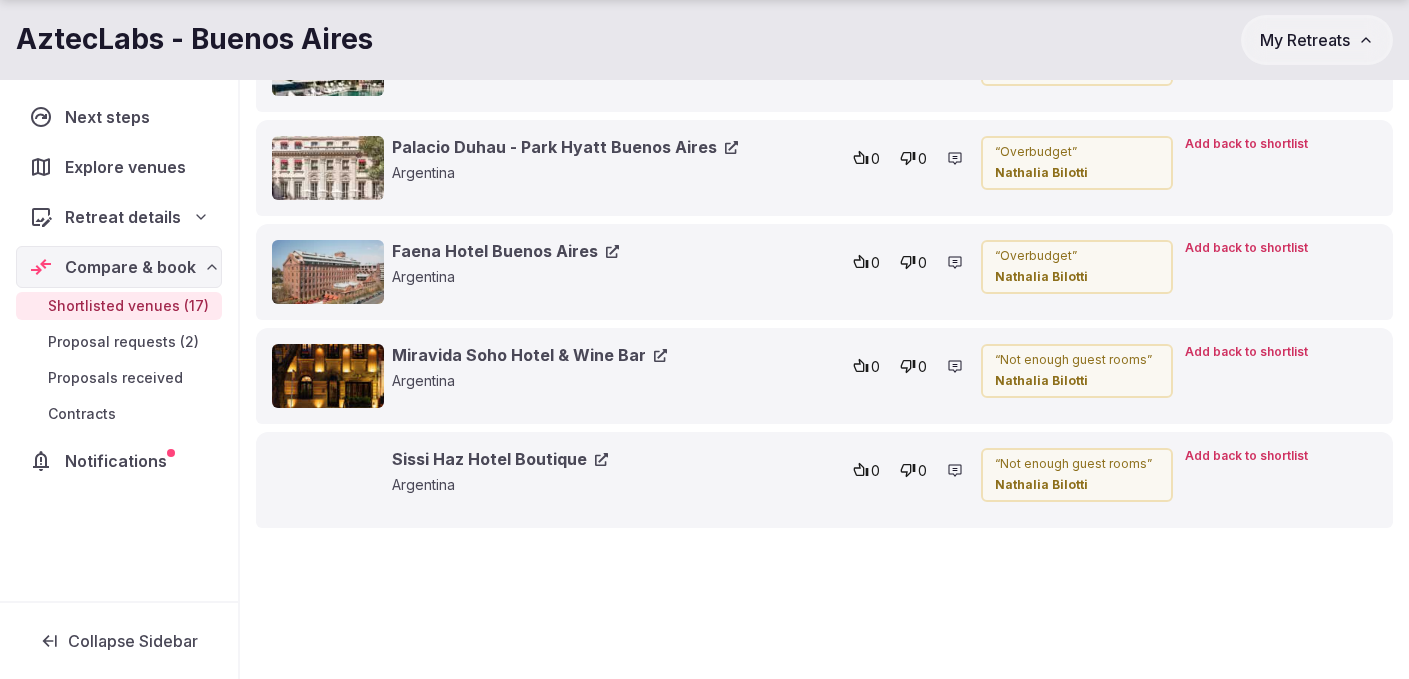 scroll, scrollTop: 5548, scrollLeft: 0, axis: vertical 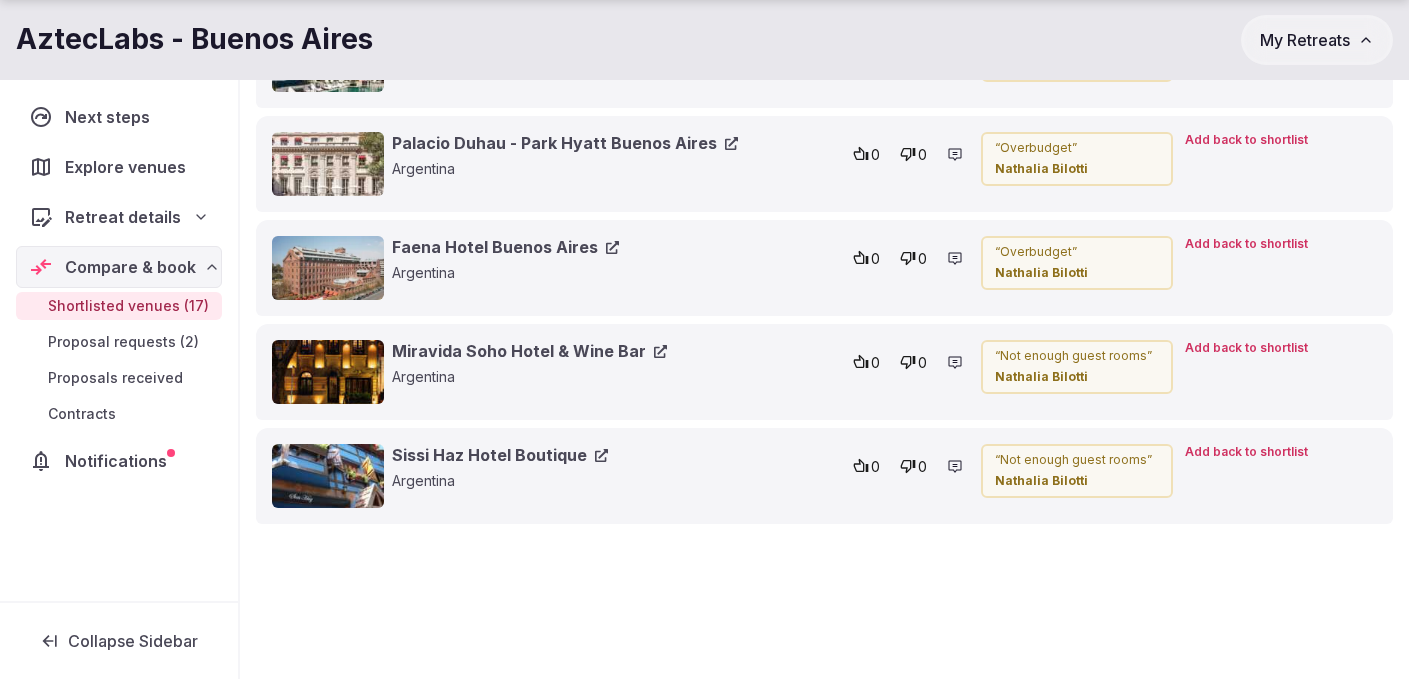 click on "Miravida Soho Hotel & Wine Bar" at bounding box center [529, 351] 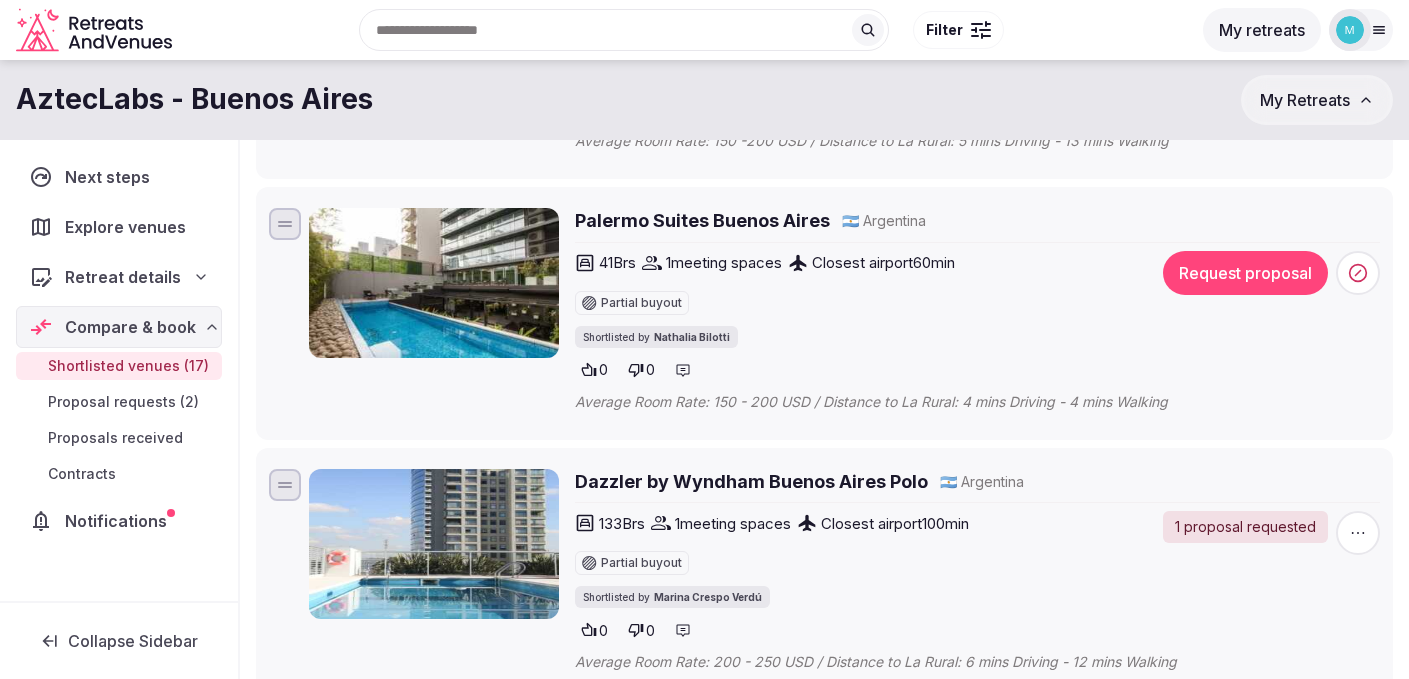 scroll, scrollTop: 701, scrollLeft: 0, axis: vertical 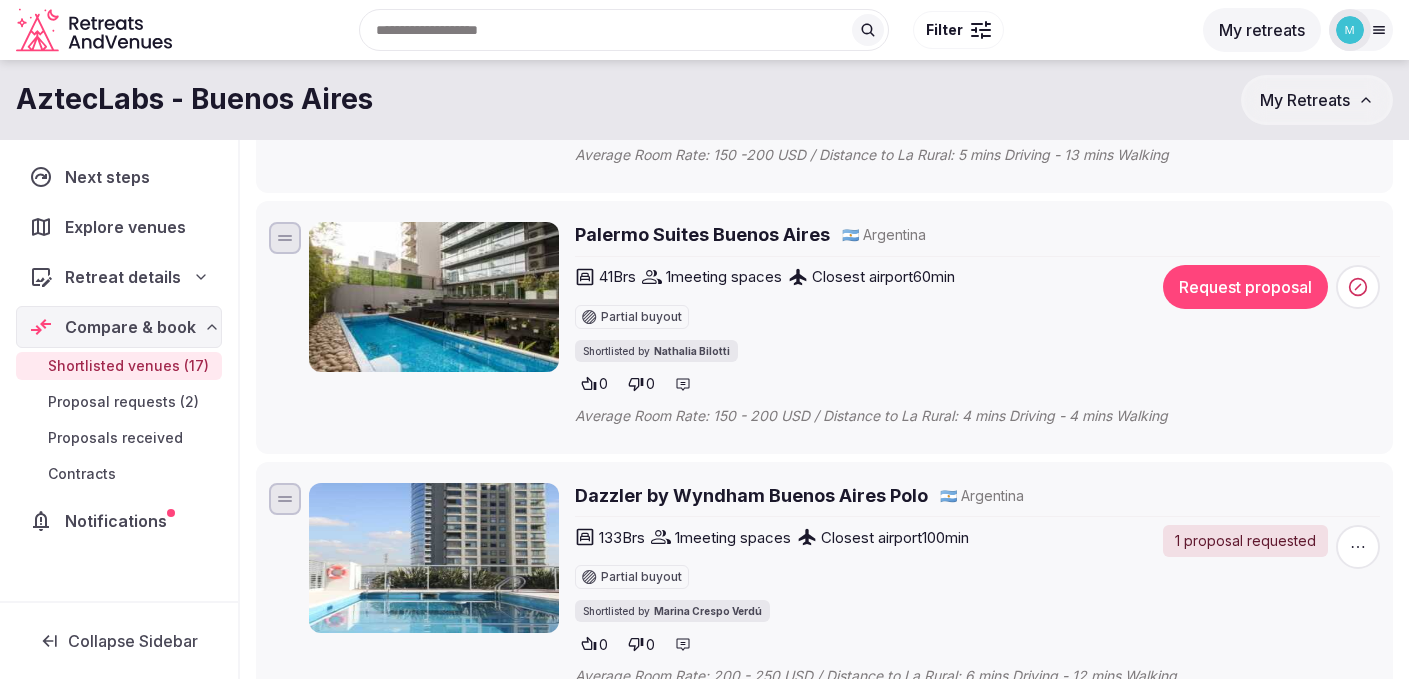 click on "Palermo Suites Buenos Aires" at bounding box center [702, 234] 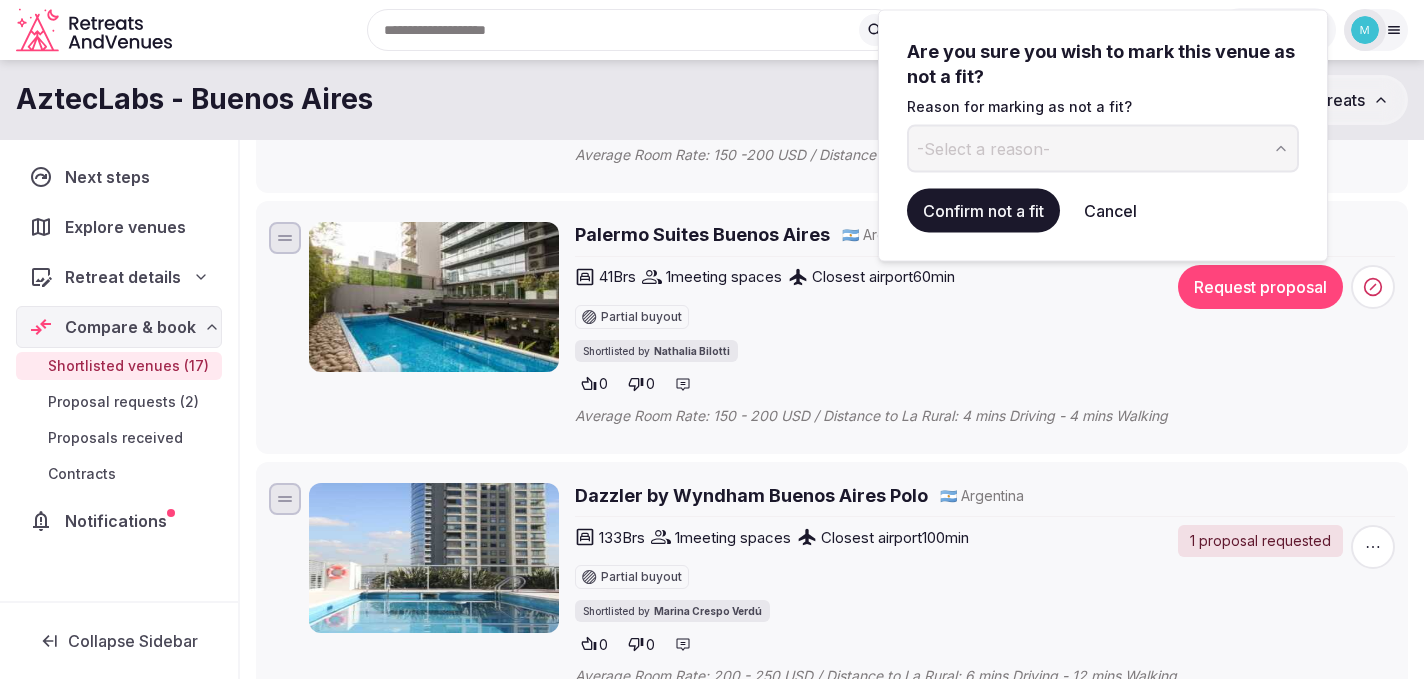 click on "-Select a reason-" at bounding box center (1103, 148) 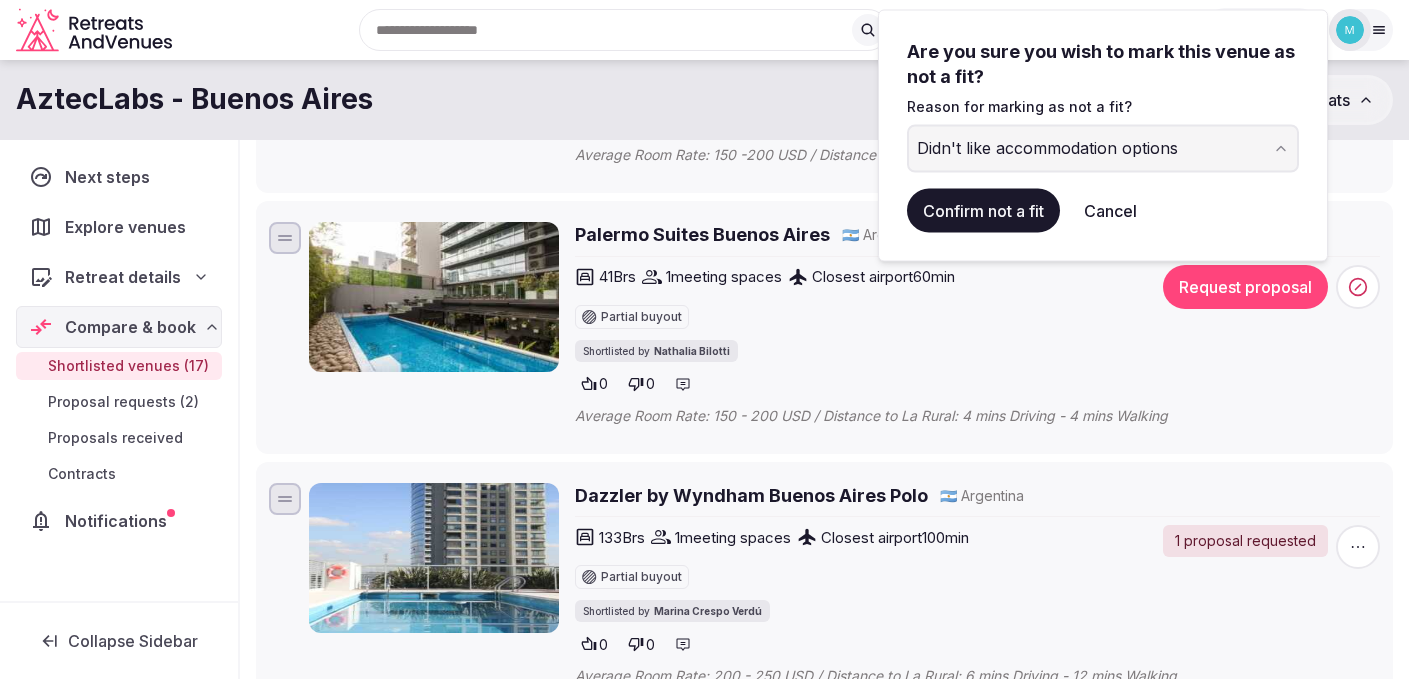 click on "Confirm not a fit" at bounding box center (983, 210) 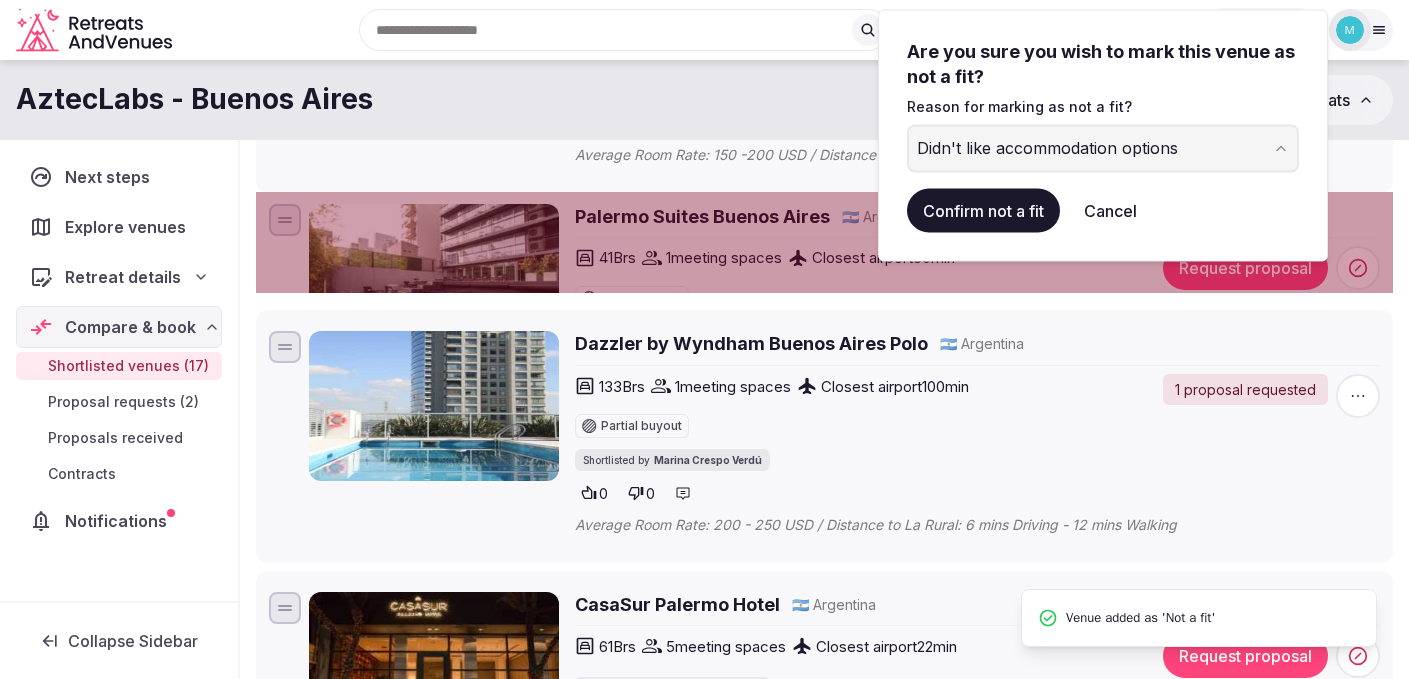 scroll, scrollTop: 0, scrollLeft: 0, axis: both 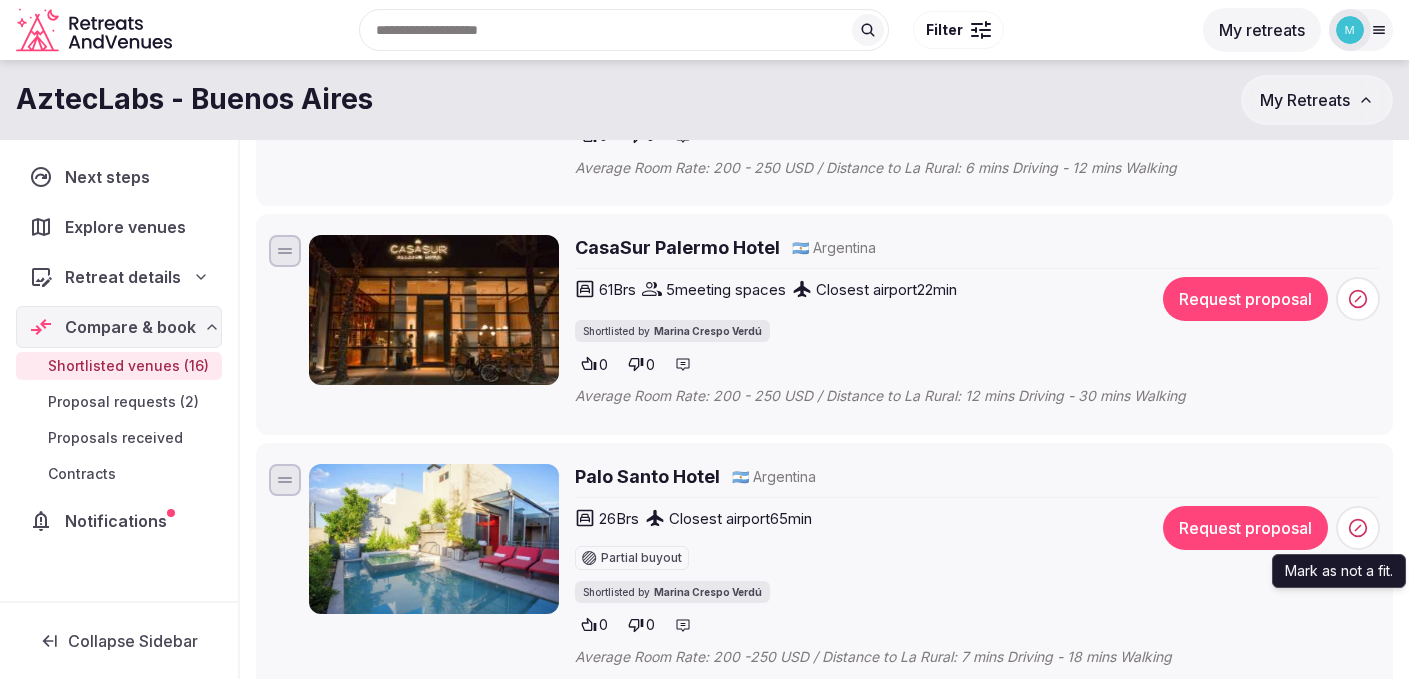 click 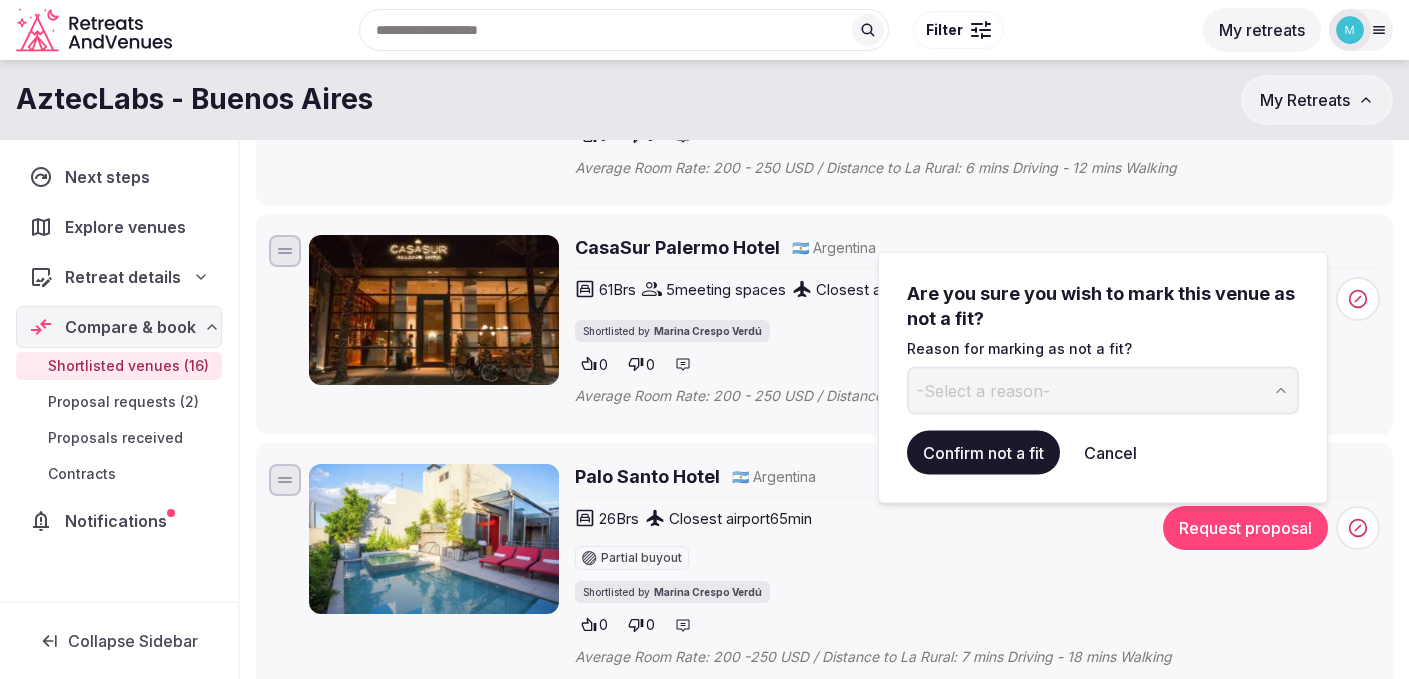 click on "Are you sure you wish to mark this venue as not a fit? Reason for marking as not a fit? -Select a reason-" at bounding box center [1103, 348] 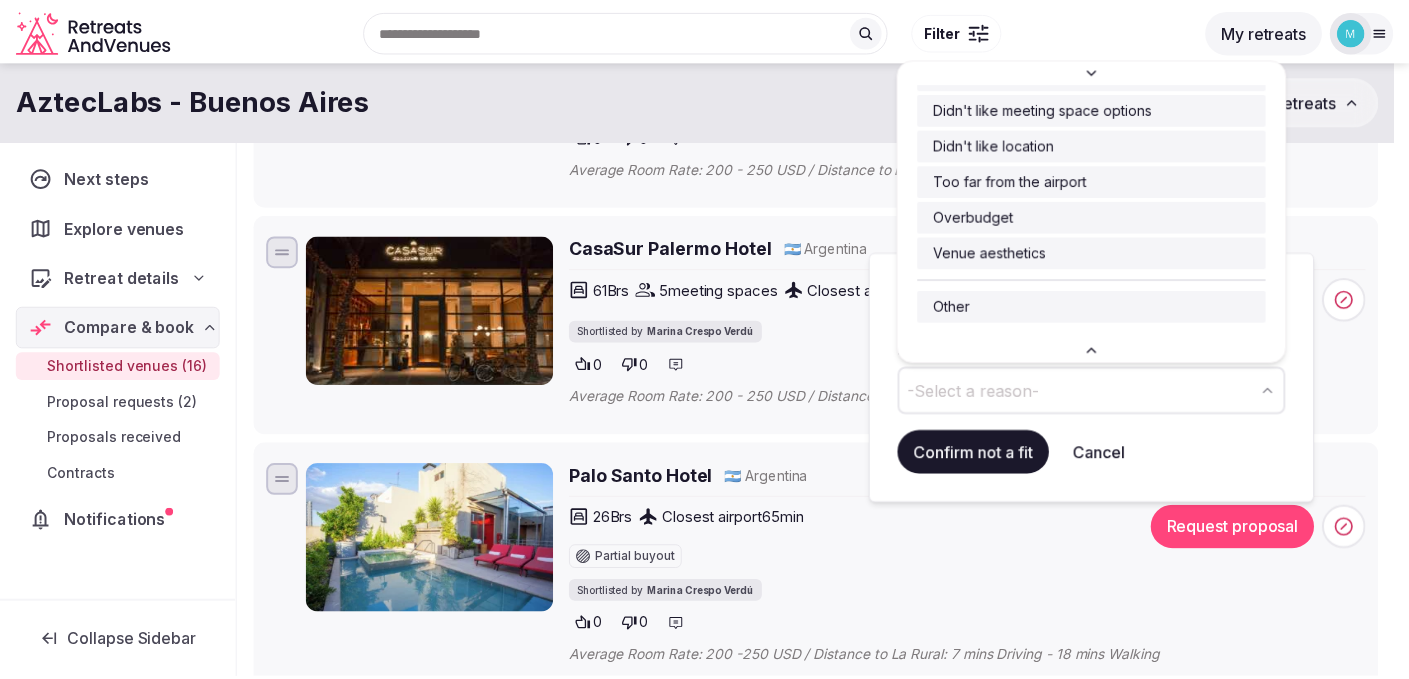 scroll, scrollTop: 26, scrollLeft: 0, axis: vertical 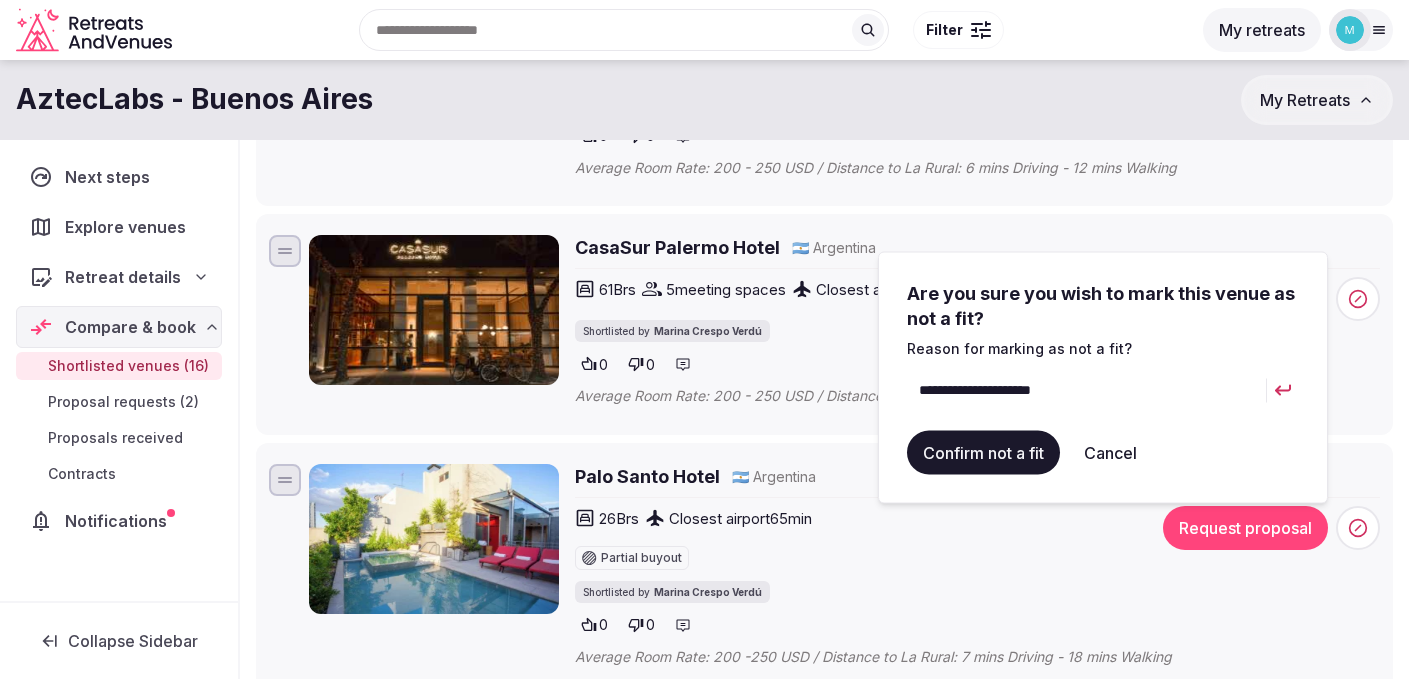 type on "**********" 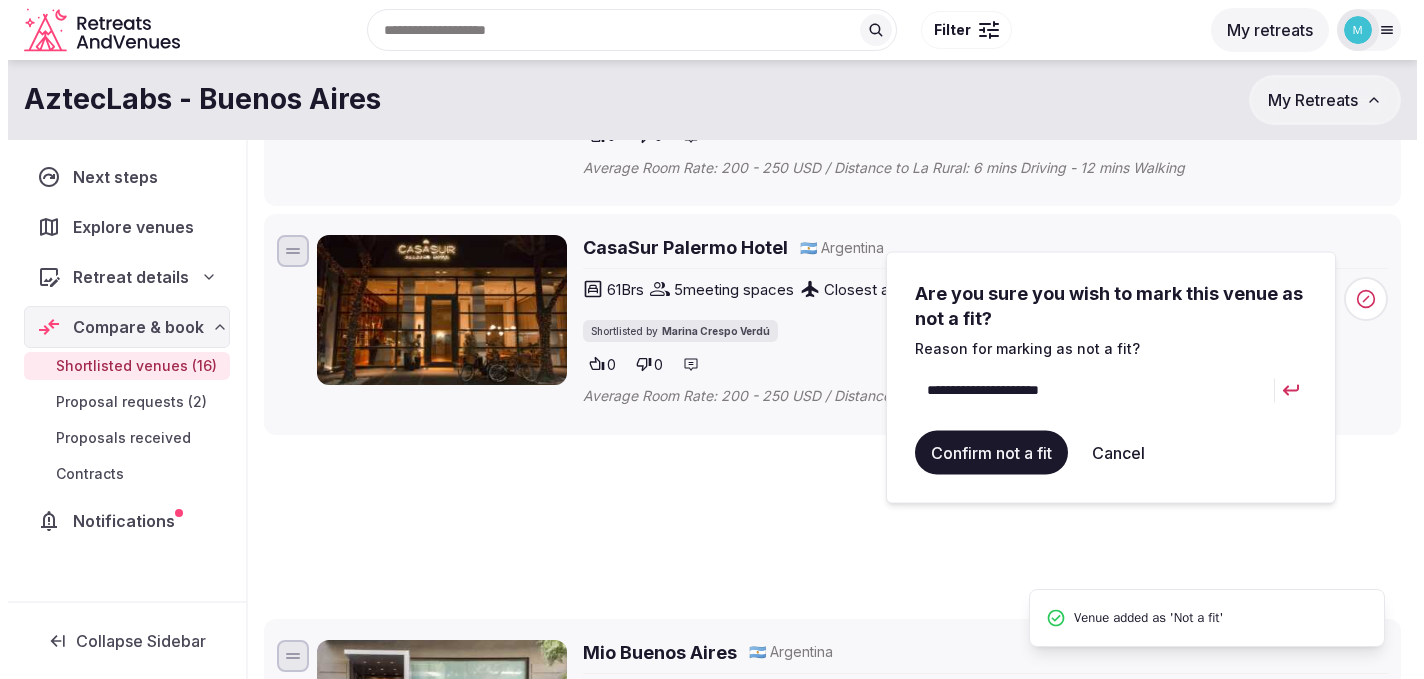 scroll, scrollTop: 63, scrollLeft: 0, axis: vertical 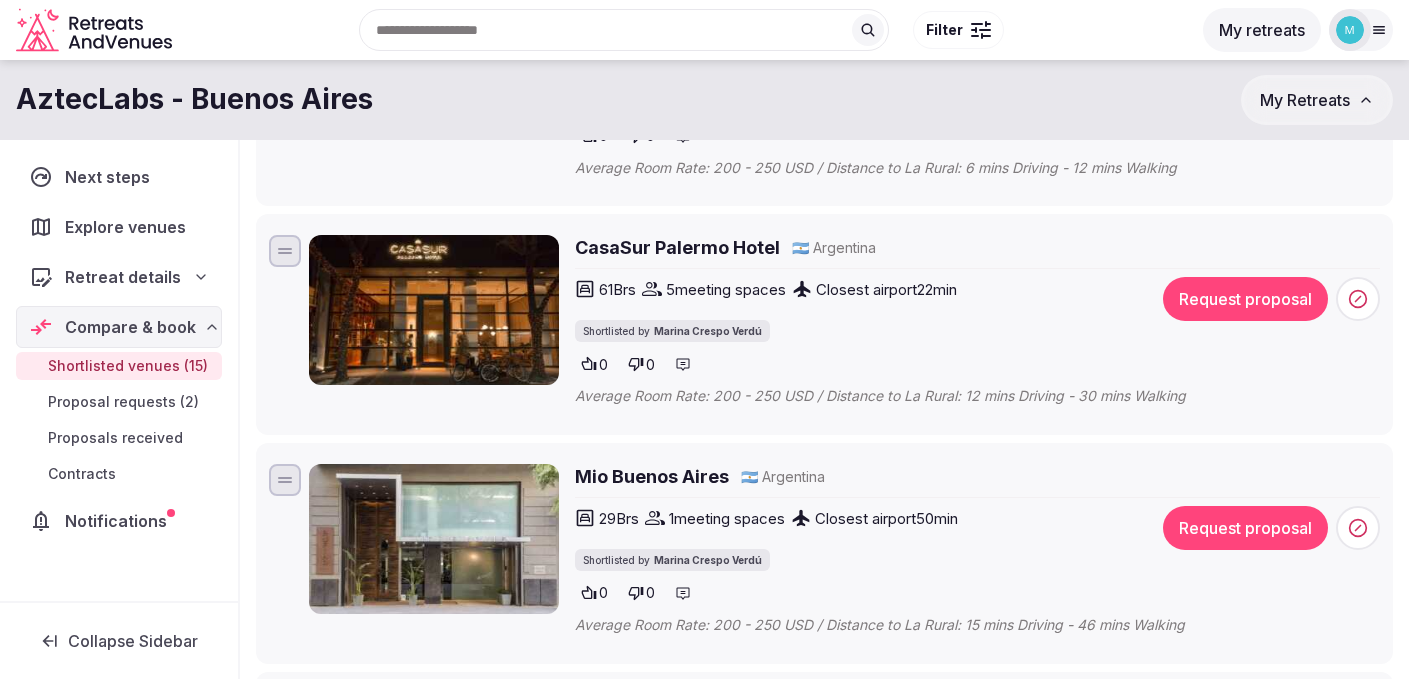 click on "CasaSur Palermo Hotel" at bounding box center (677, 247) 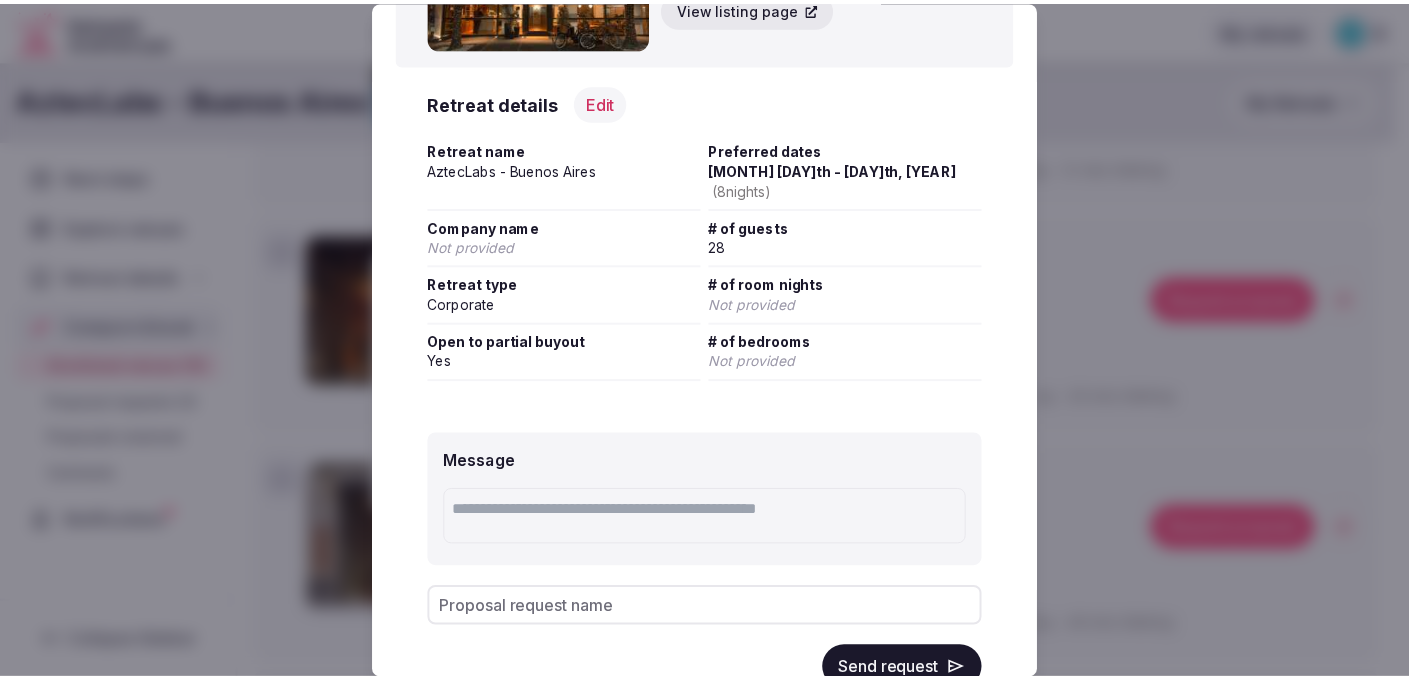 scroll, scrollTop: 228, scrollLeft: 0, axis: vertical 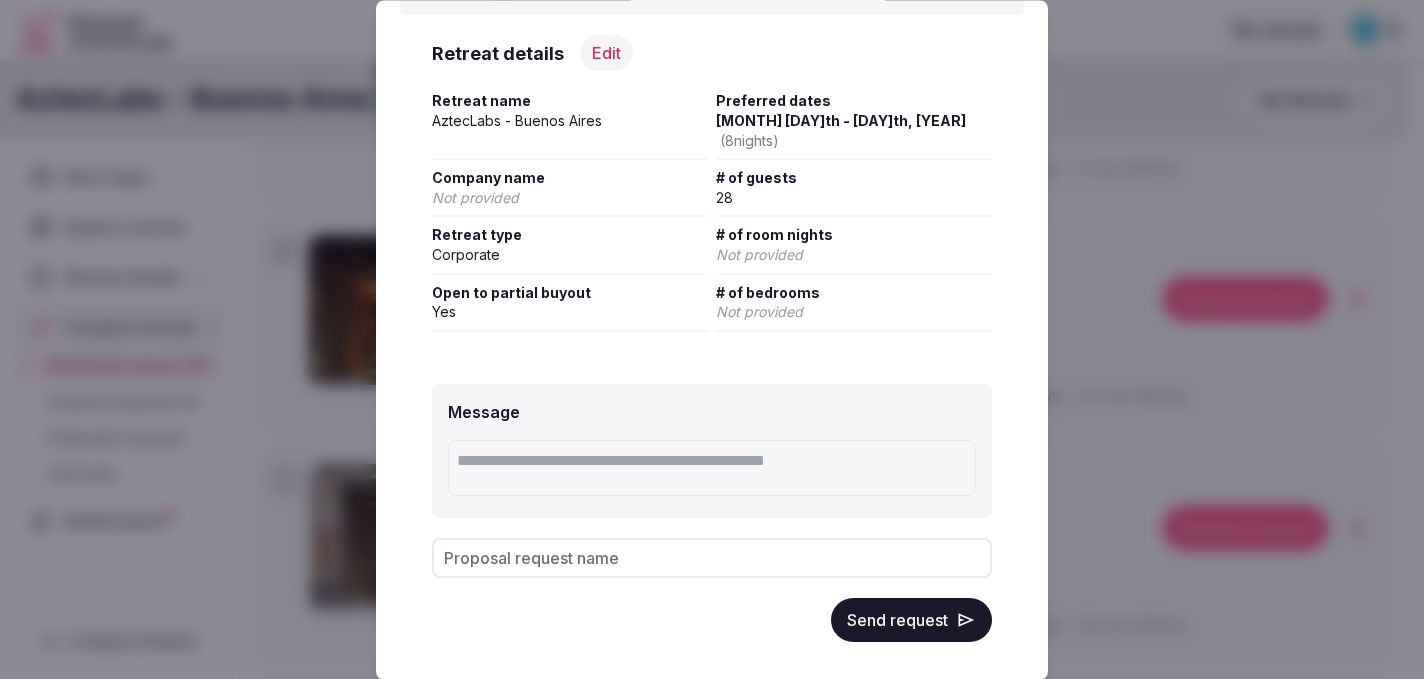 click on "Send request" at bounding box center (911, 620) 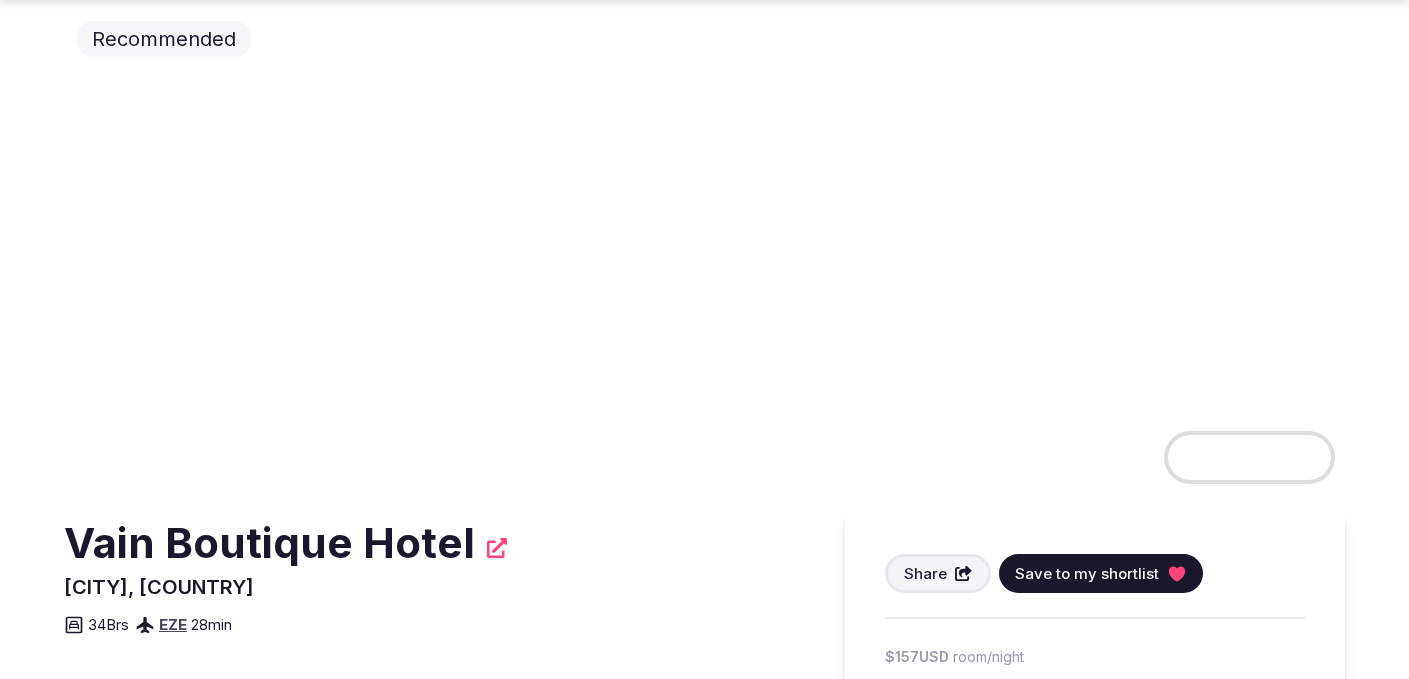 scroll, scrollTop: 110, scrollLeft: 0, axis: vertical 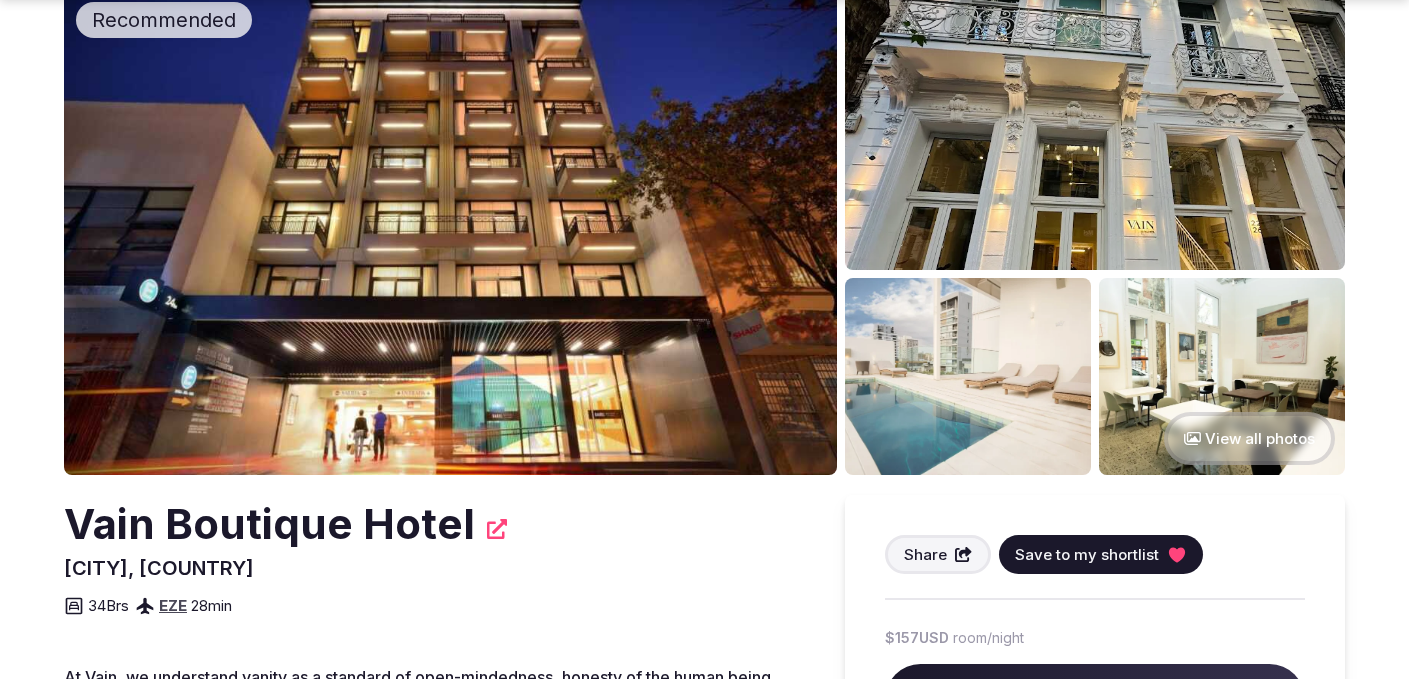 click on "View all photos" at bounding box center (1249, 438) 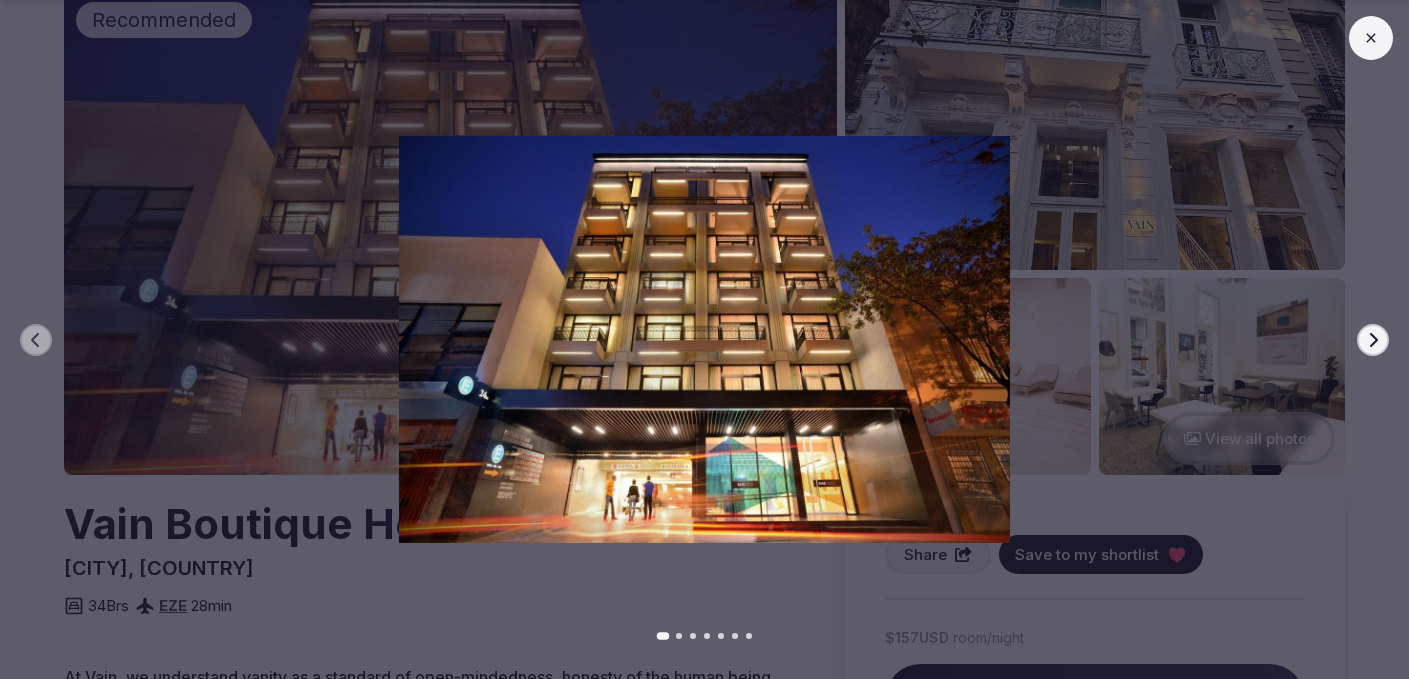 click 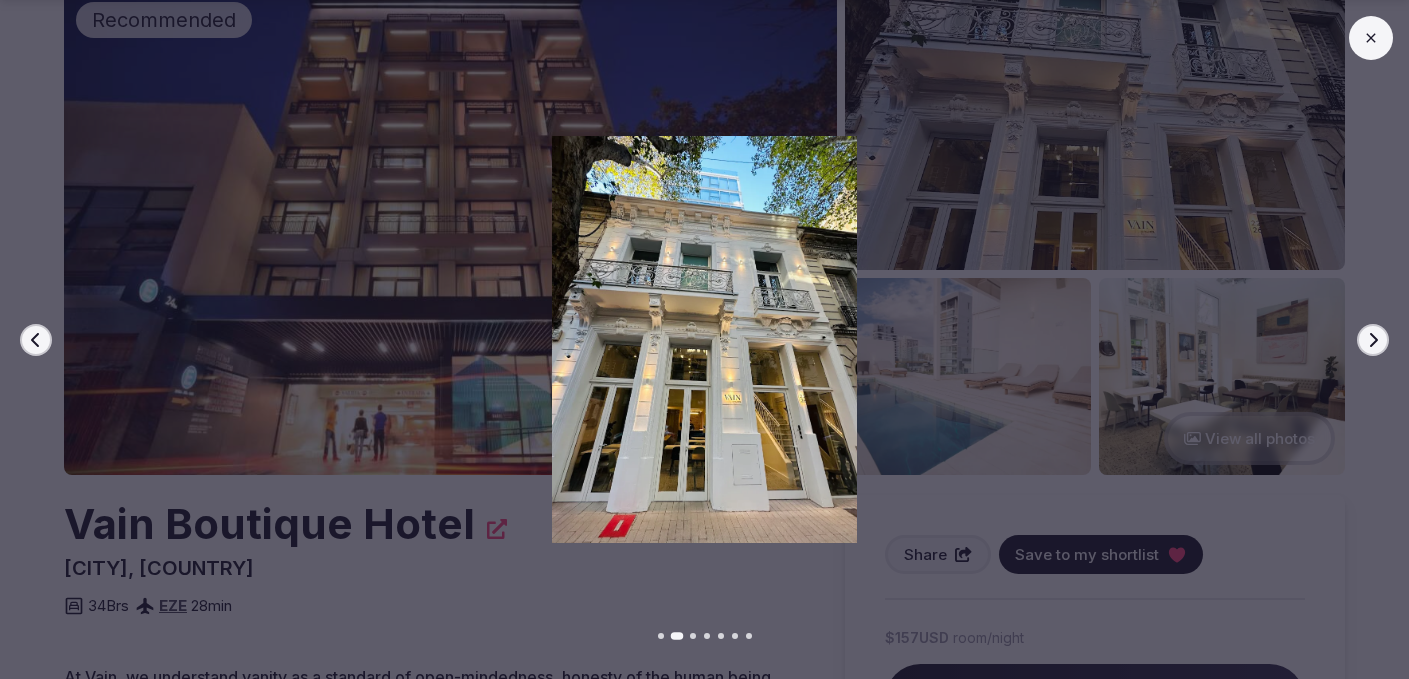 click 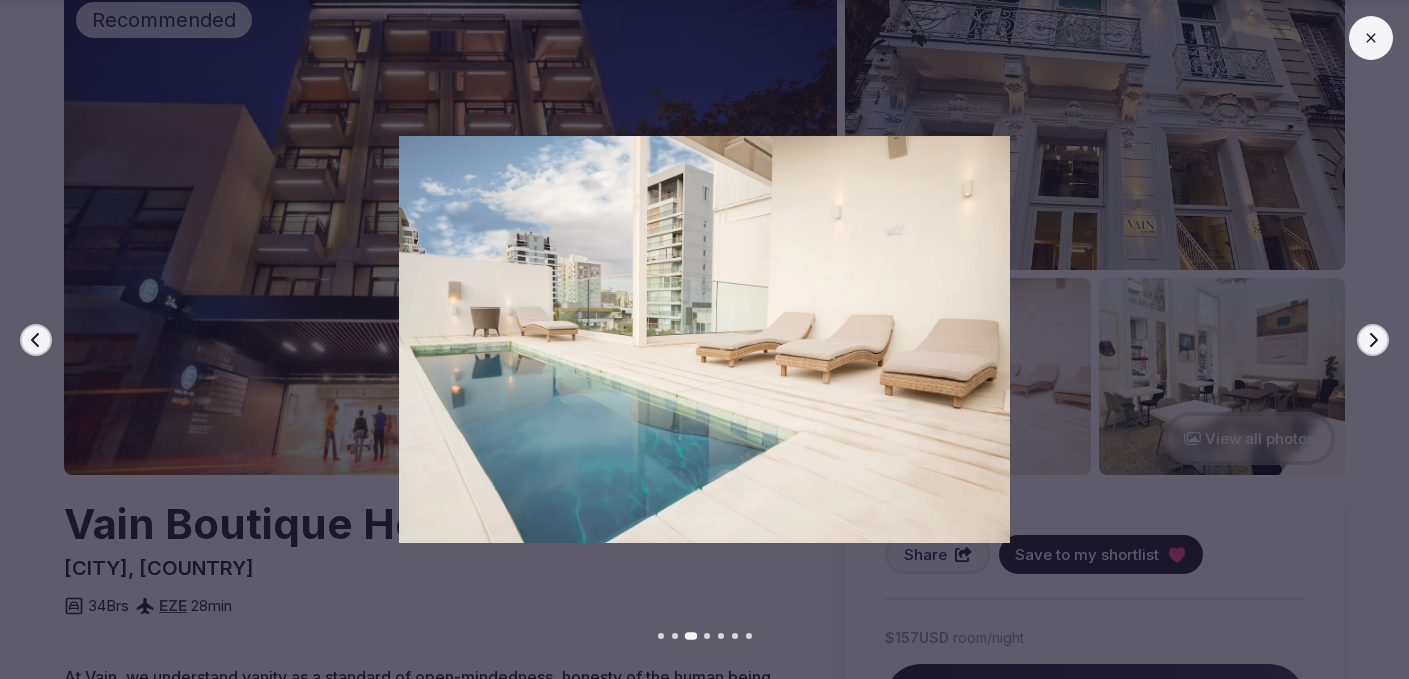 click 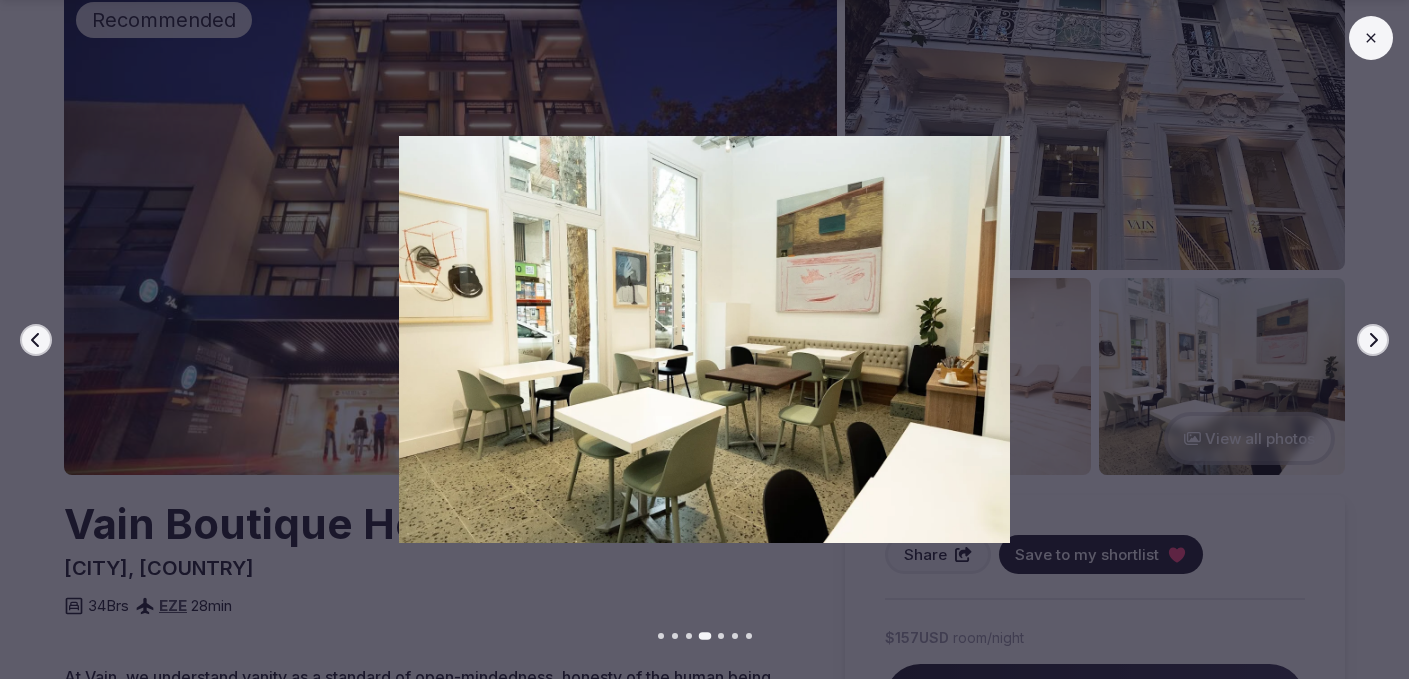 click 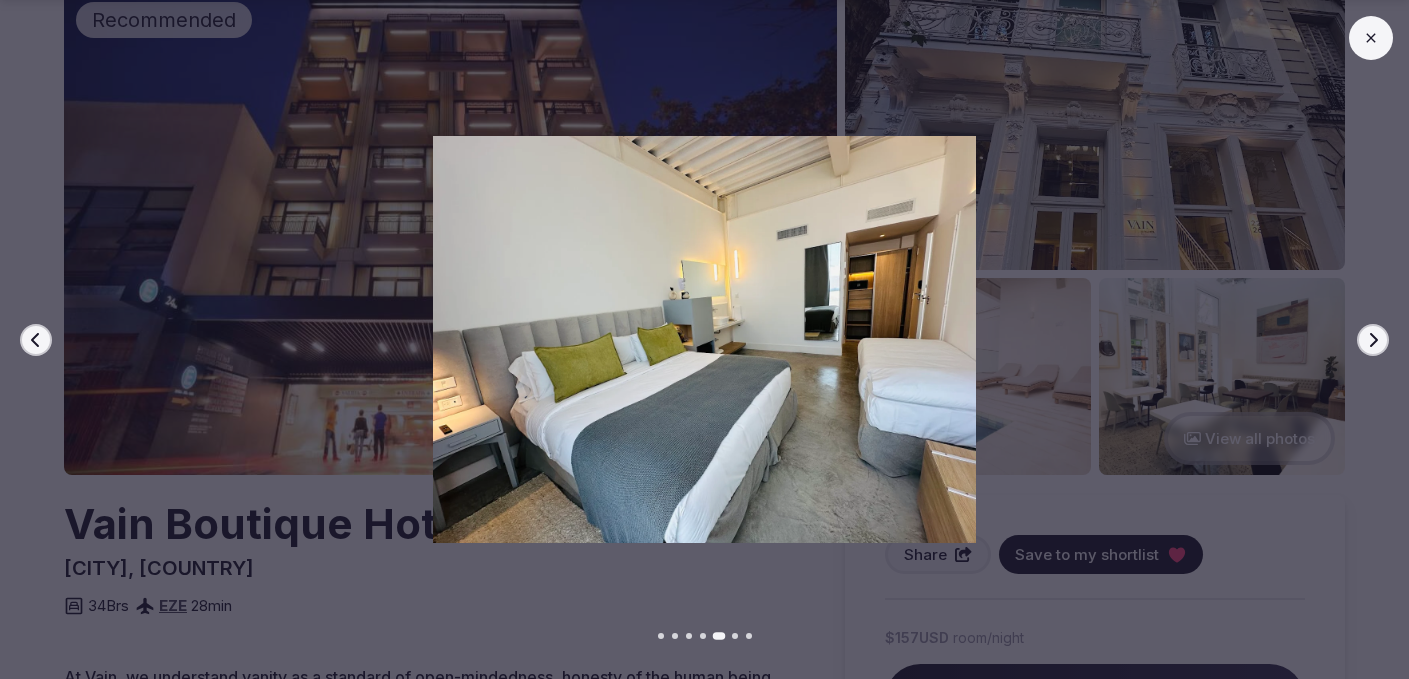 click 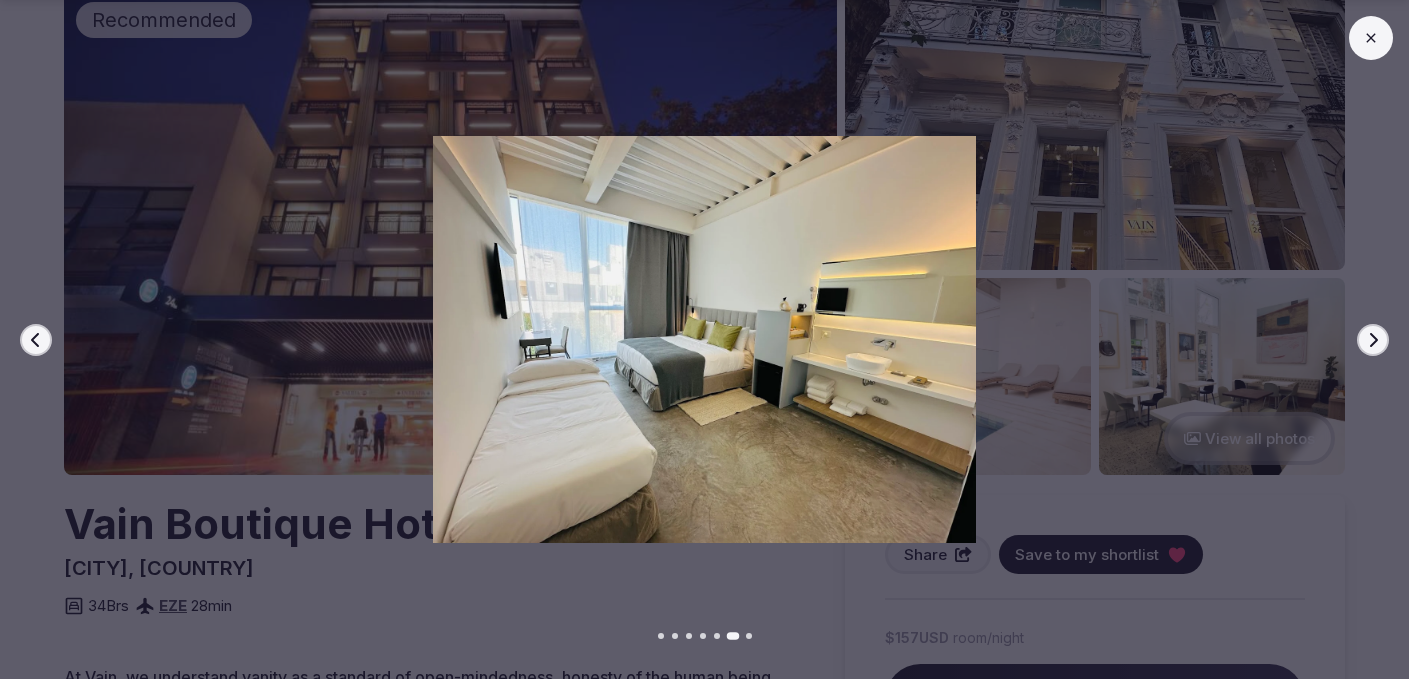 click at bounding box center [1371, 38] 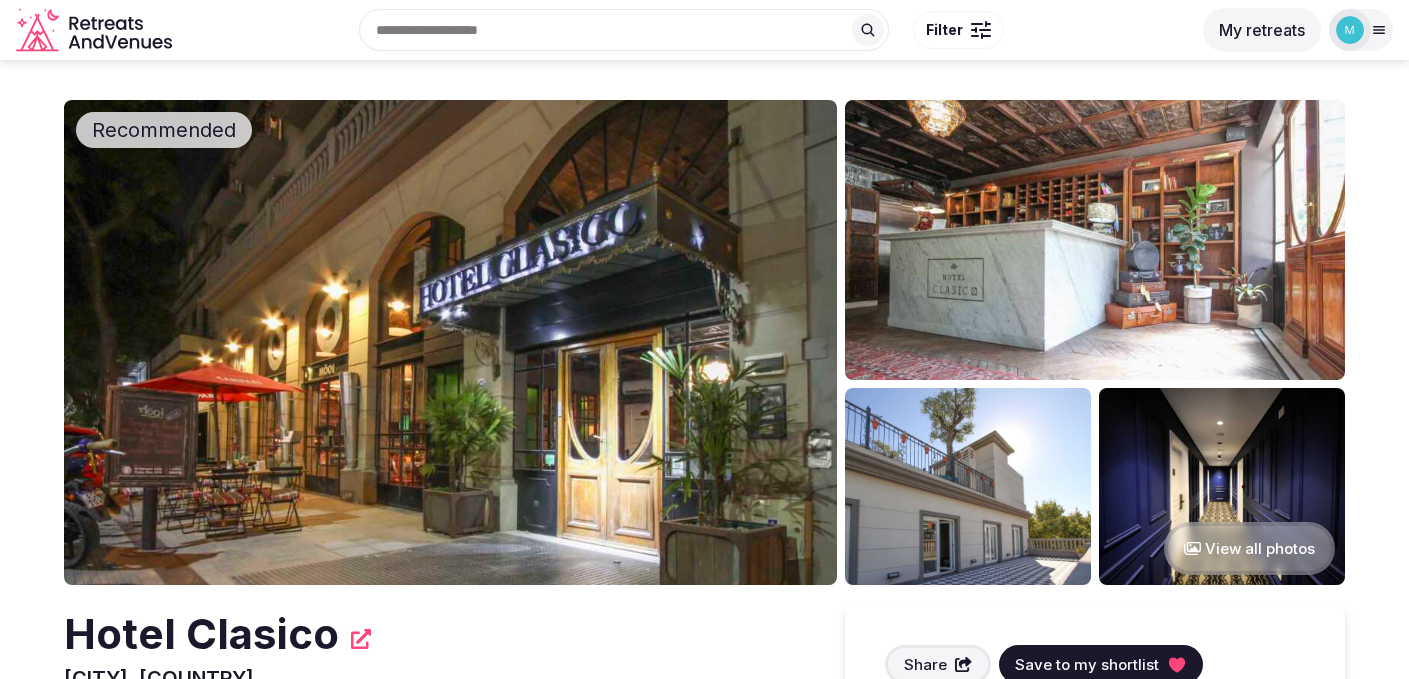 scroll, scrollTop: 0, scrollLeft: 0, axis: both 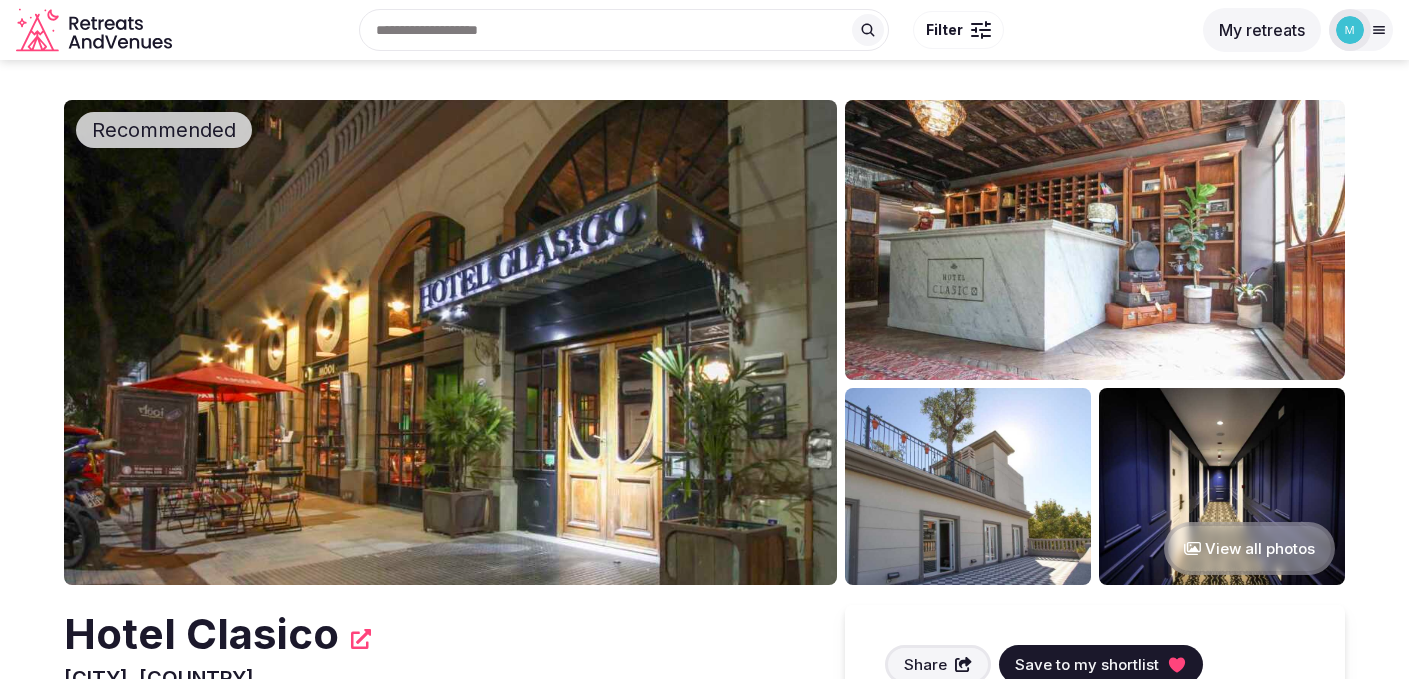 click on "View all photos" at bounding box center (1249, 548) 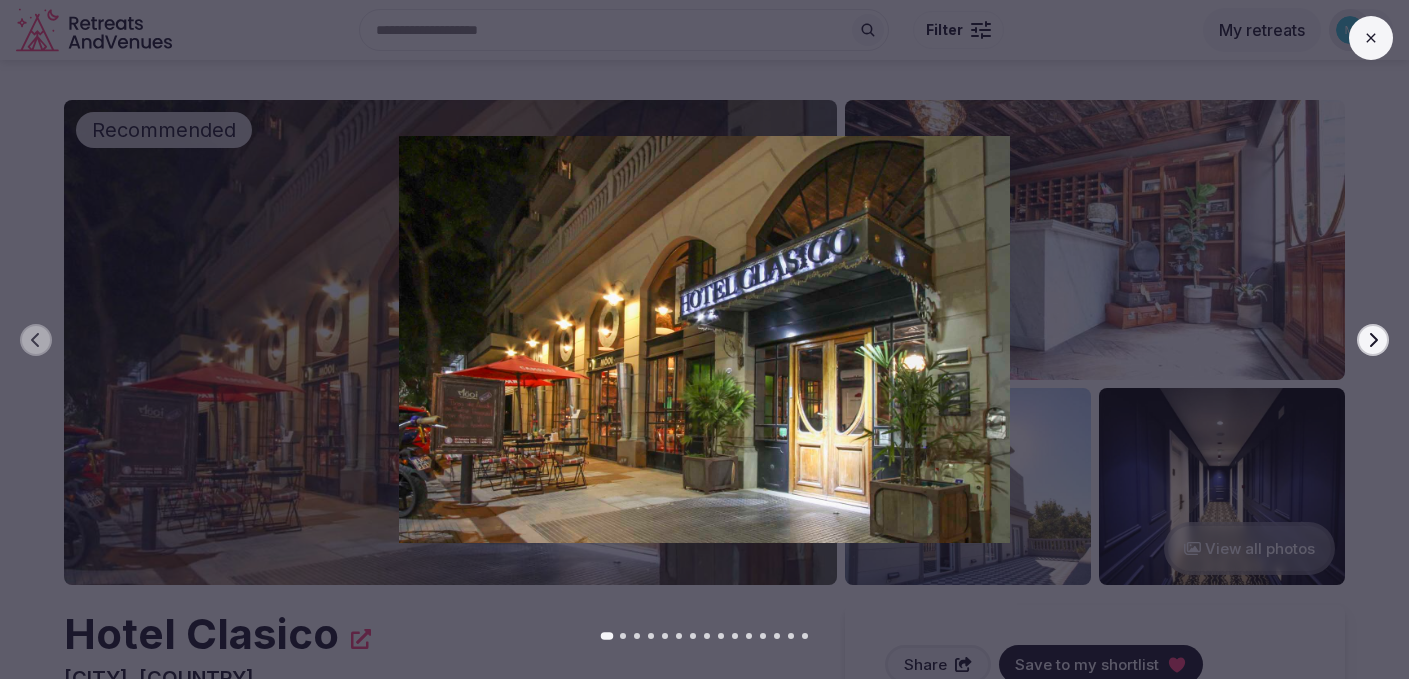 click 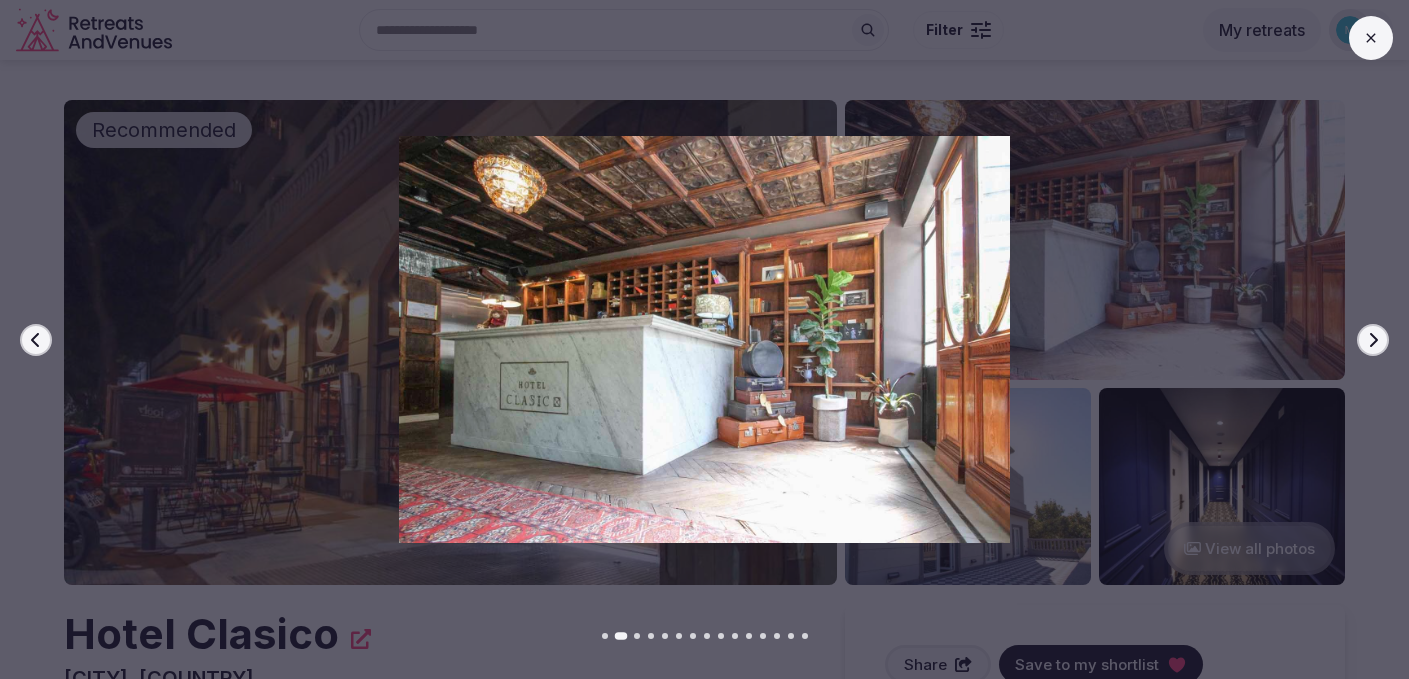 click 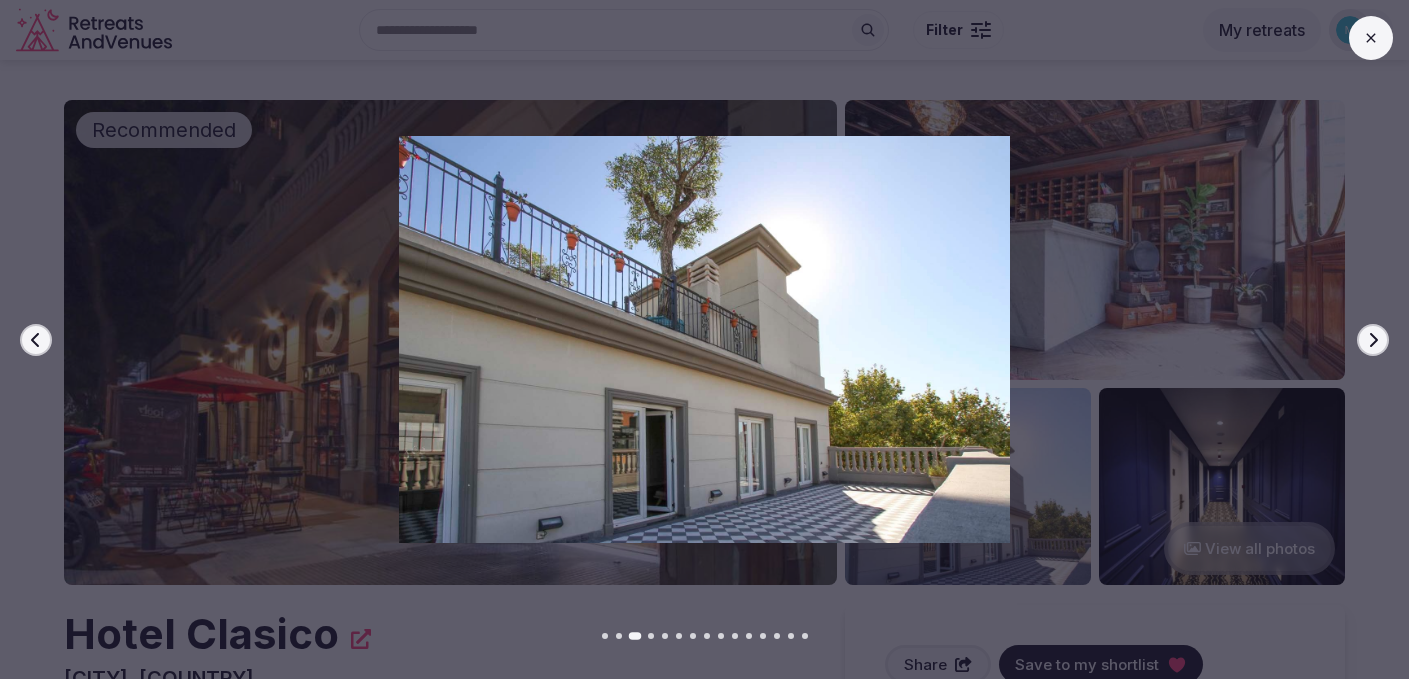 click 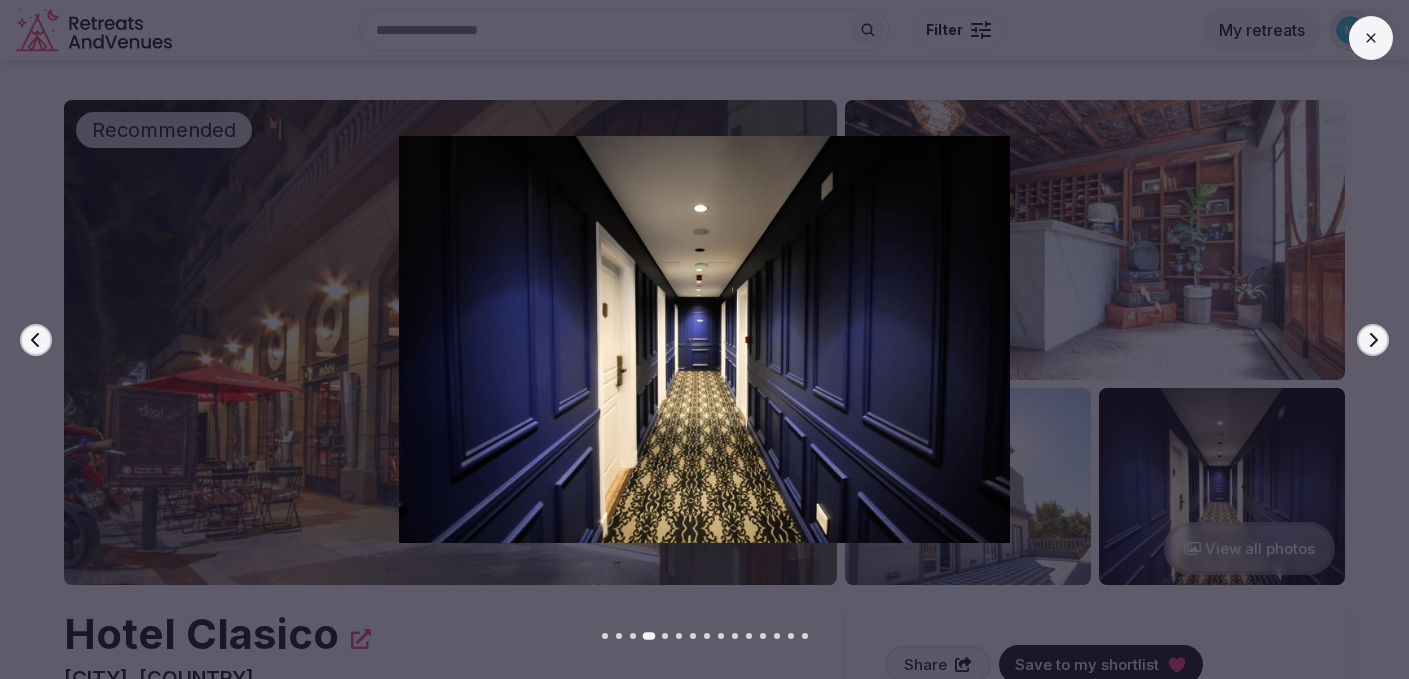 click 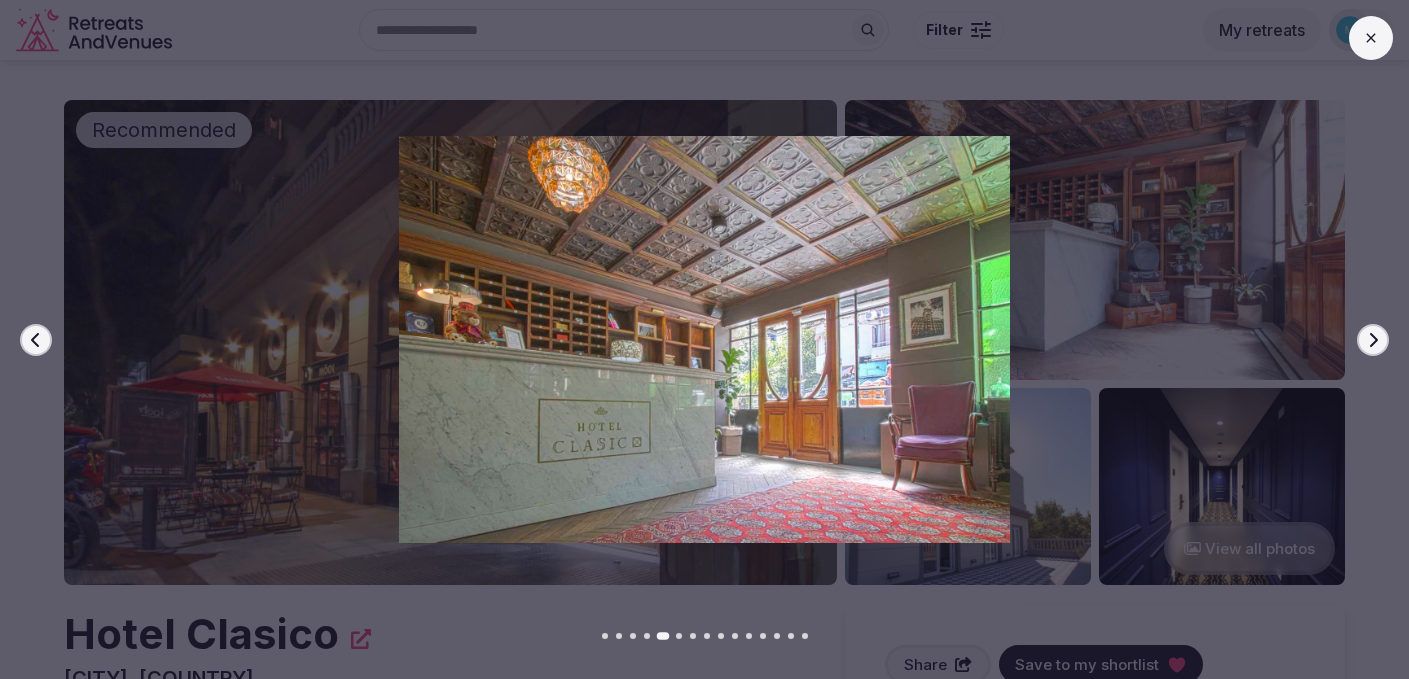 click 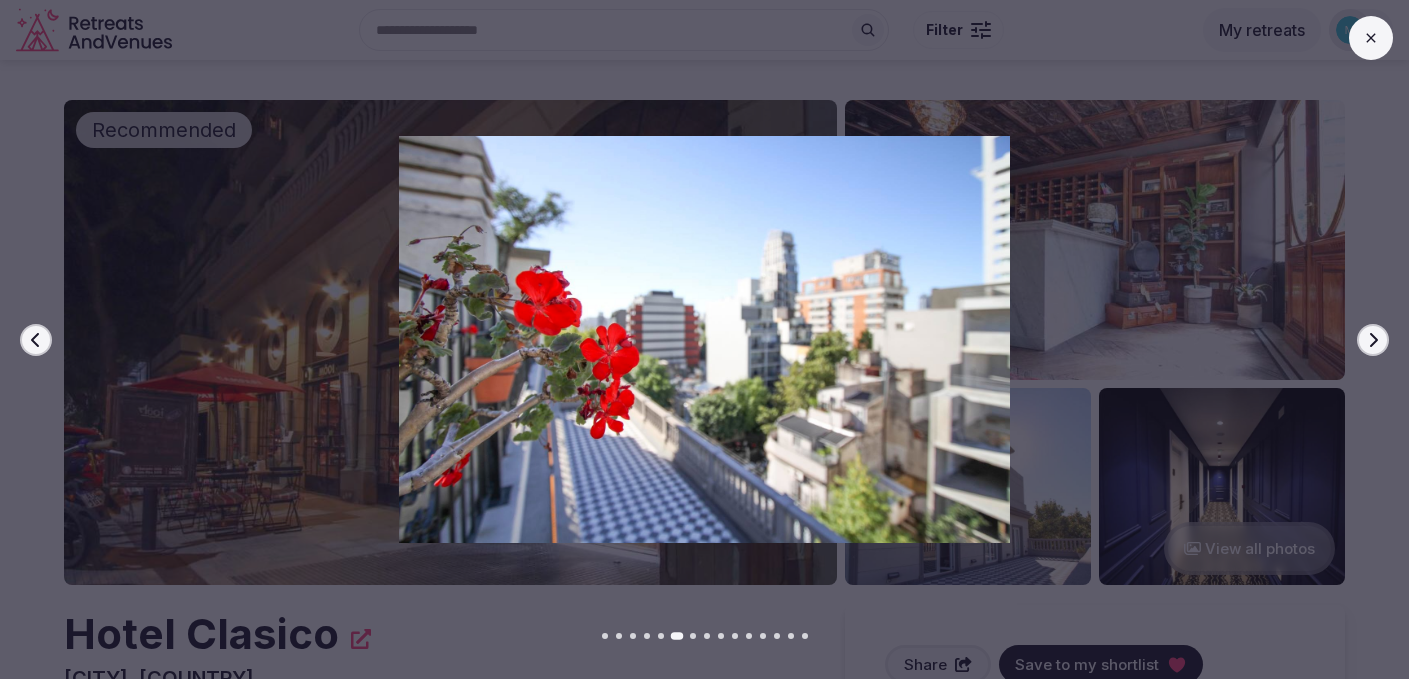 click 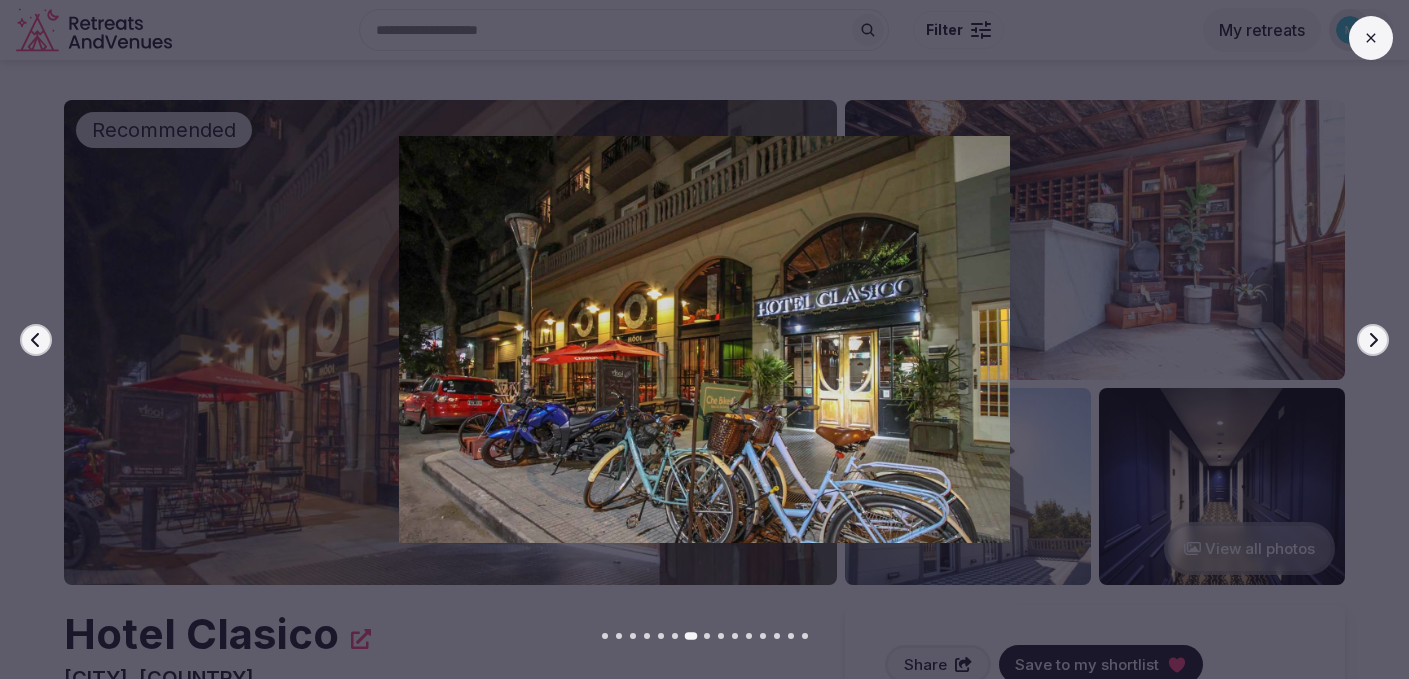 click 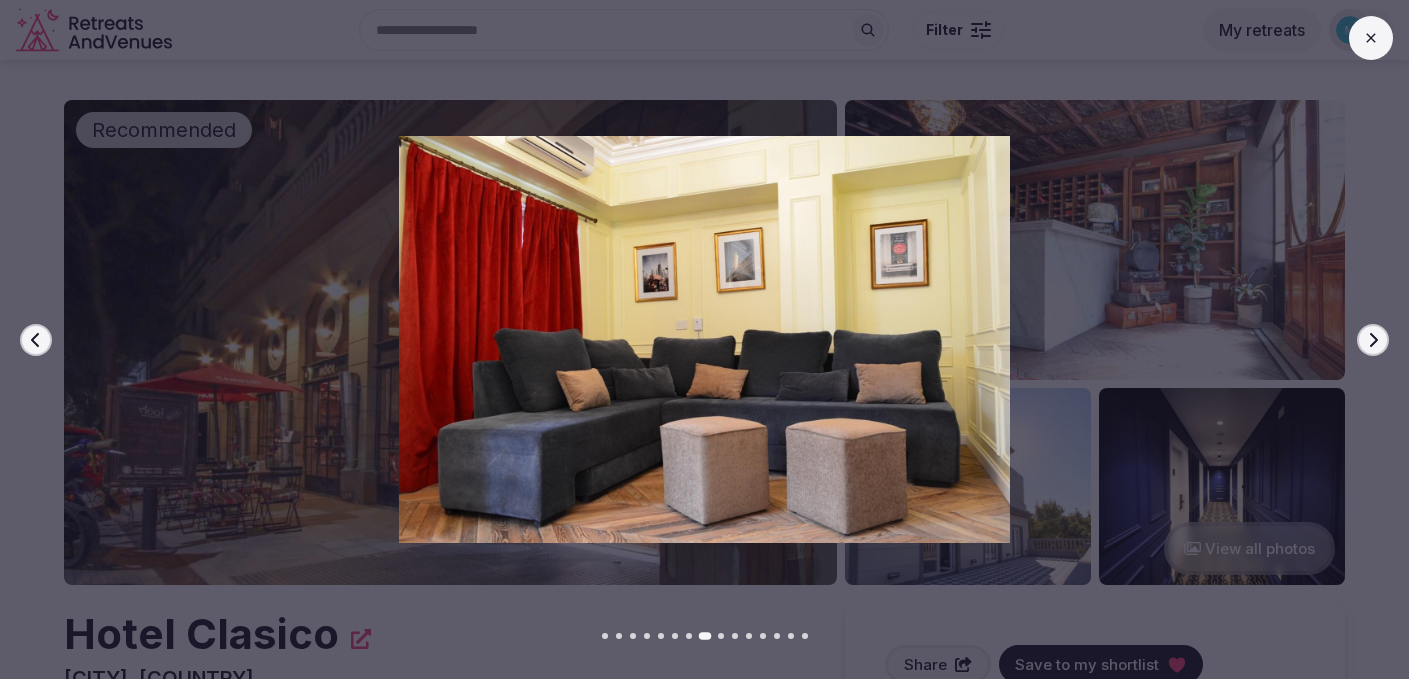 click 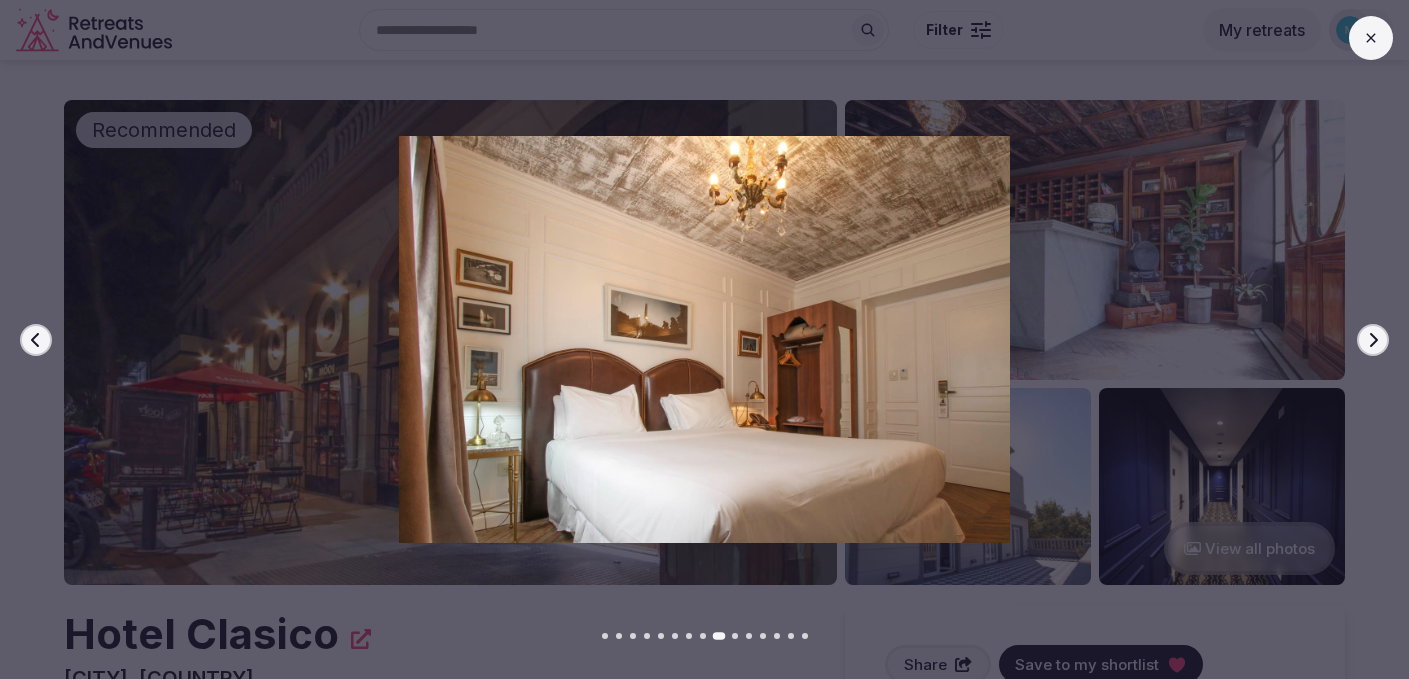 click 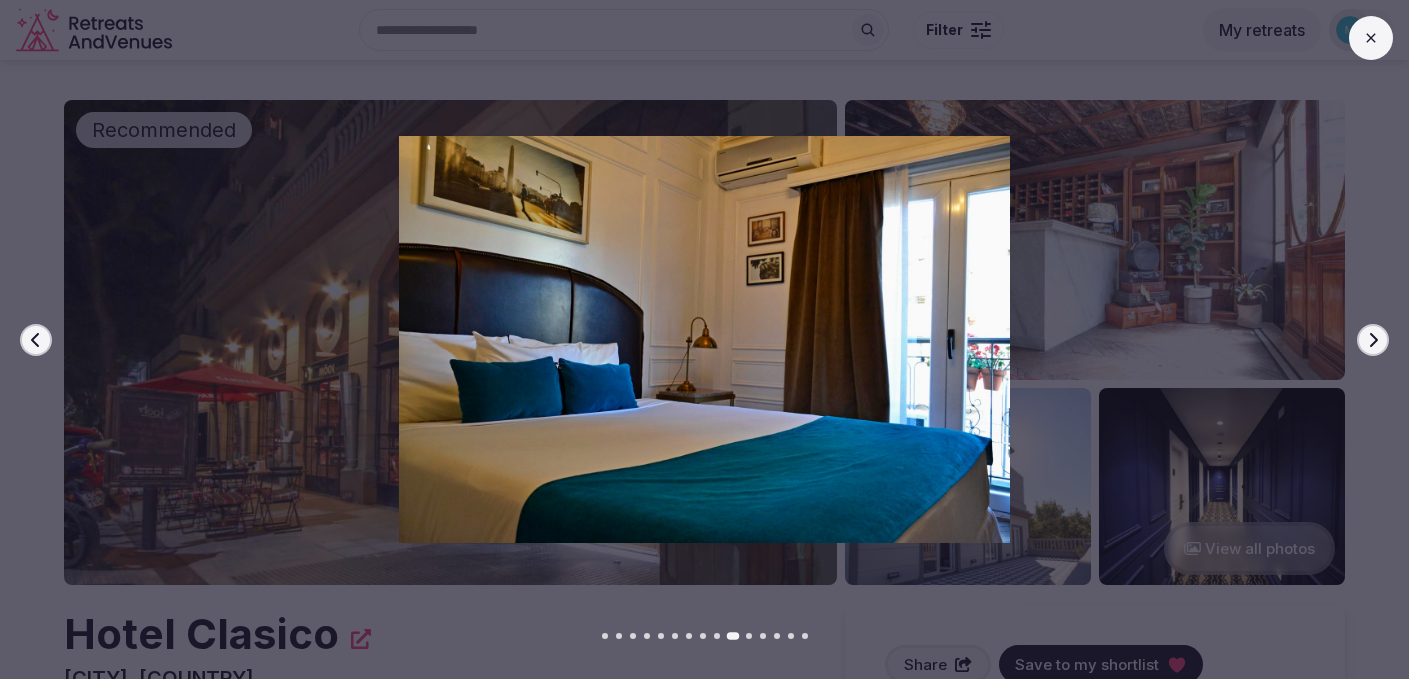 click 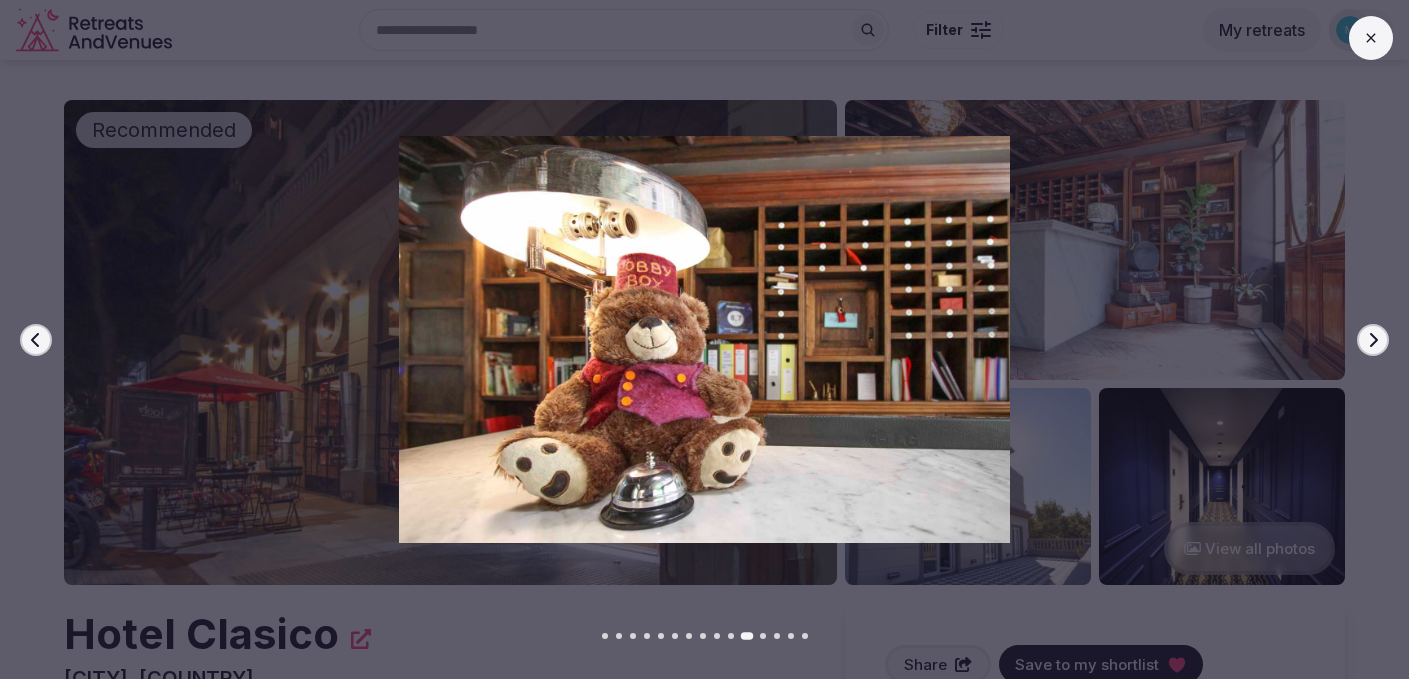 click 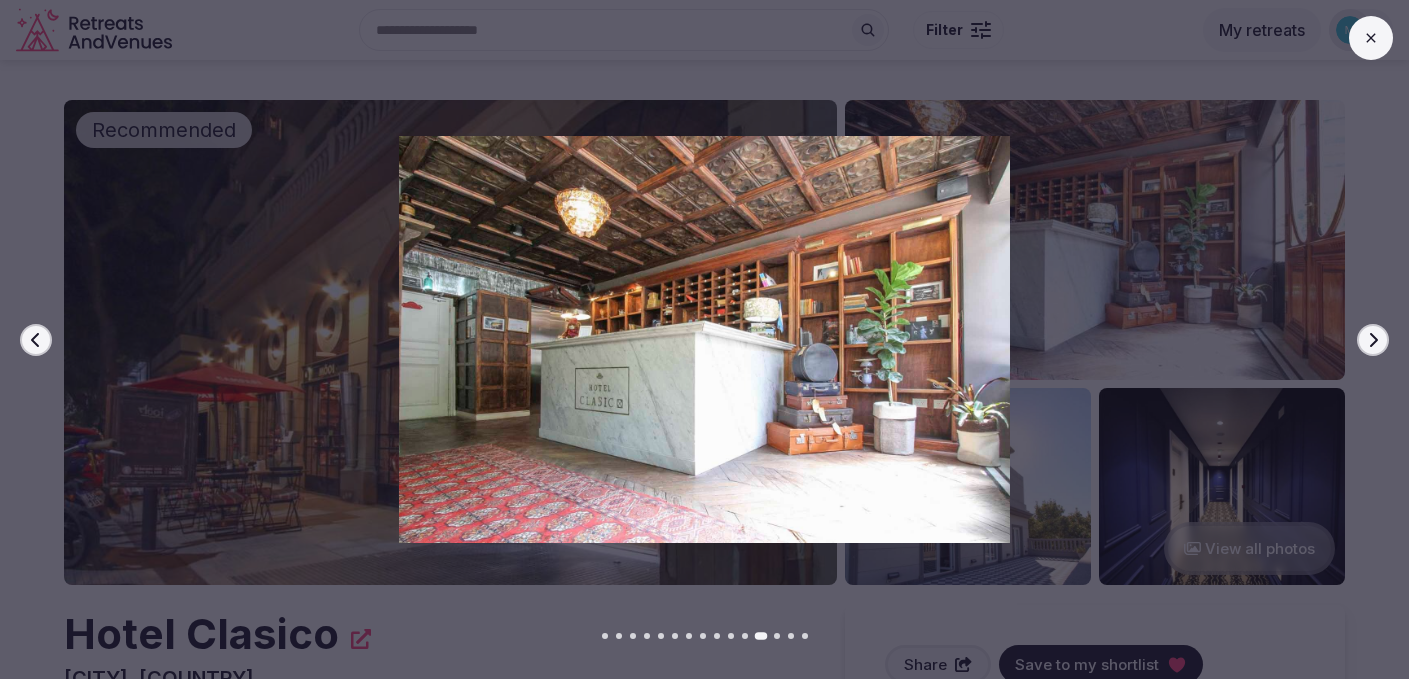 click 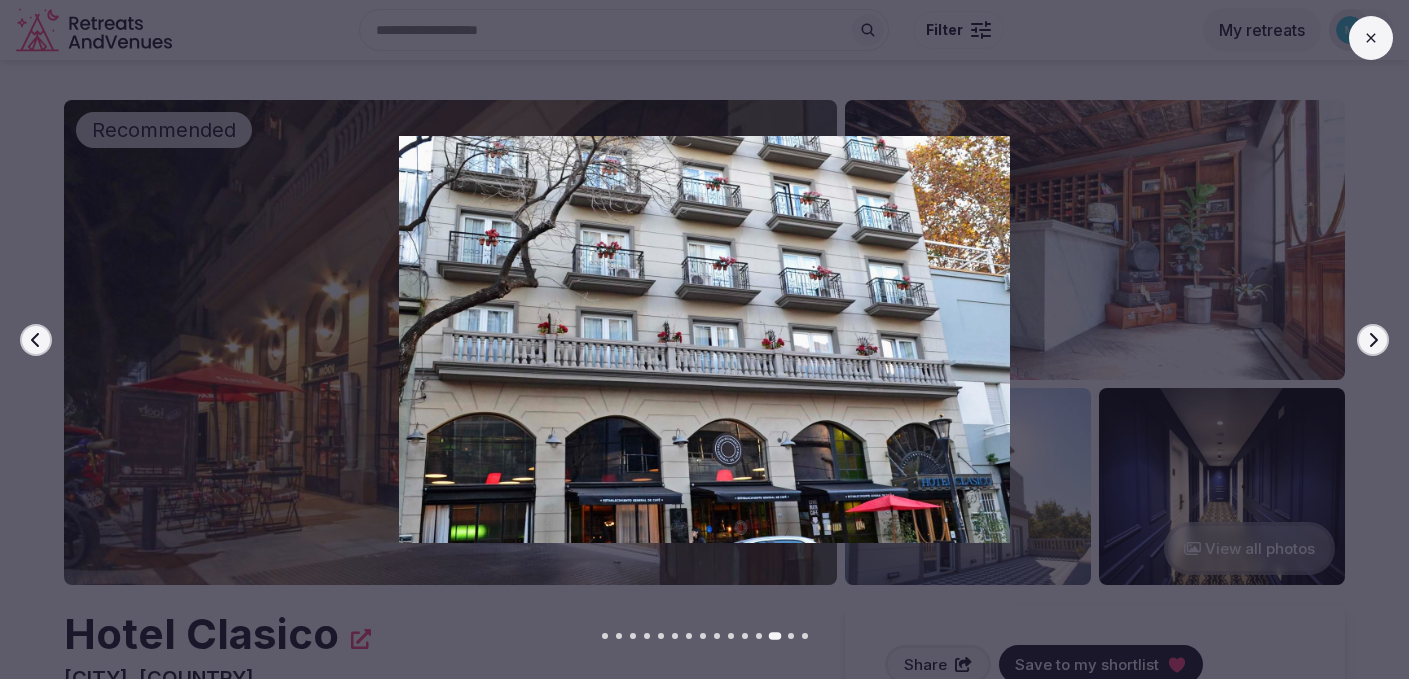 click 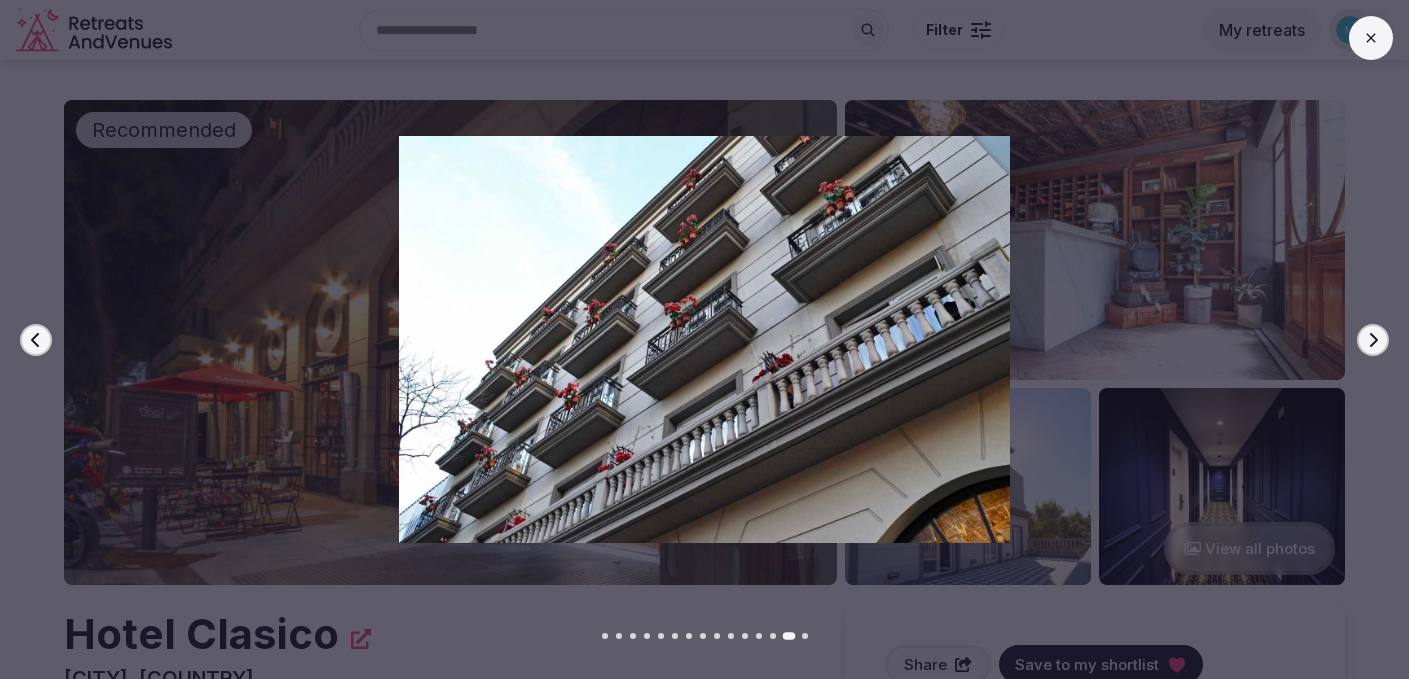 click 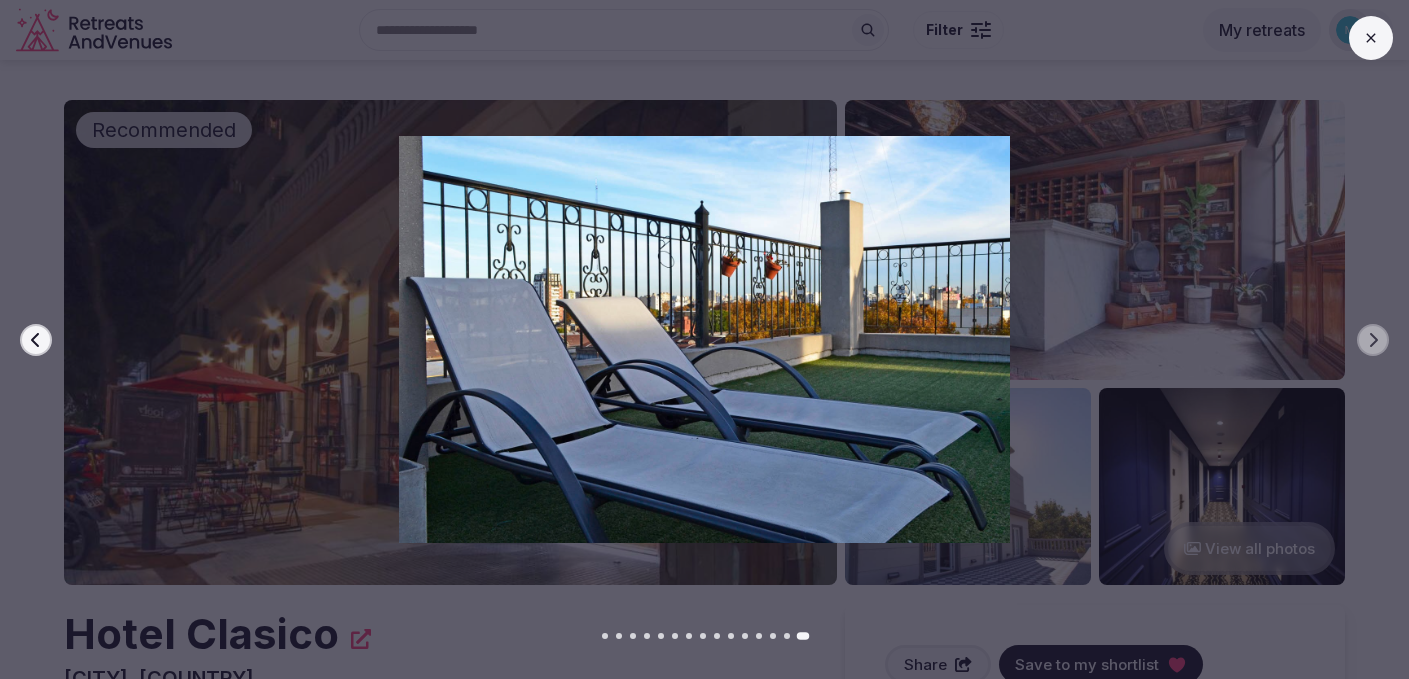 click 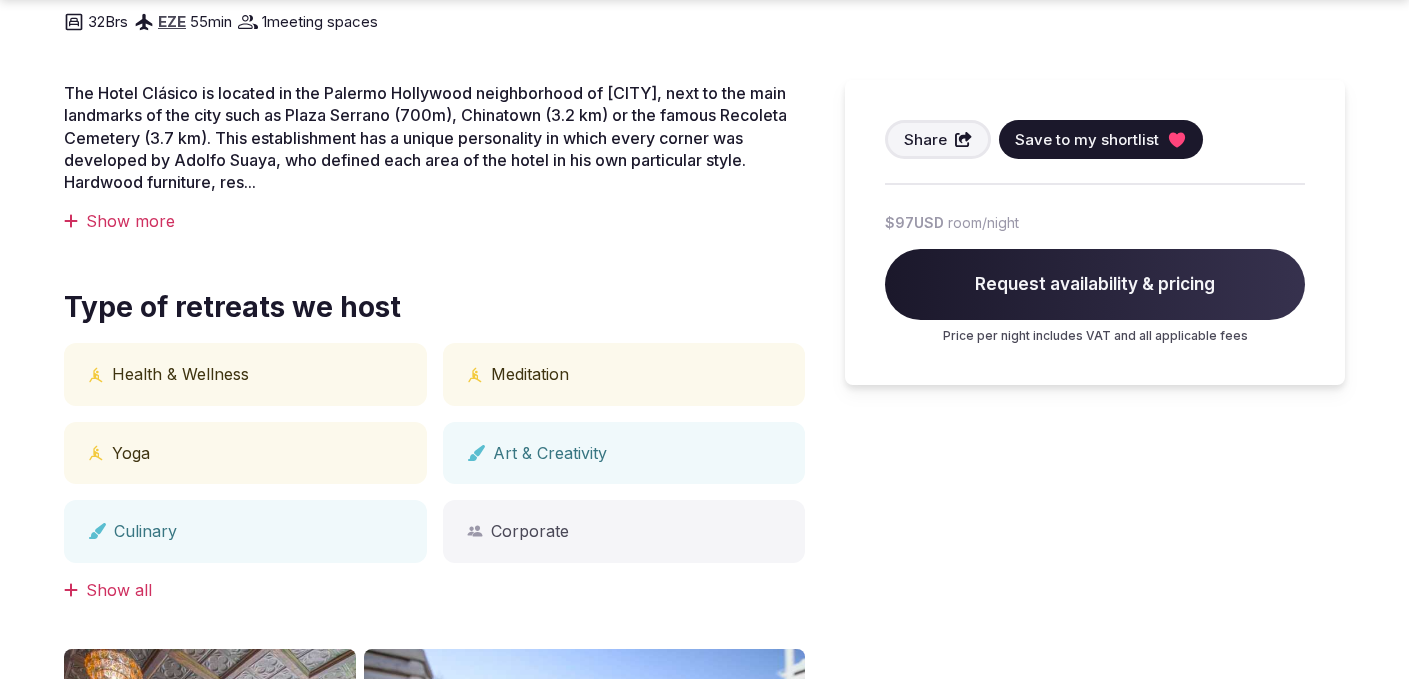 scroll, scrollTop: 745, scrollLeft: 0, axis: vertical 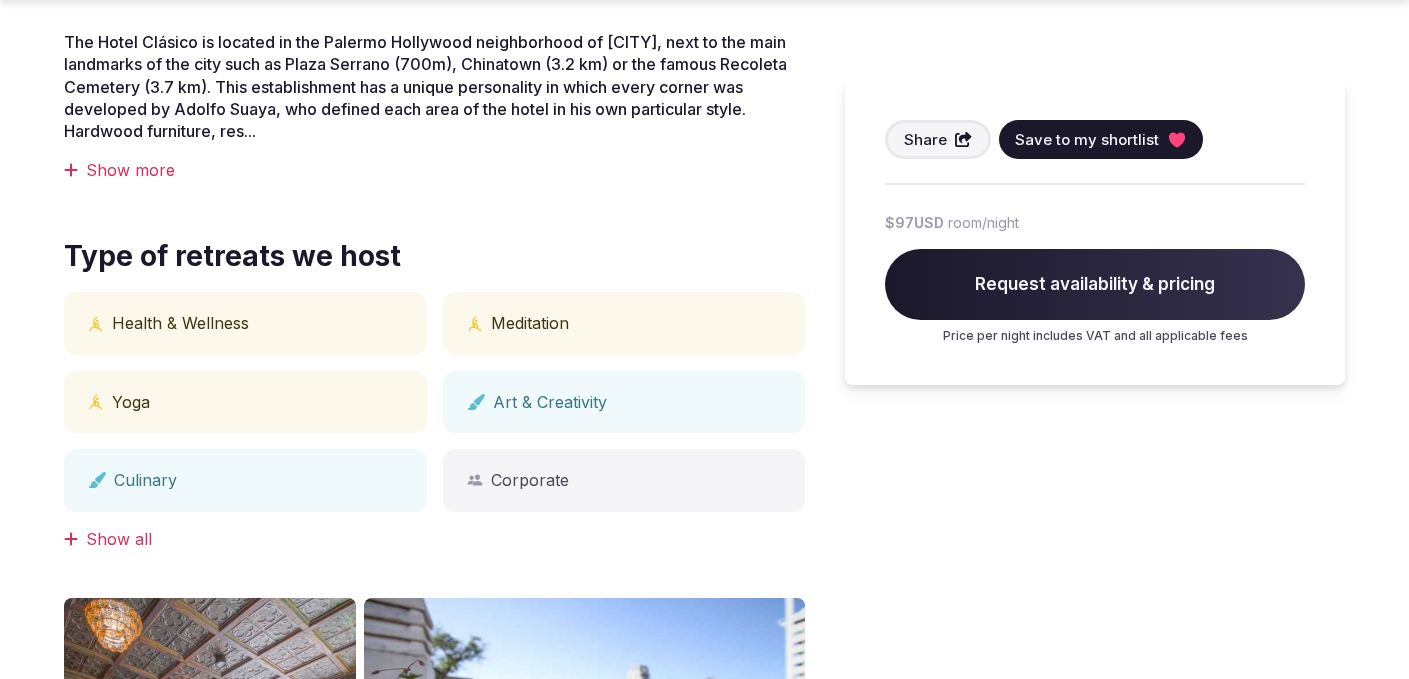 click on "Health & Wellness" at bounding box center (245, 323) 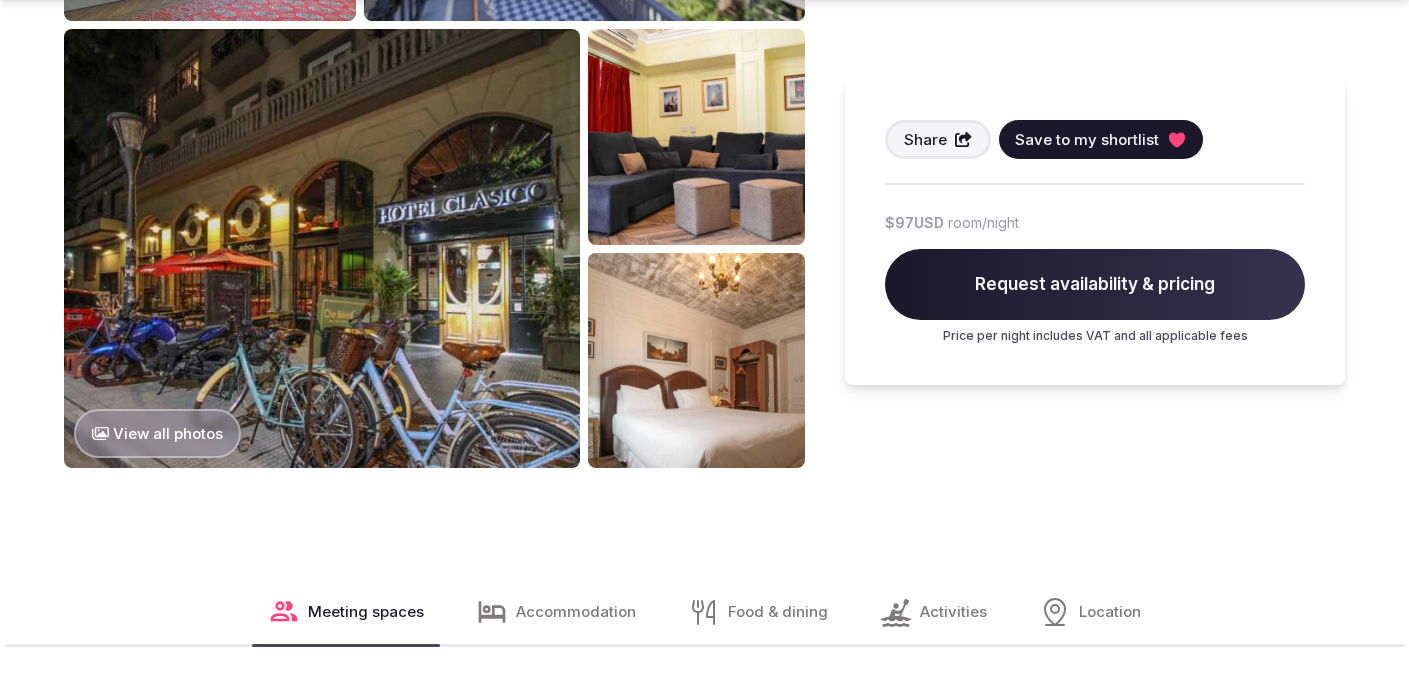 scroll, scrollTop: 1931, scrollLeft: 0, axis: vertical 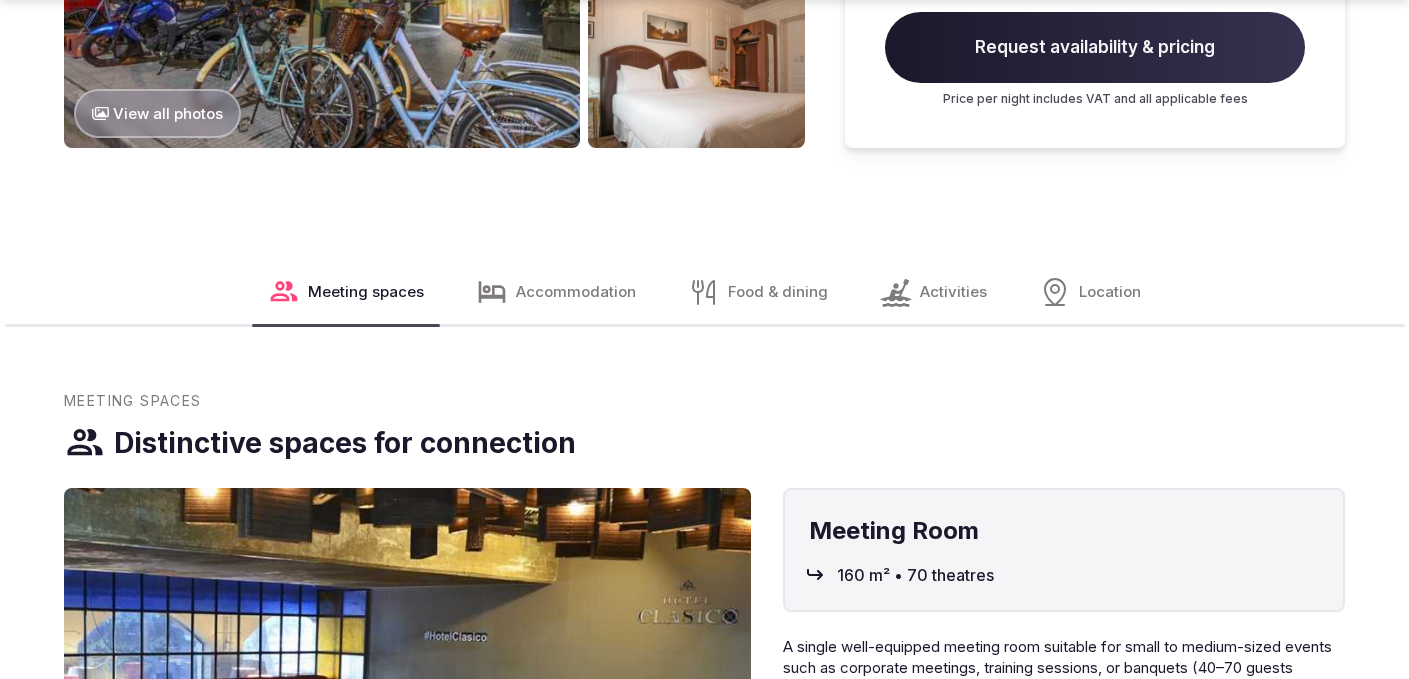 click on "Accommodation" at bounding box center [556, 292] 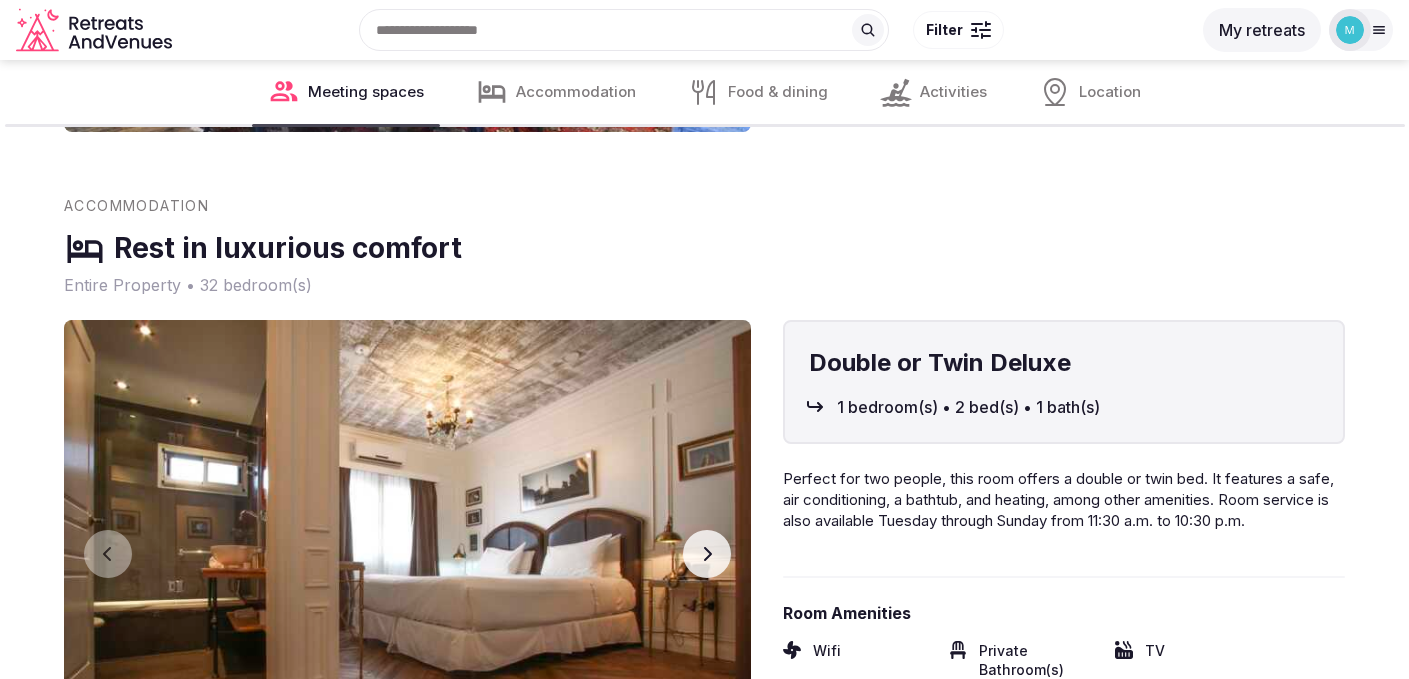 scroll, scrollTop: 2675, scrollLeft: 0, axis: vertical 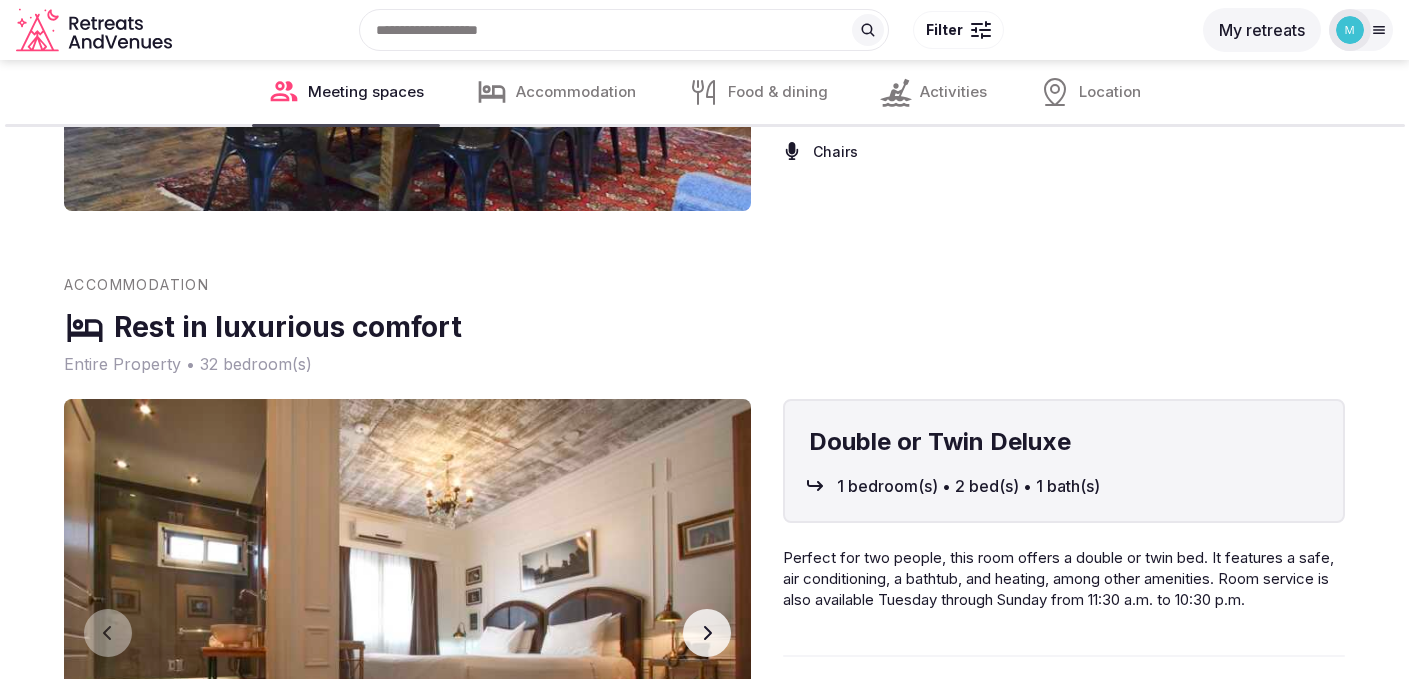 click on "Search Popular Destinations Toscana, Italy Riviera Maya, Mexico Indonesia, Bali California, USA New York, USA Napa Valley, USA Beja, Portugal Canarias, Spain Filter" at bounding box center (685, 30) 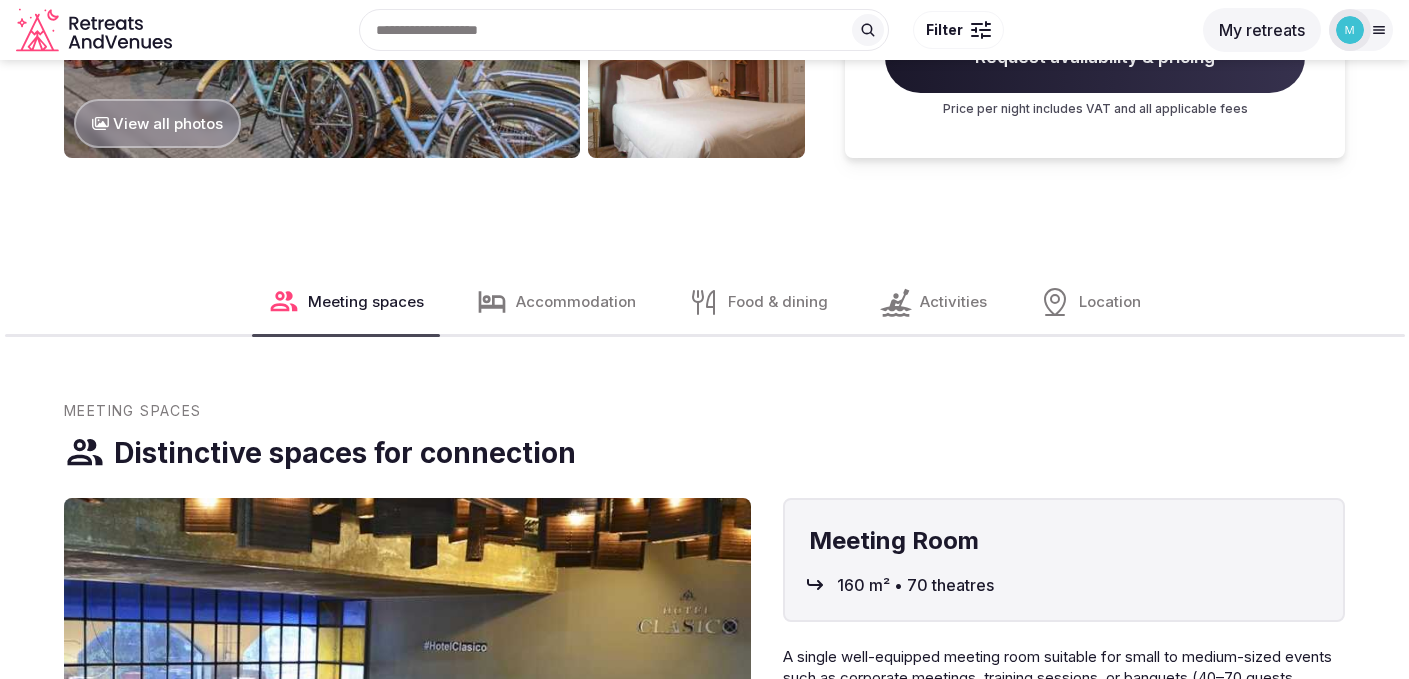 scroll, scrollTop: 1920, scrollLeft: 0, axis: vertical 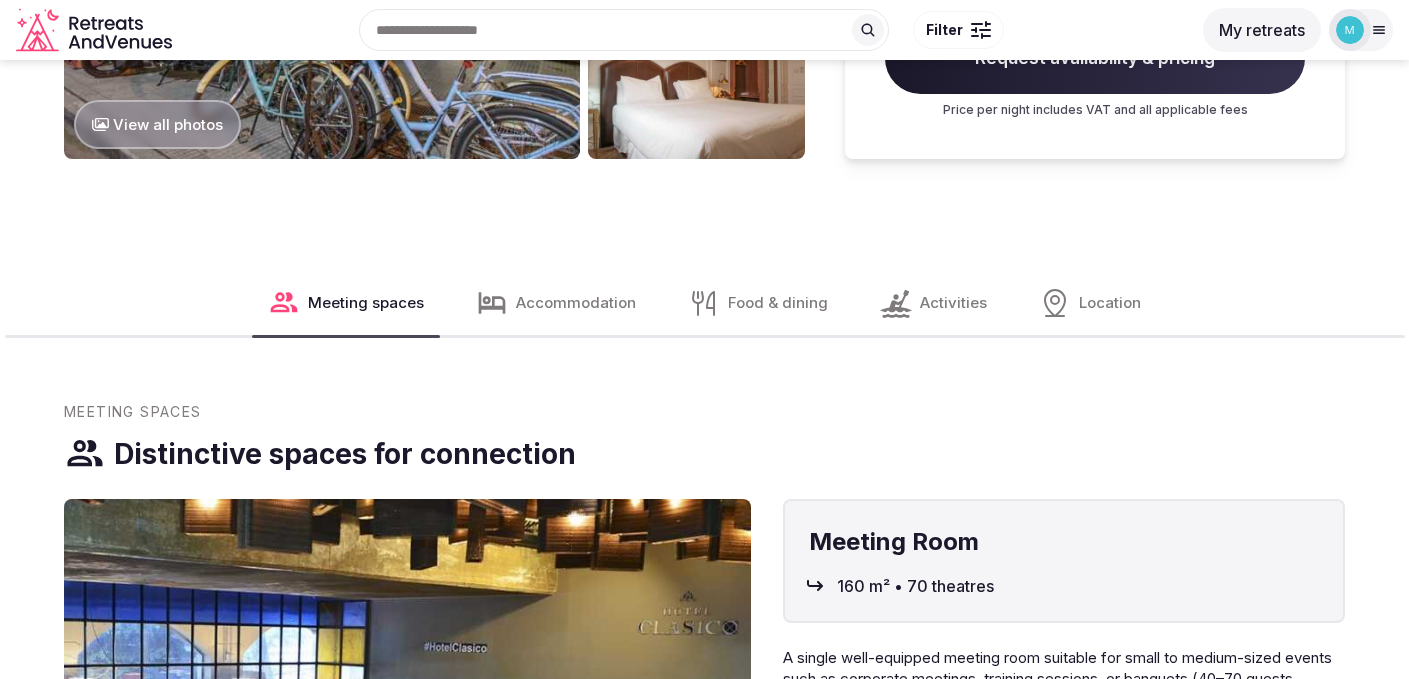 click on "Food & dining" at bounding box center [778, 302] 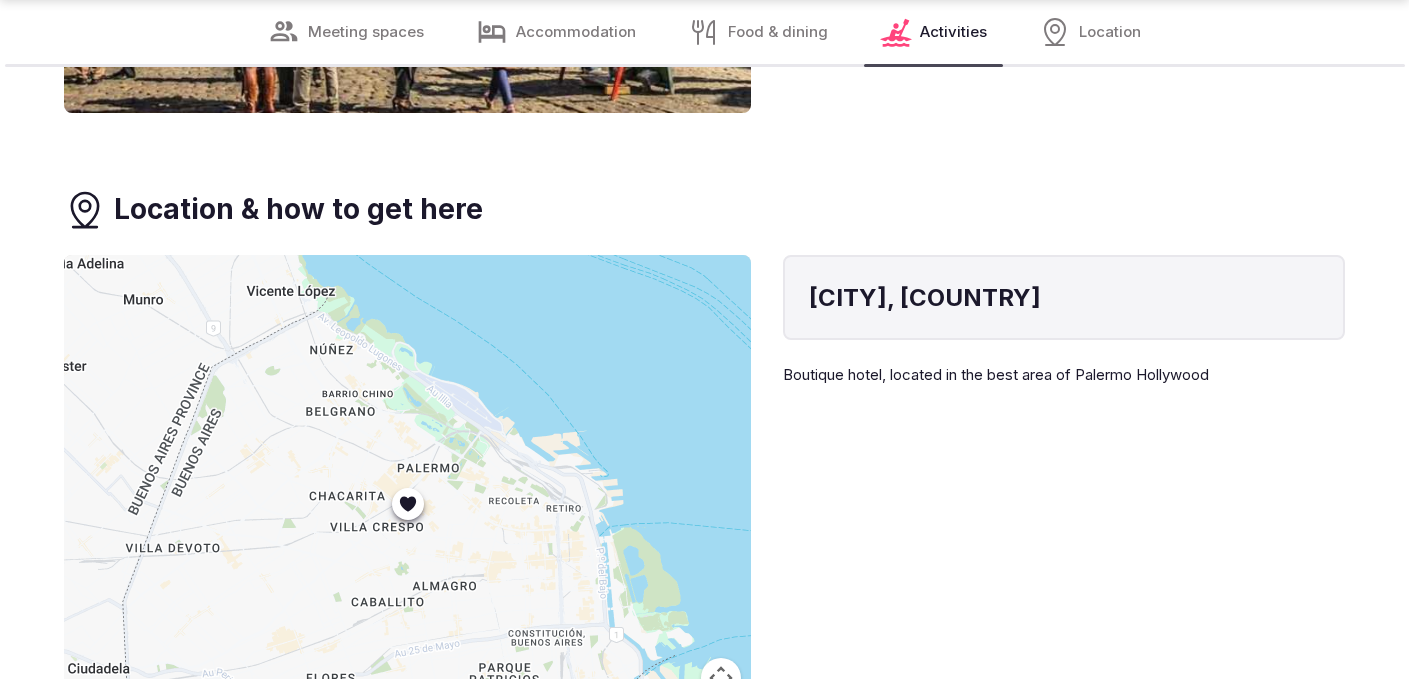 scroll, scrollTop: 5064, scrollLeft: 0, axis: vertical 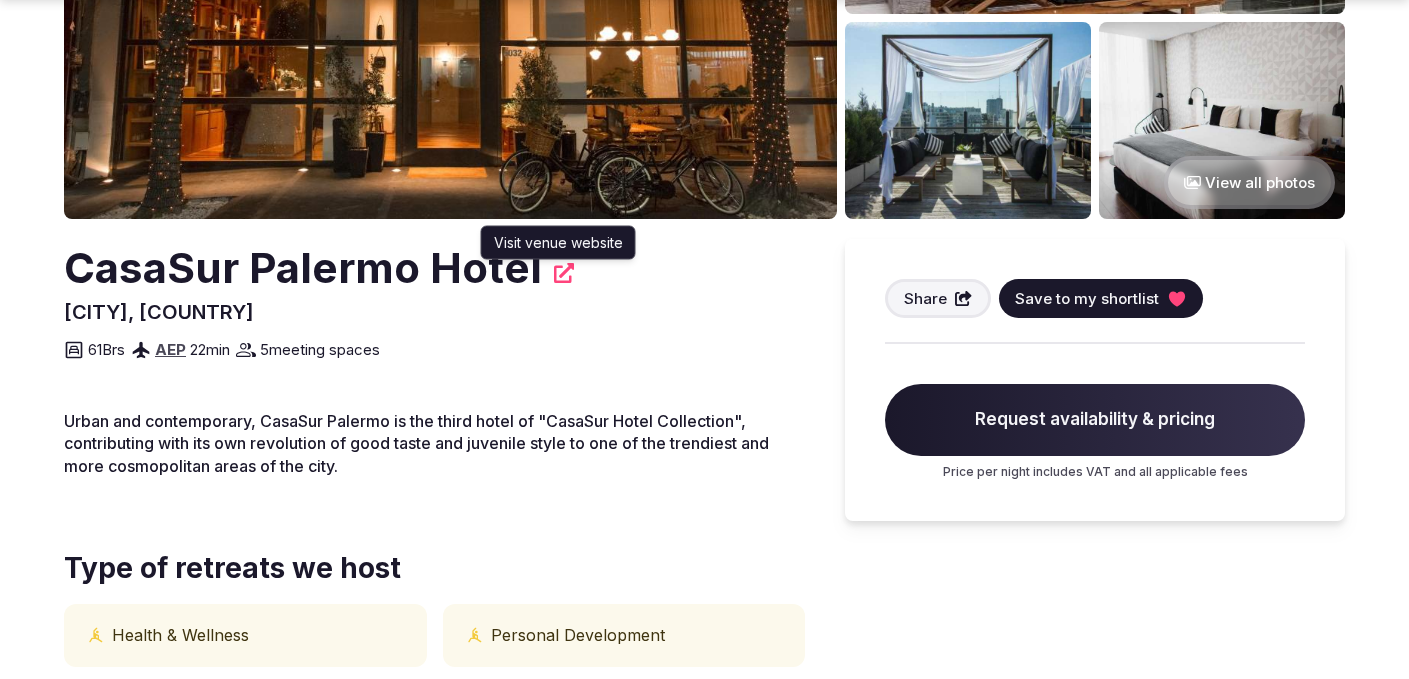 click 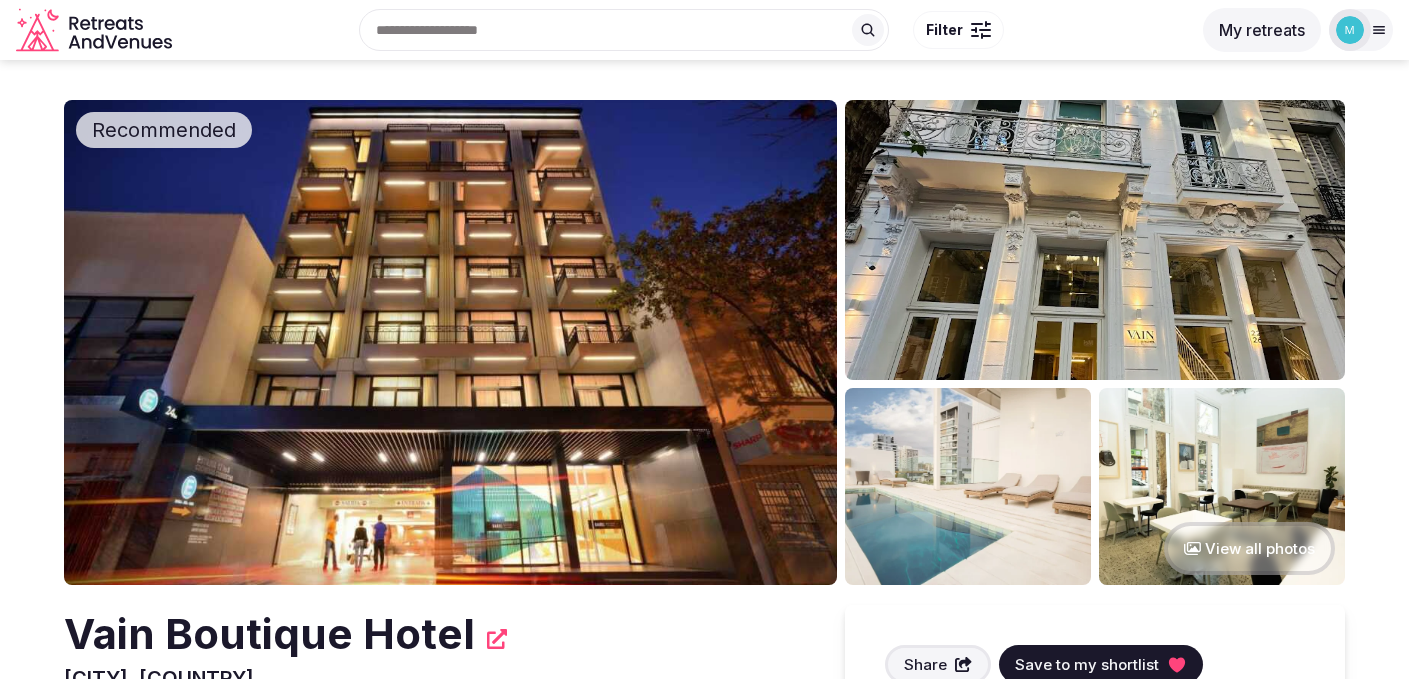 scroll, scrollTop: 0, scrollLeft: 0, axis: both 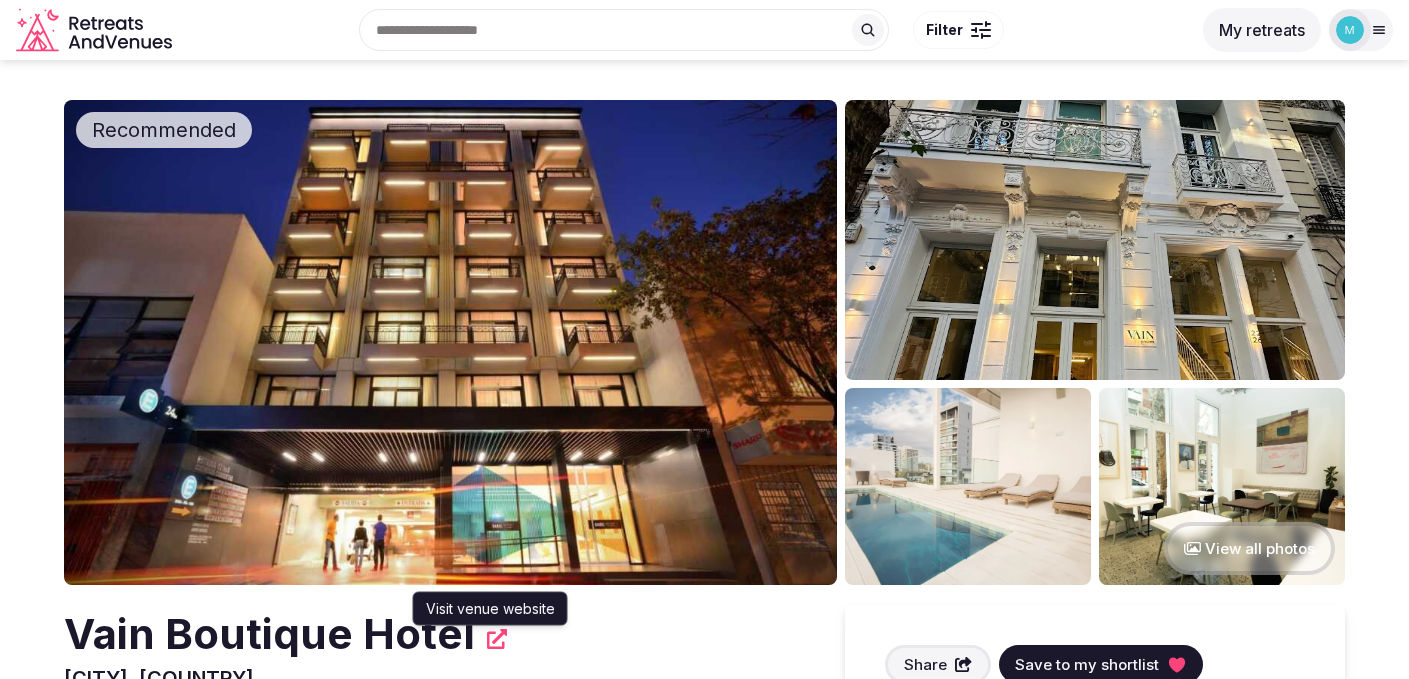 click 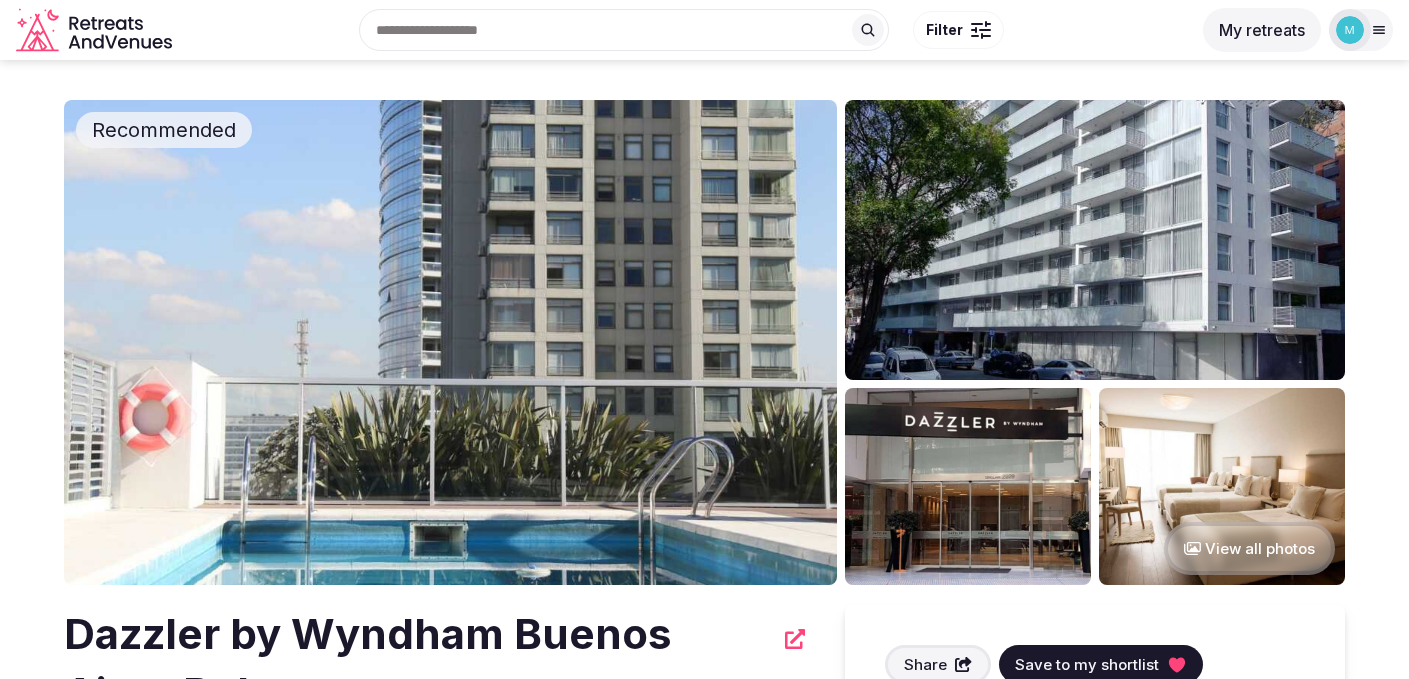 scroll, scrollTop: 0, scrollLeft: 0, axis: both 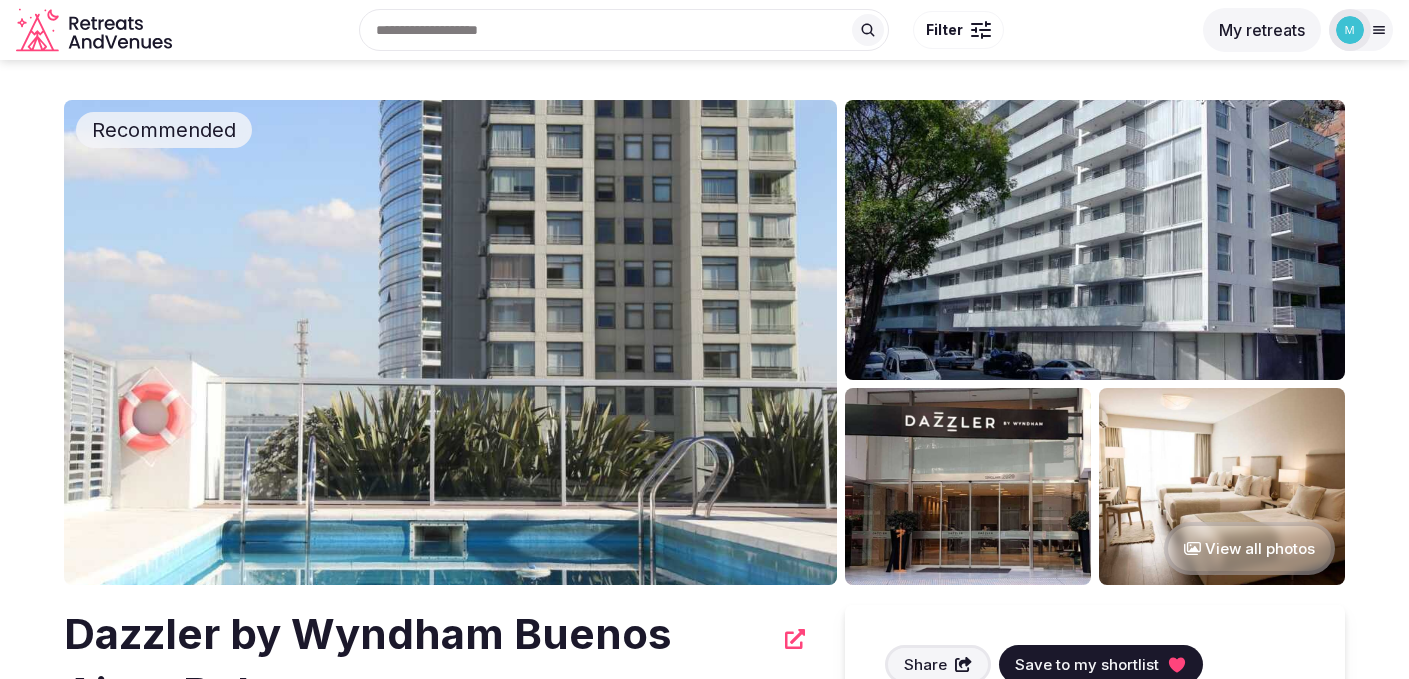 click on "Dazzler by Wyndham Buenos Aires Polo" at bounding box center [418, 664] 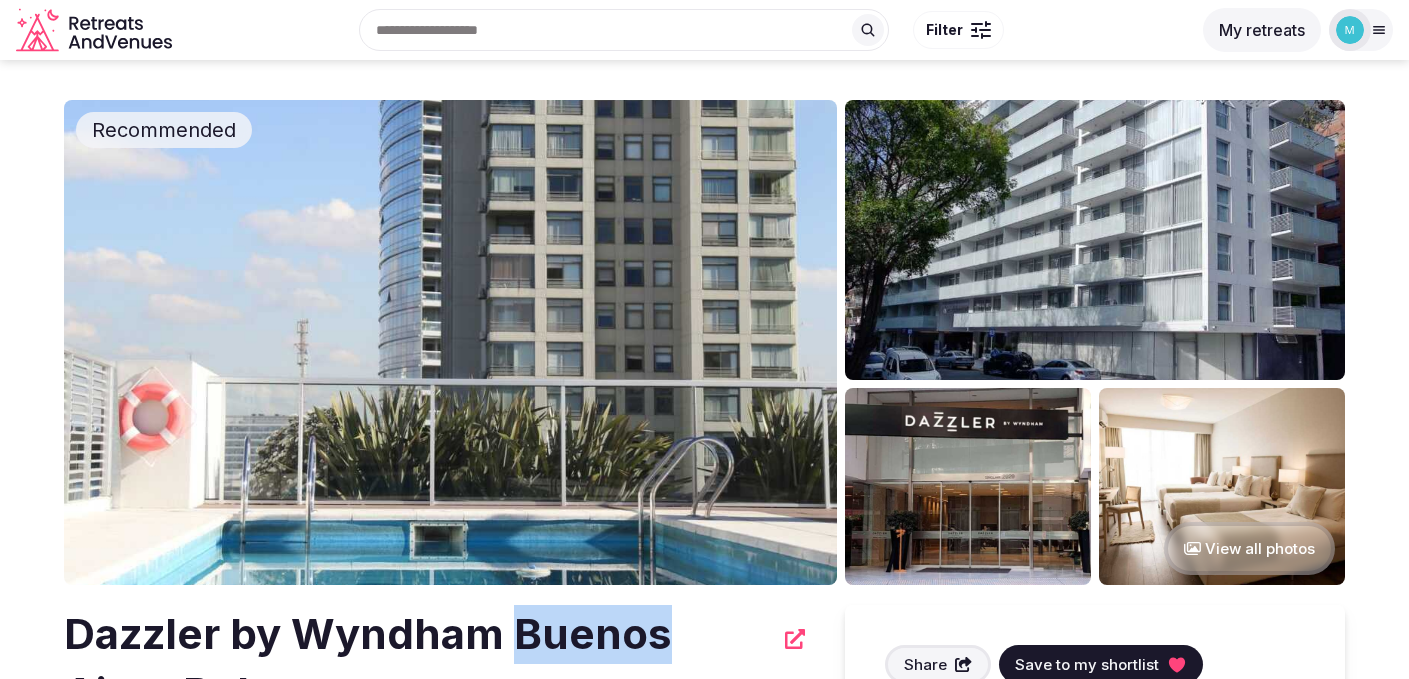 click on "Dazzler by Wyndham Buenos Aires Polo" at bounding box center (418, 664) 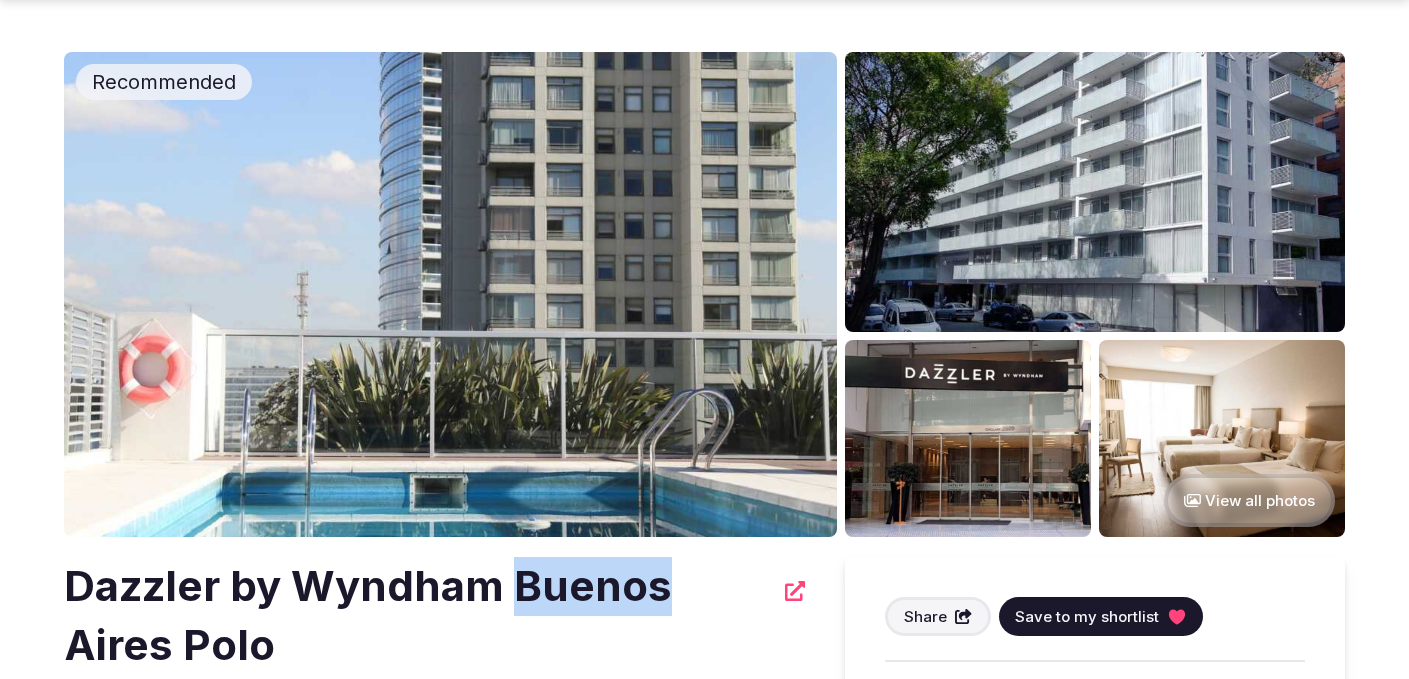 scroll, scrollTop: 161, scrollLeft: 0, axis: vertical 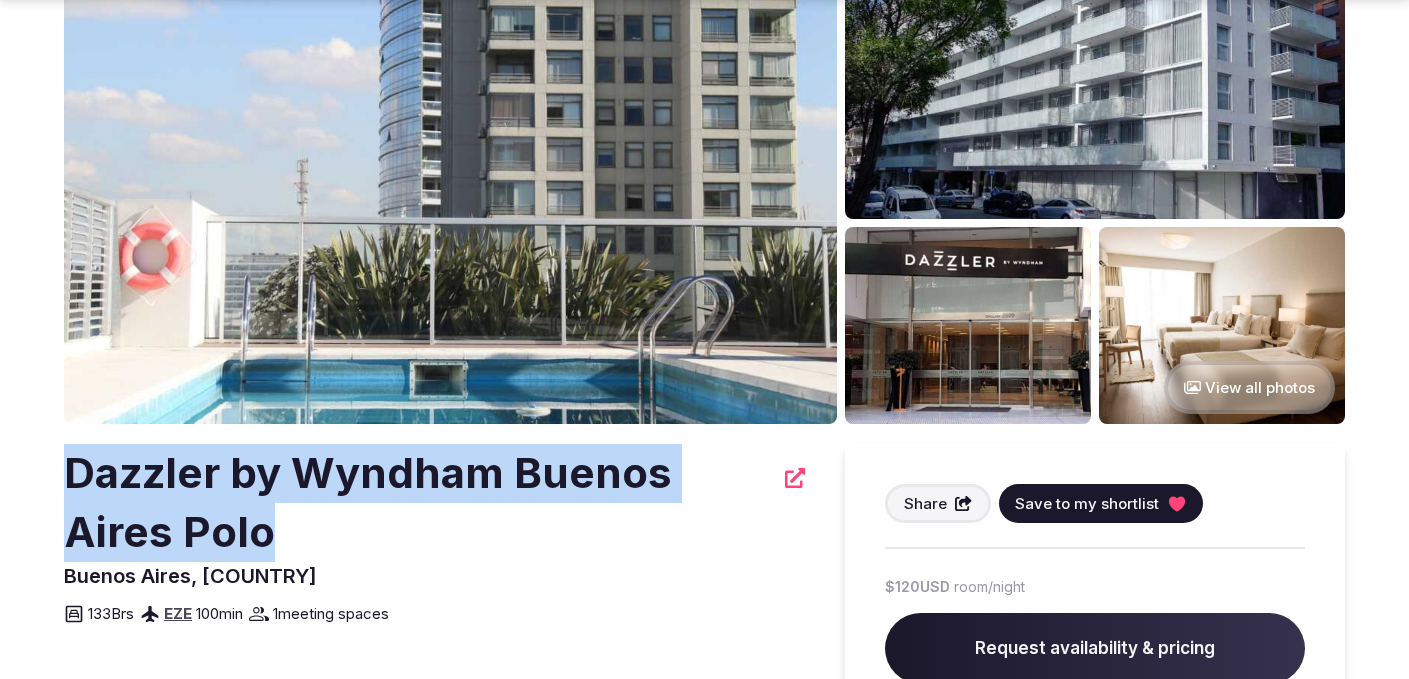 drag, startPoint x: 280, startPoint y: 532, endPoint x: 63, endPoint y: 439, distance: 236.08896 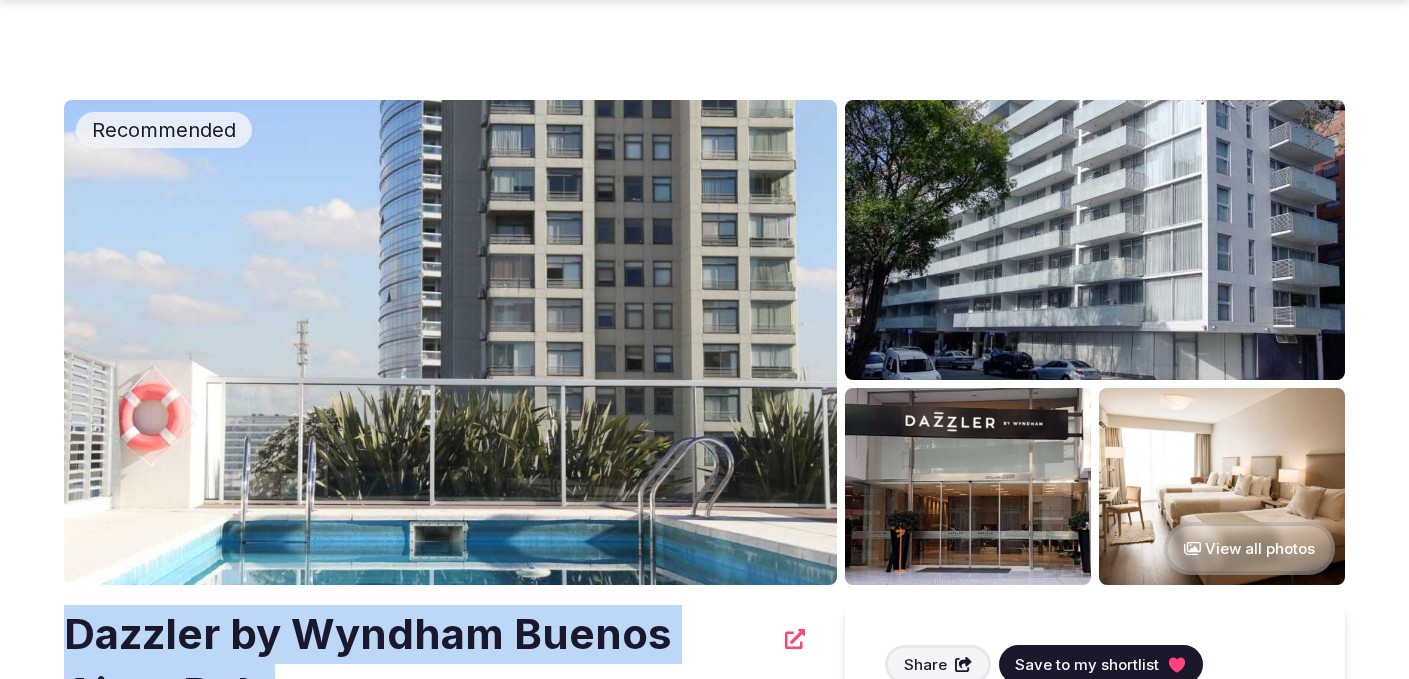 scroll, scrollTop: 374, scrollLeft: 0, axis: vertical 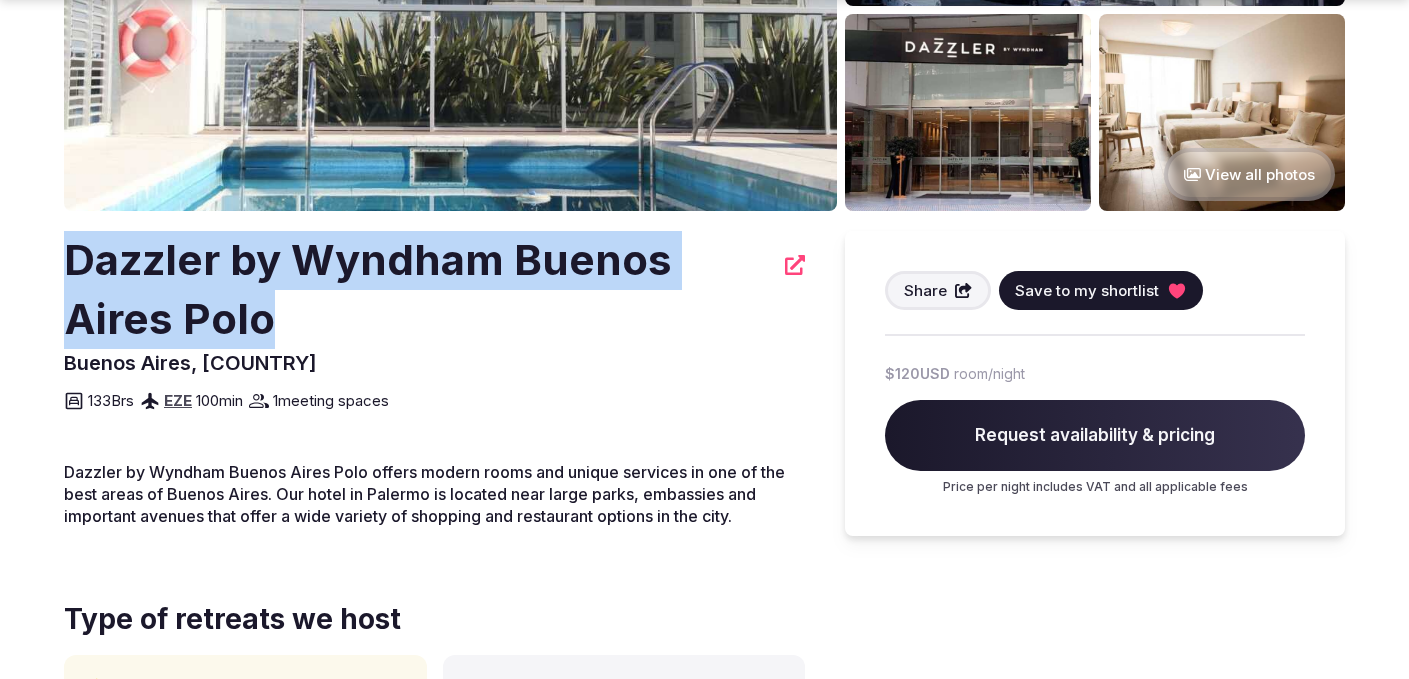 click 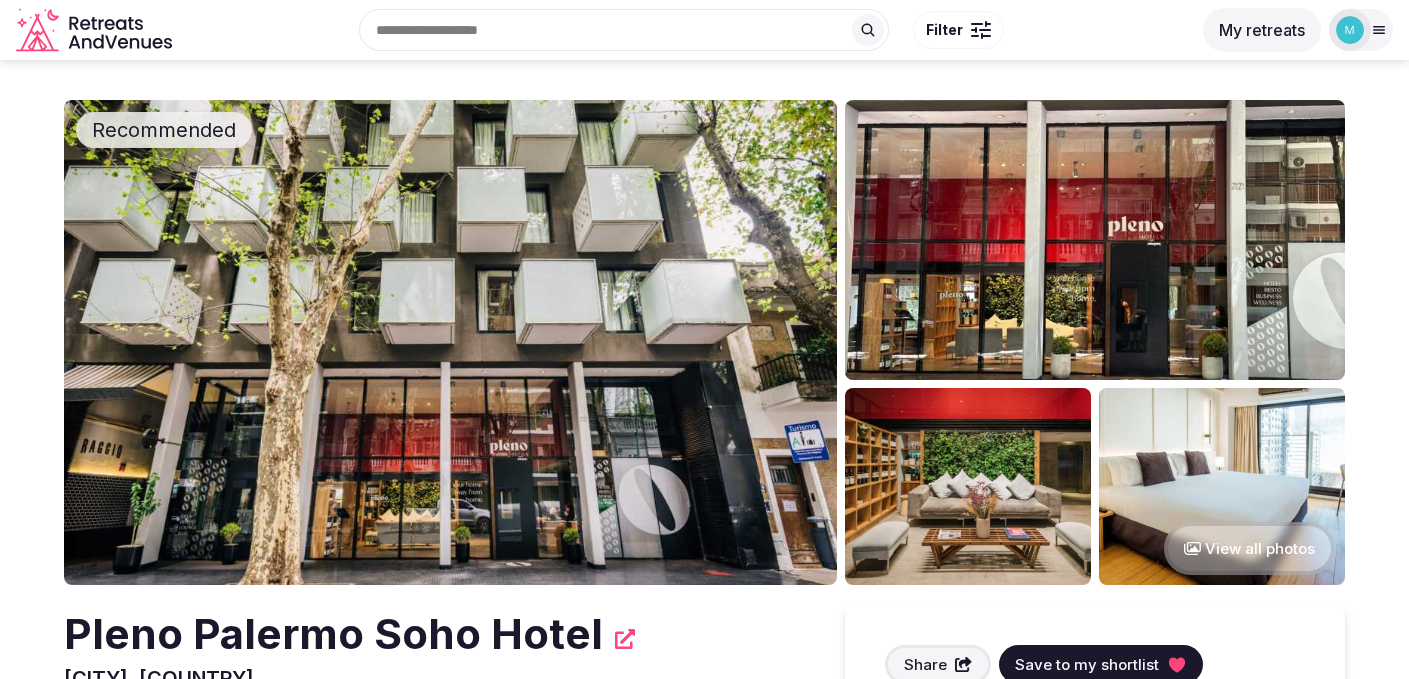 scroll, scrollTop: 0, scrollLeft: 0, axis: both 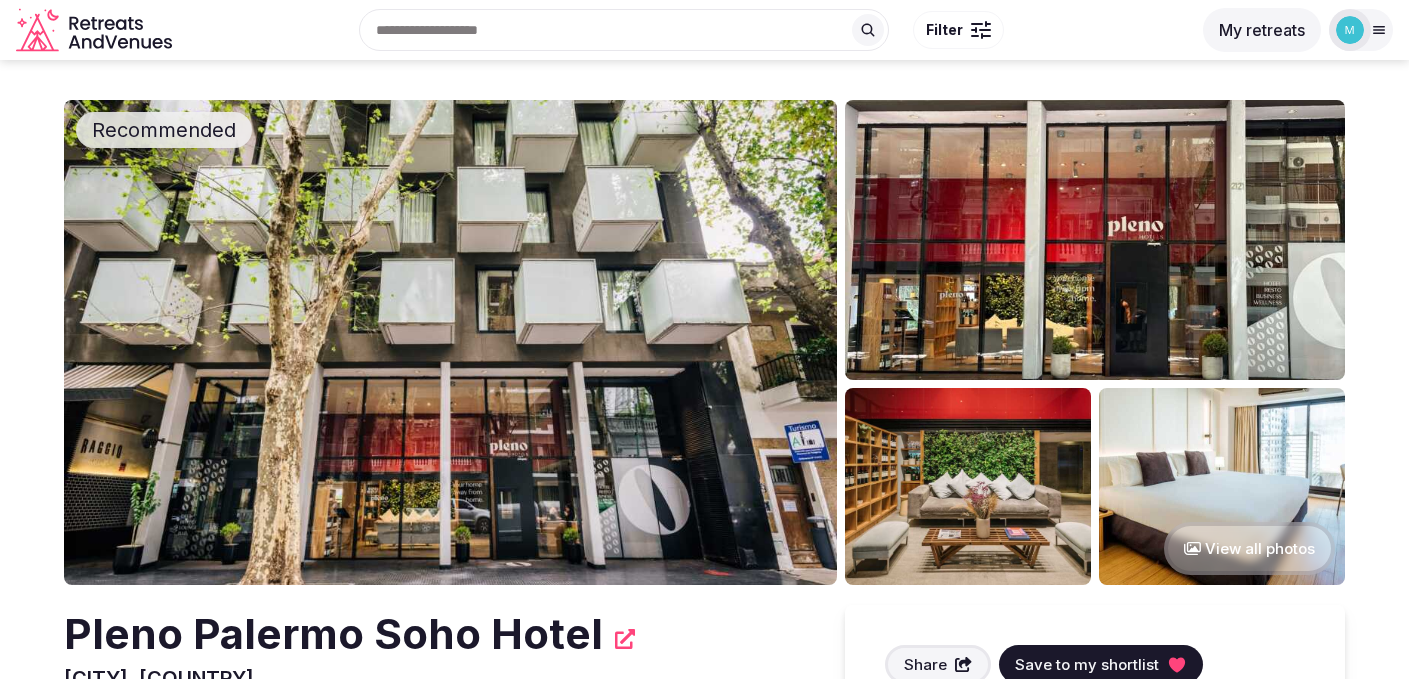click on "View all photos" at bounding box center [1249, 548] 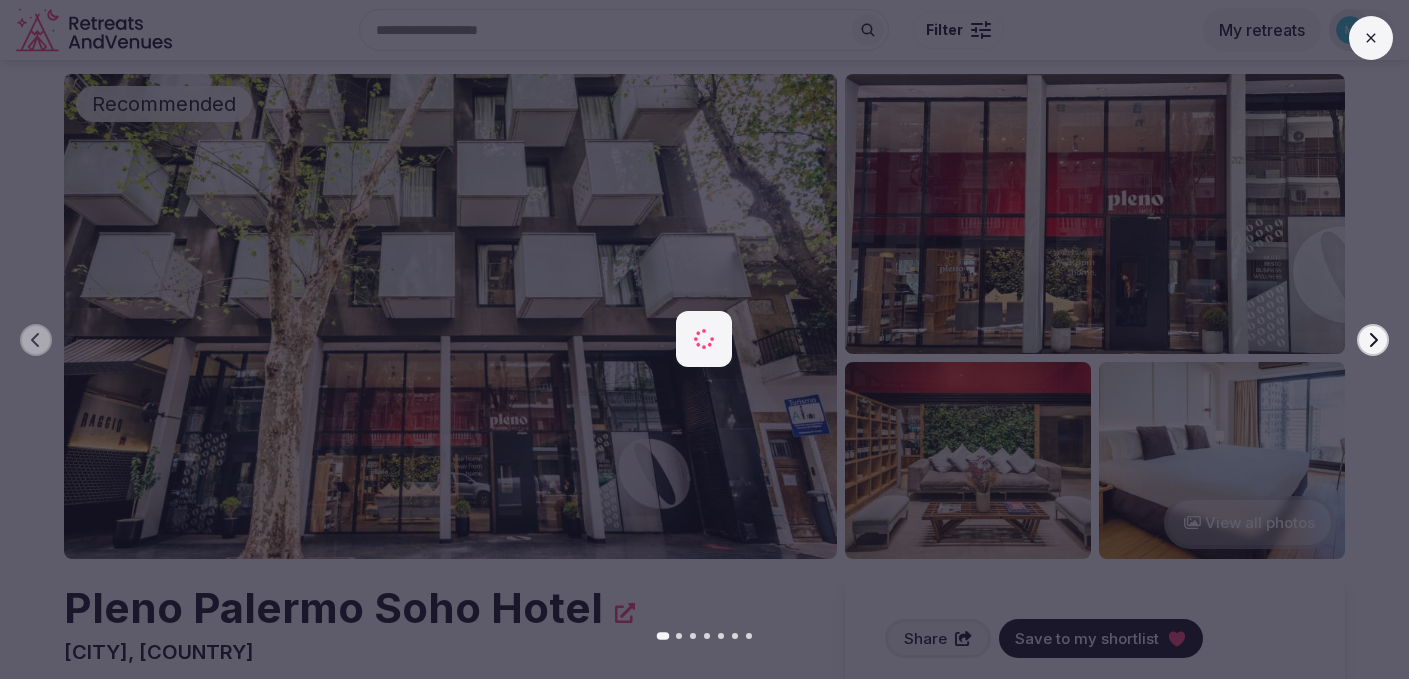 scroll, scrollTop: 38, scrollLeft: 0, axis: vertical 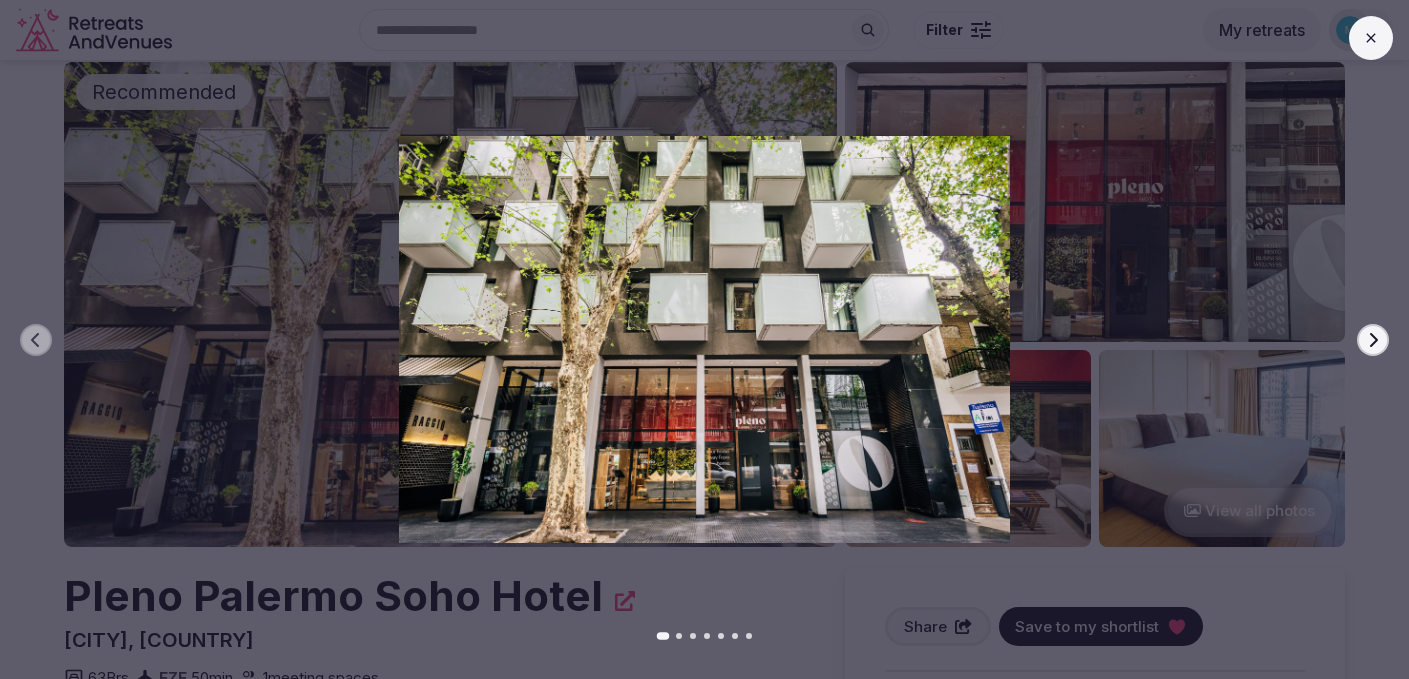 click 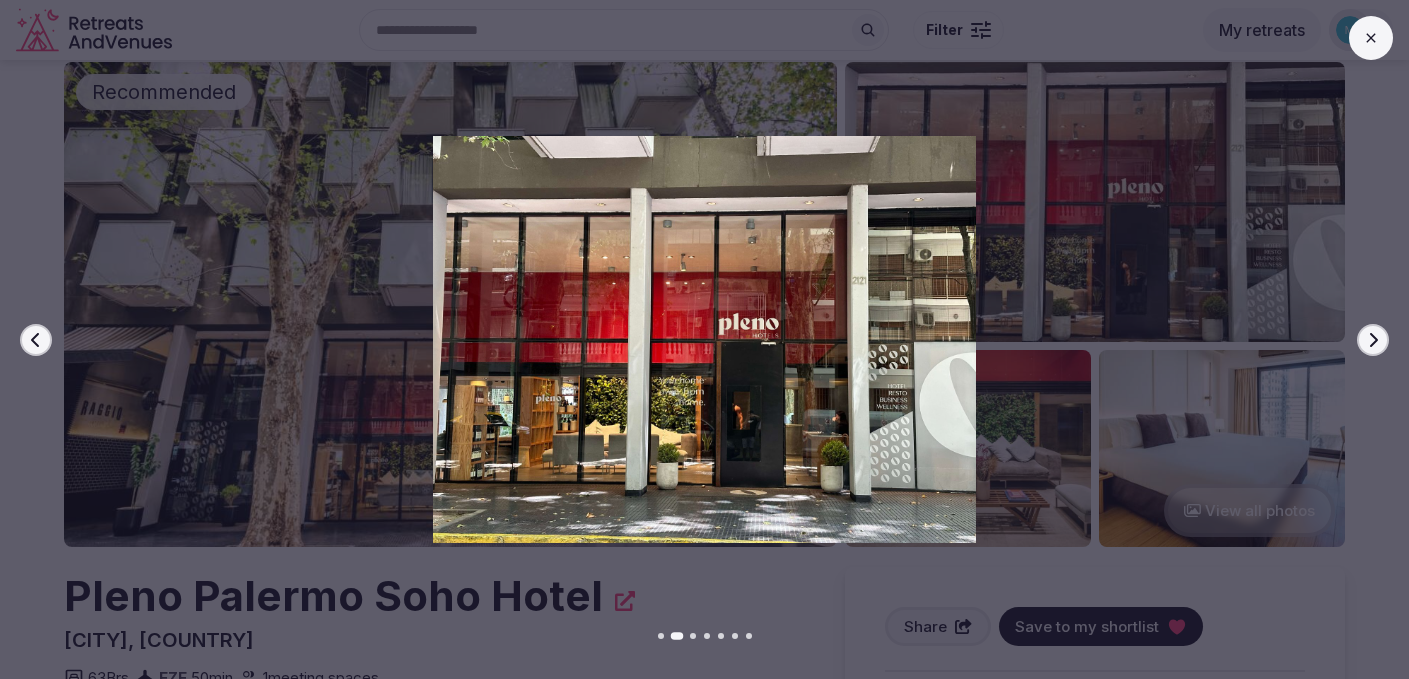 click 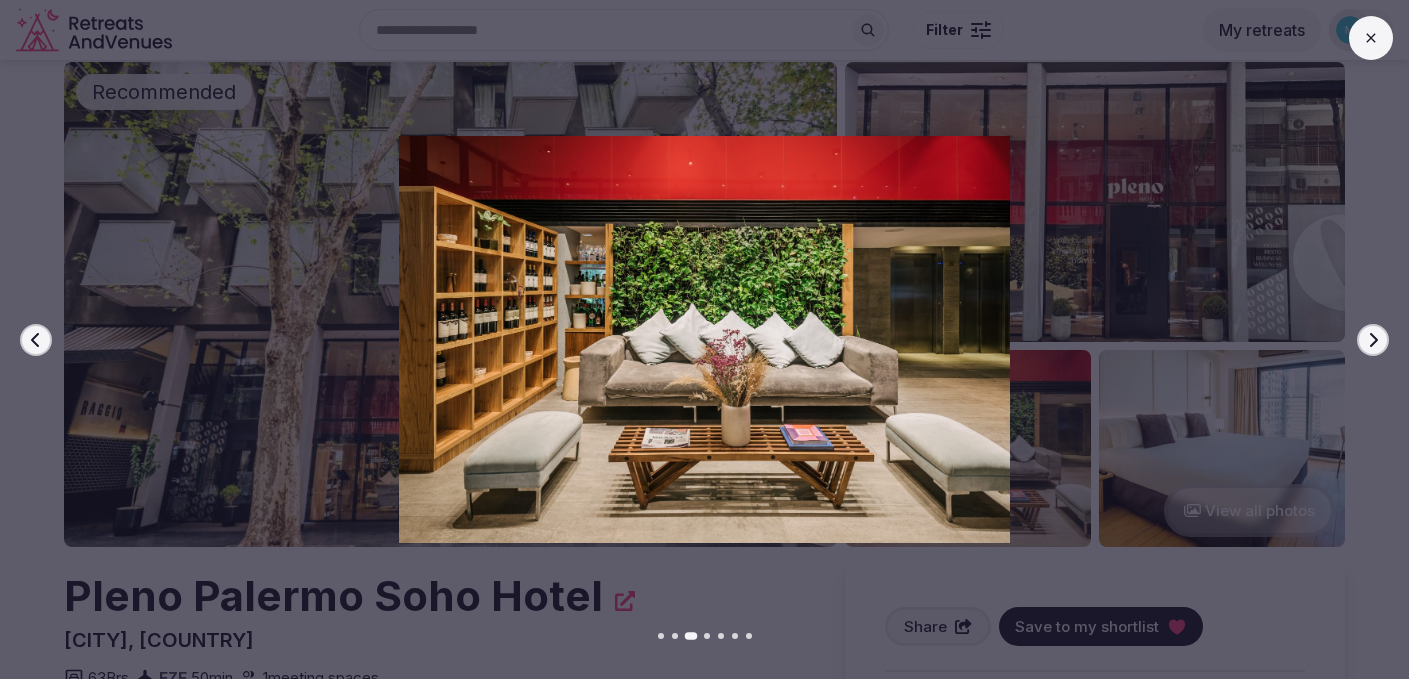 click 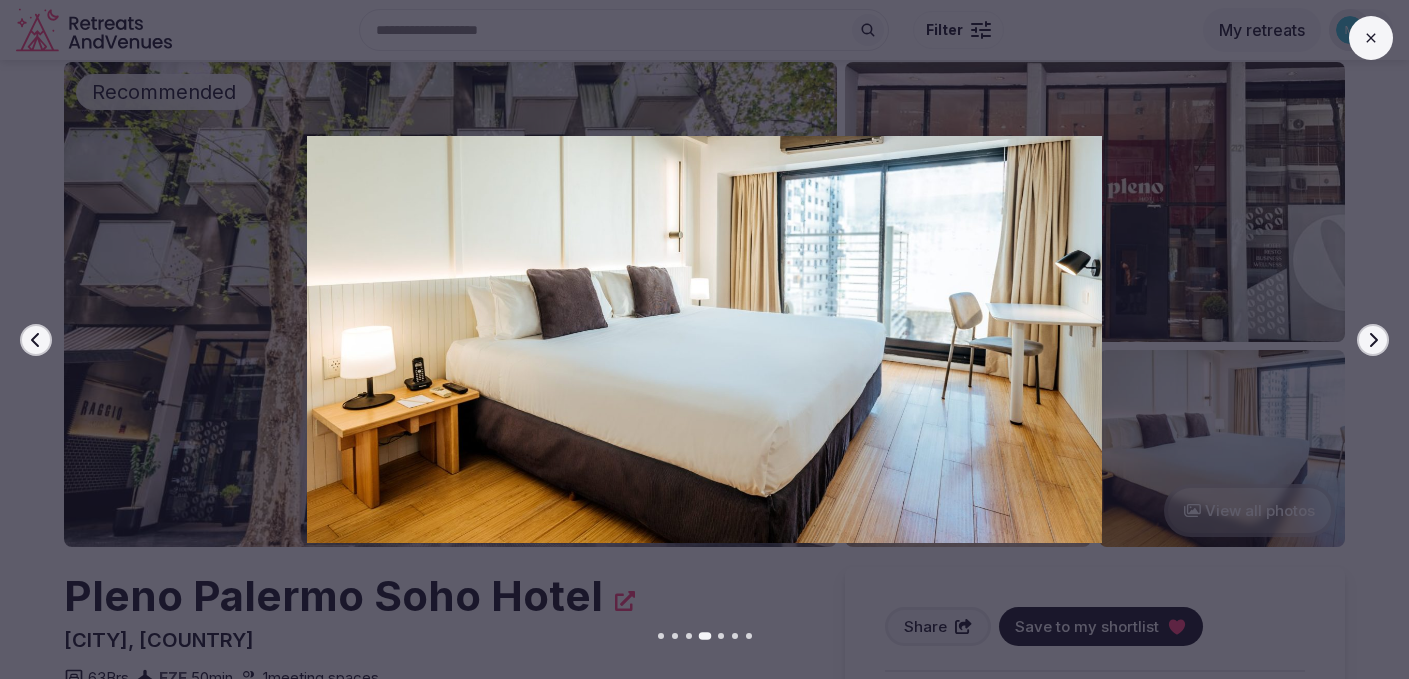 click 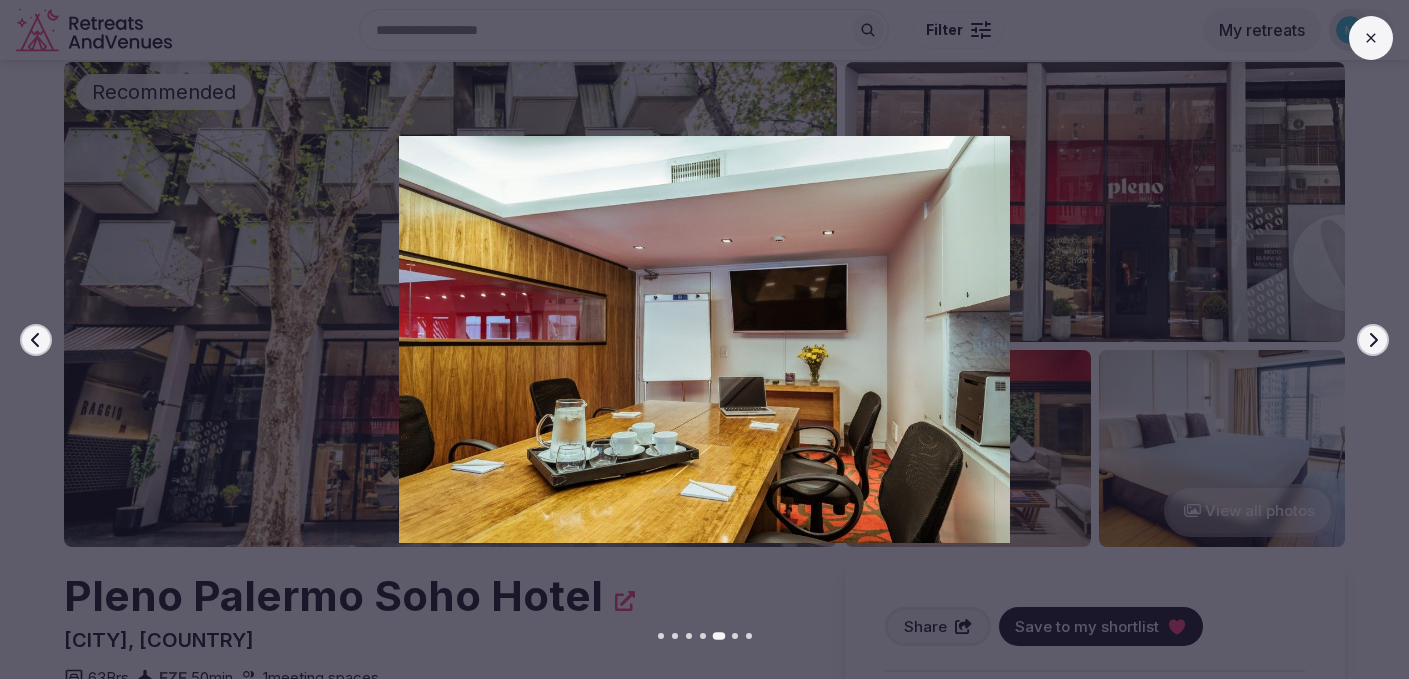 click 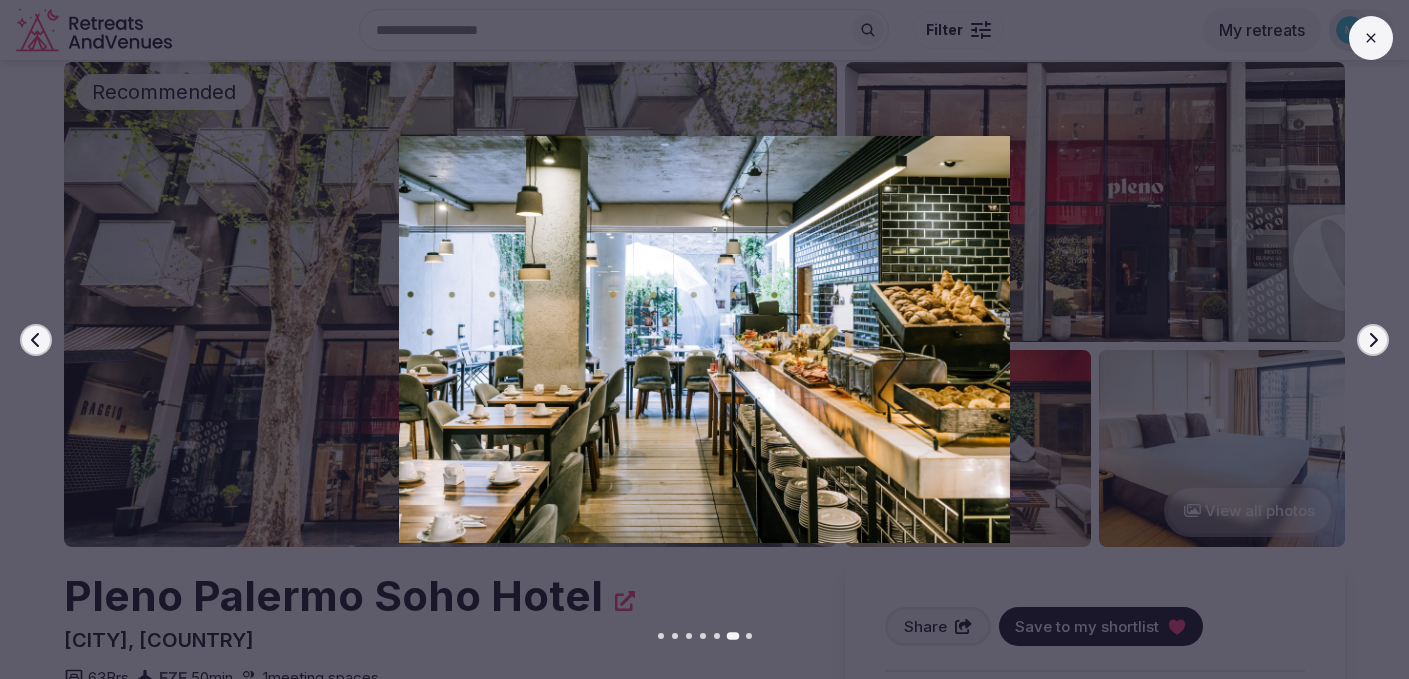 click 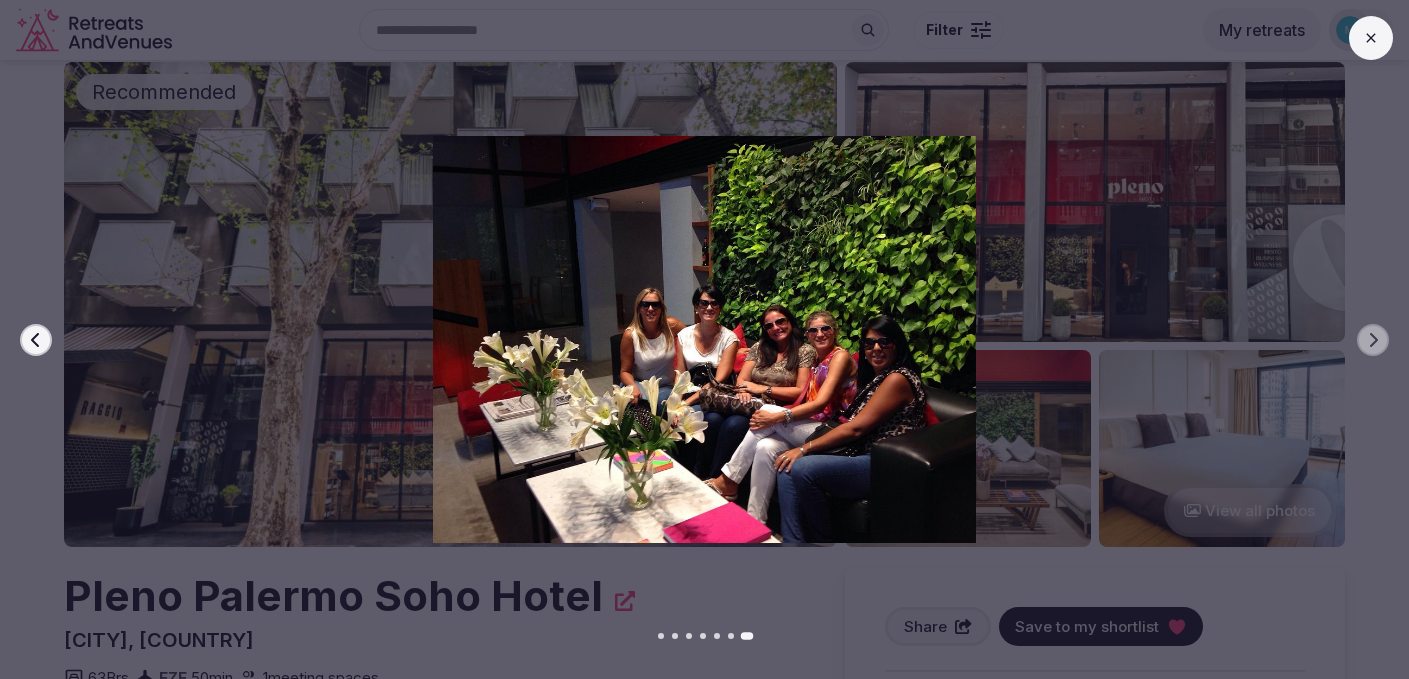 click at bounding box center [704, 339] 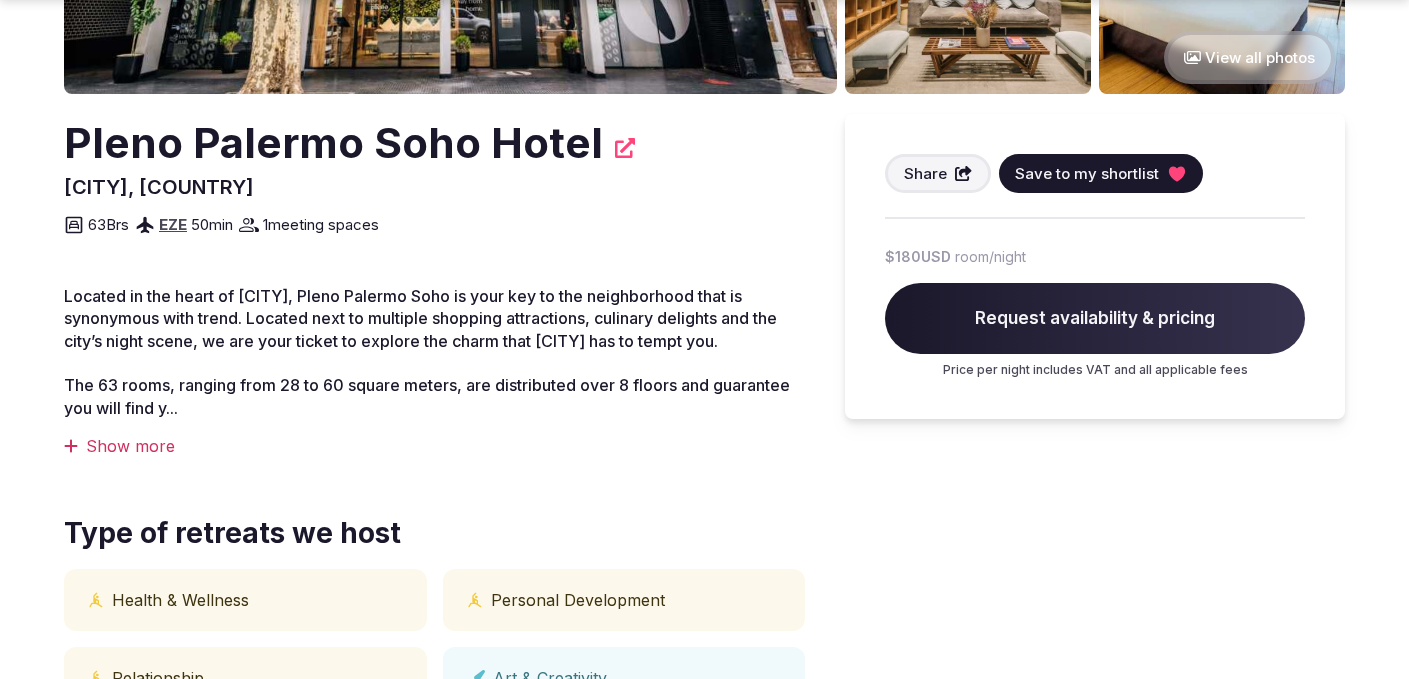 scroll, scrollTop: 494, scrollLeft: 0, axis: vertical 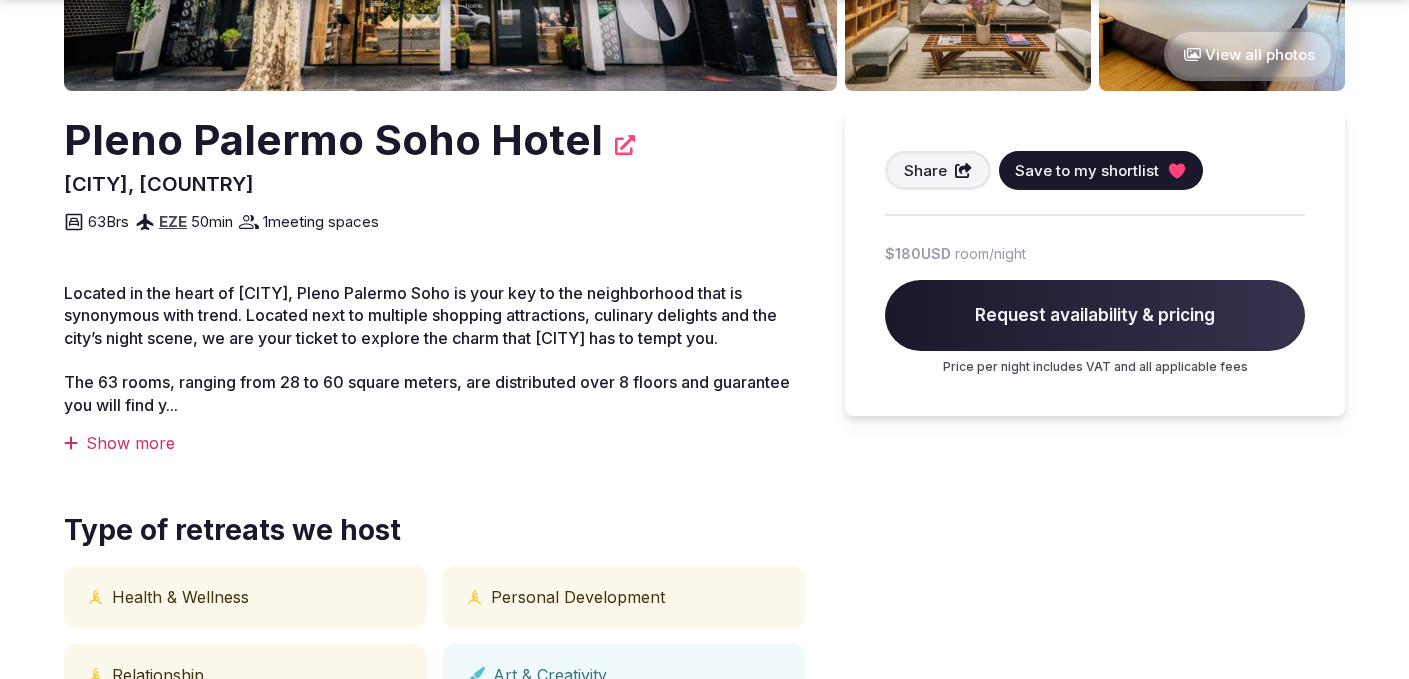 click on "Pleno Palermo Soho Hotel" at bounding box center (434, 140) 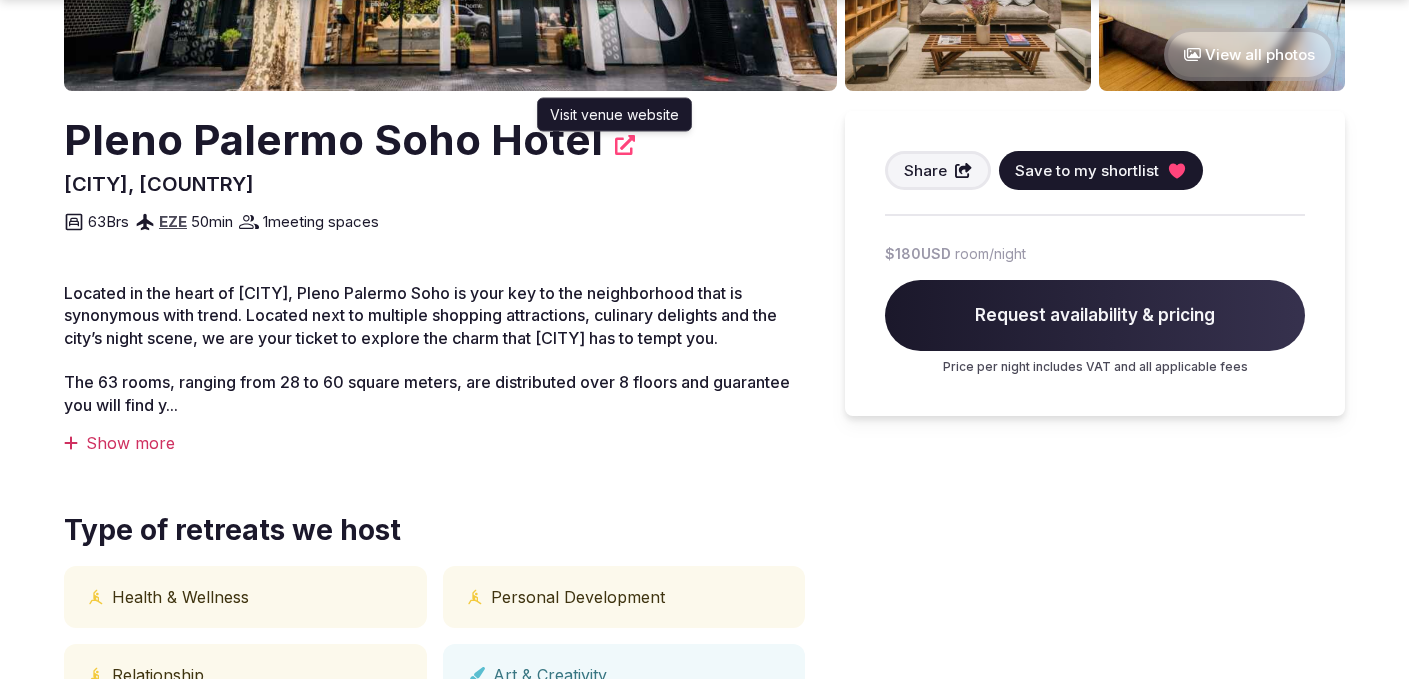 click 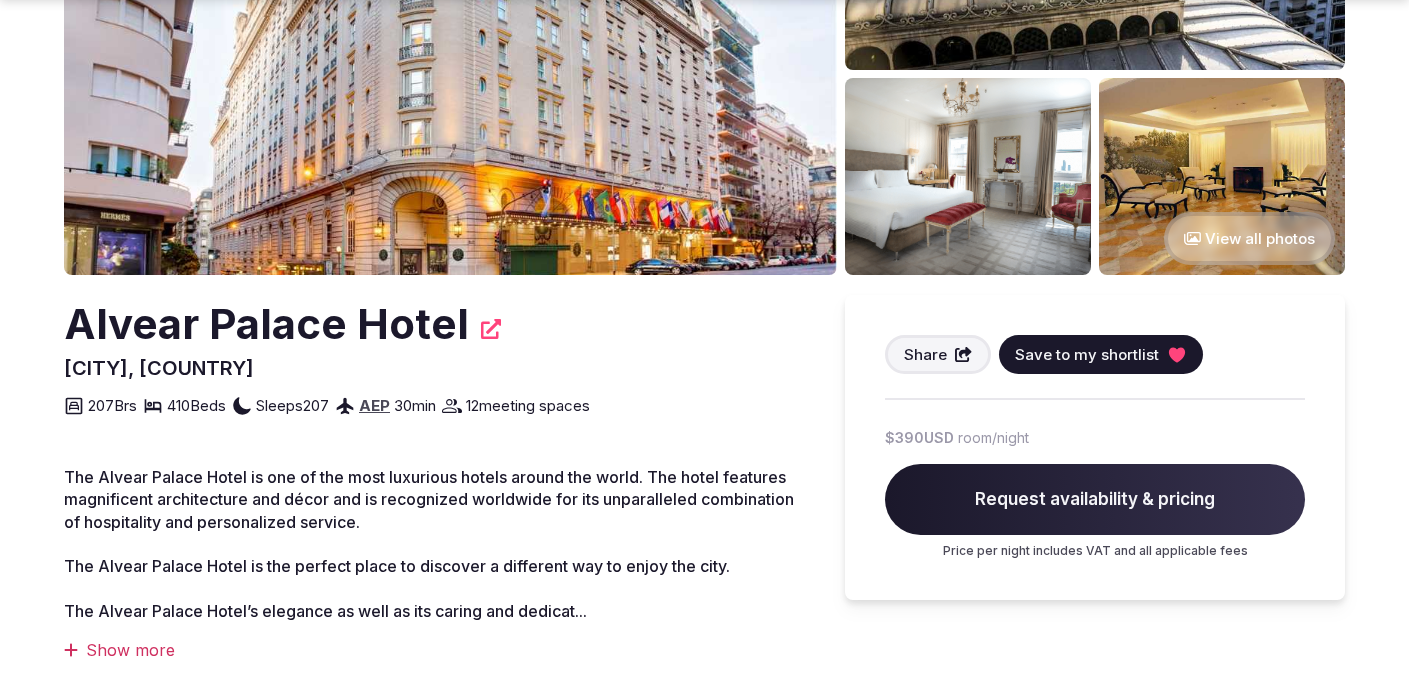 scroll, scrollTop: 397, scrollLeft: 0, axis: vertical 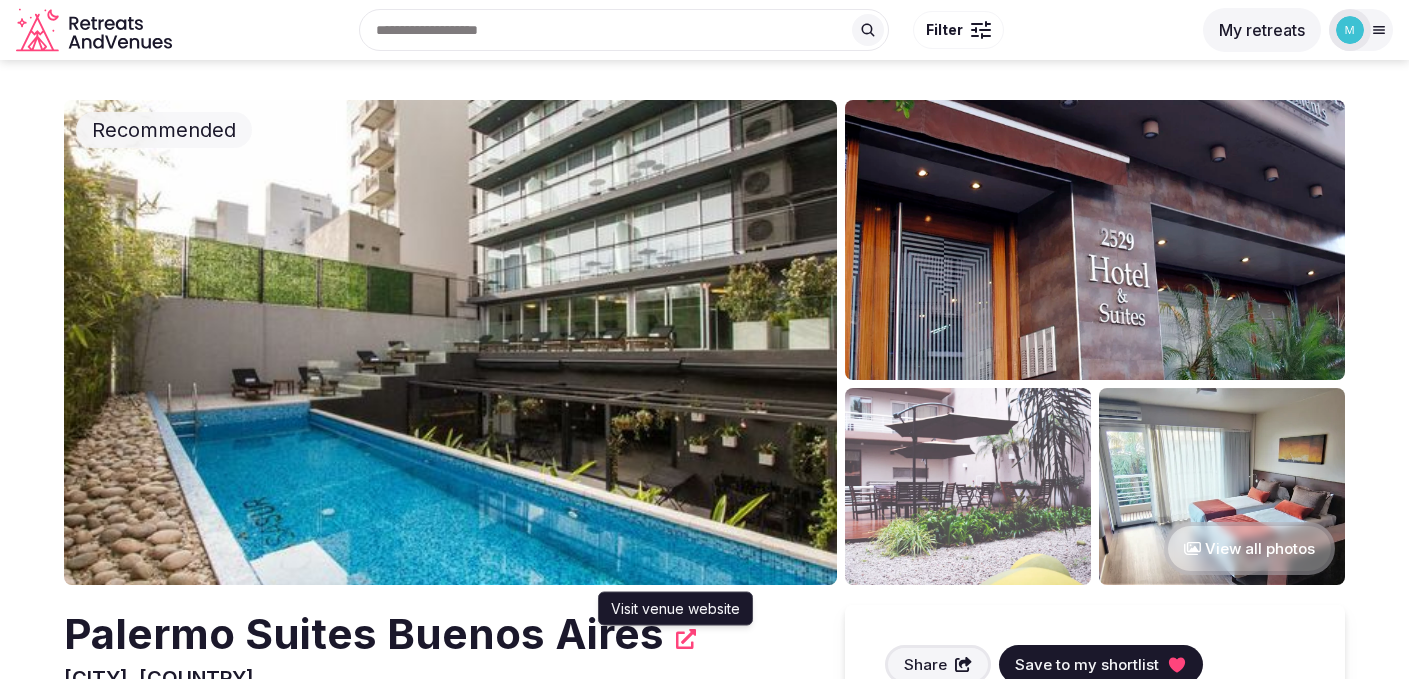 click 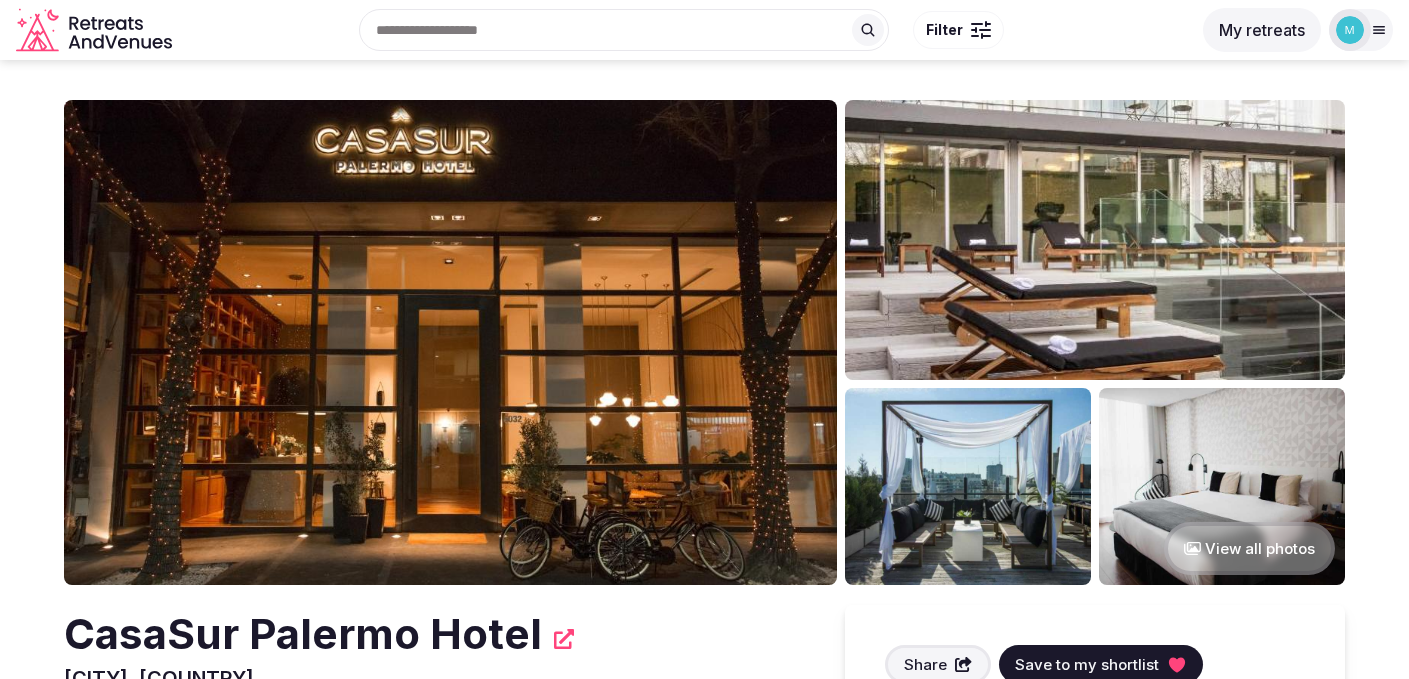scroll, scrollTop: 166, scrollLeft: 0, axis: vertical 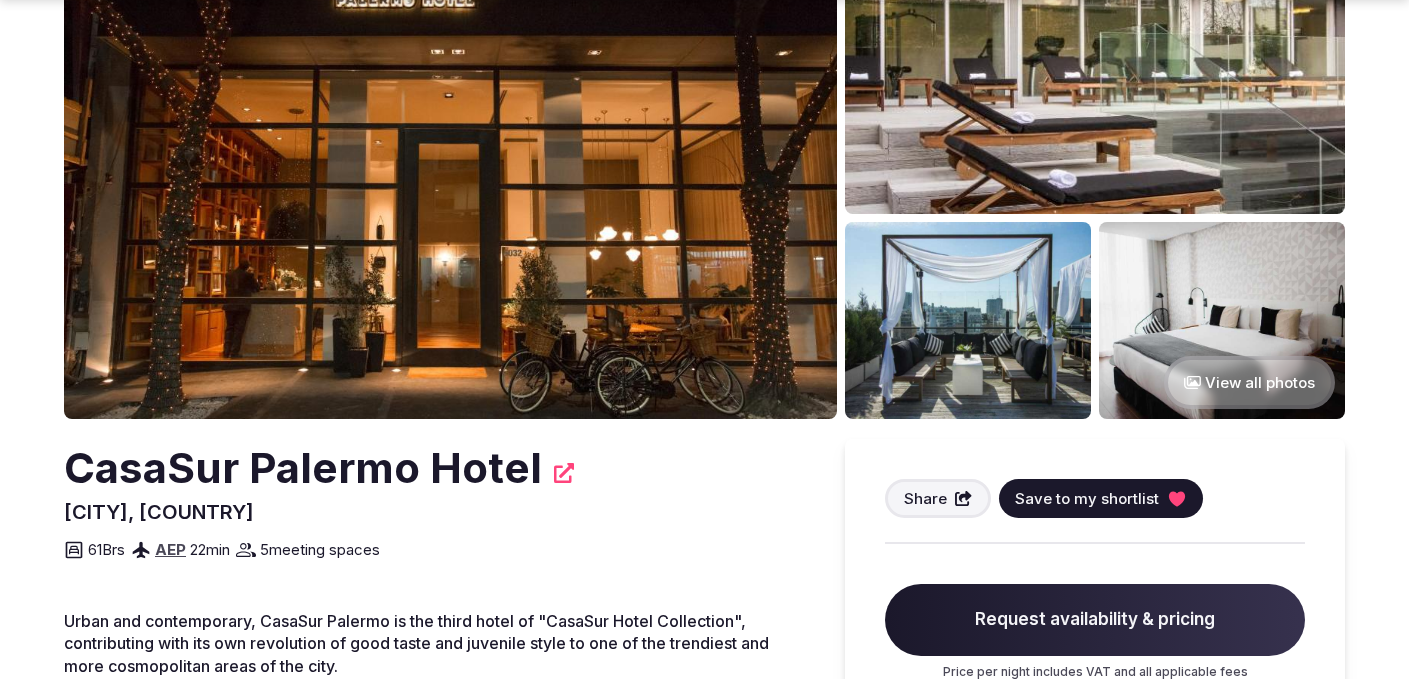 click 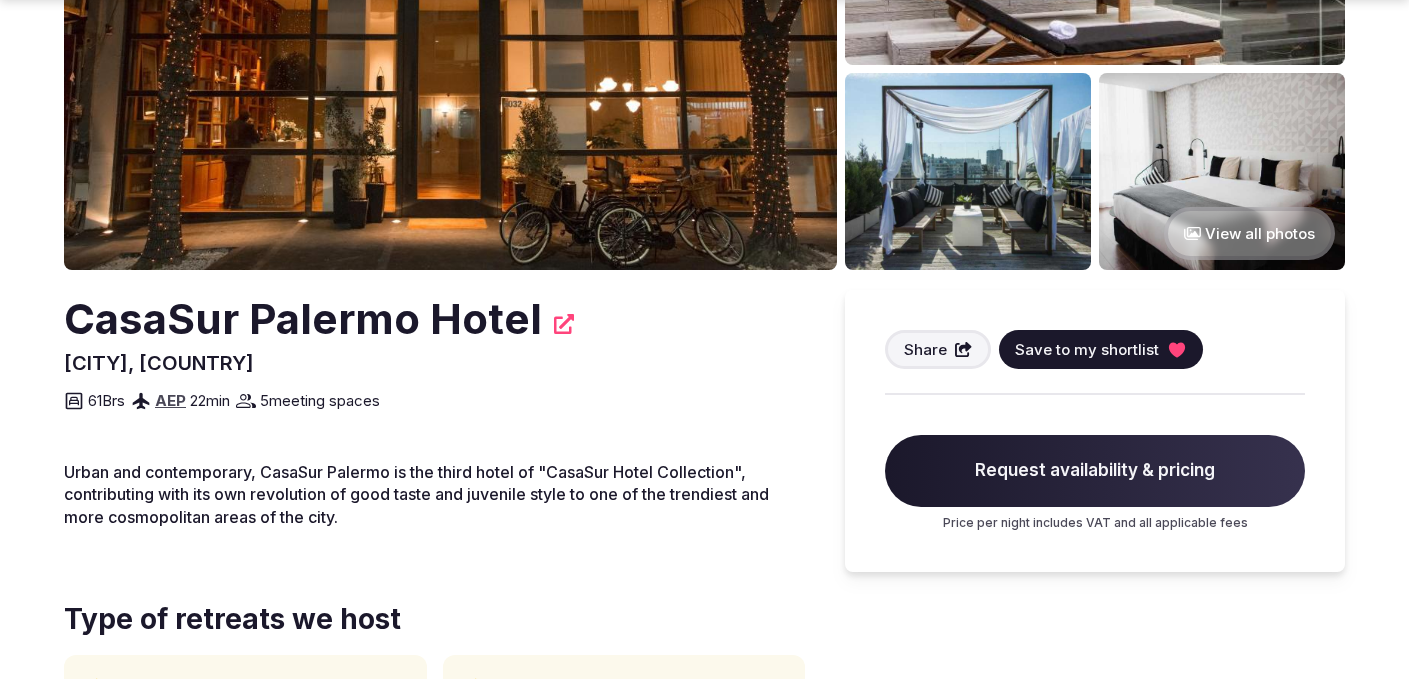scroll, scrollTop: 335, scrollLeft: 0, axis: vertical 